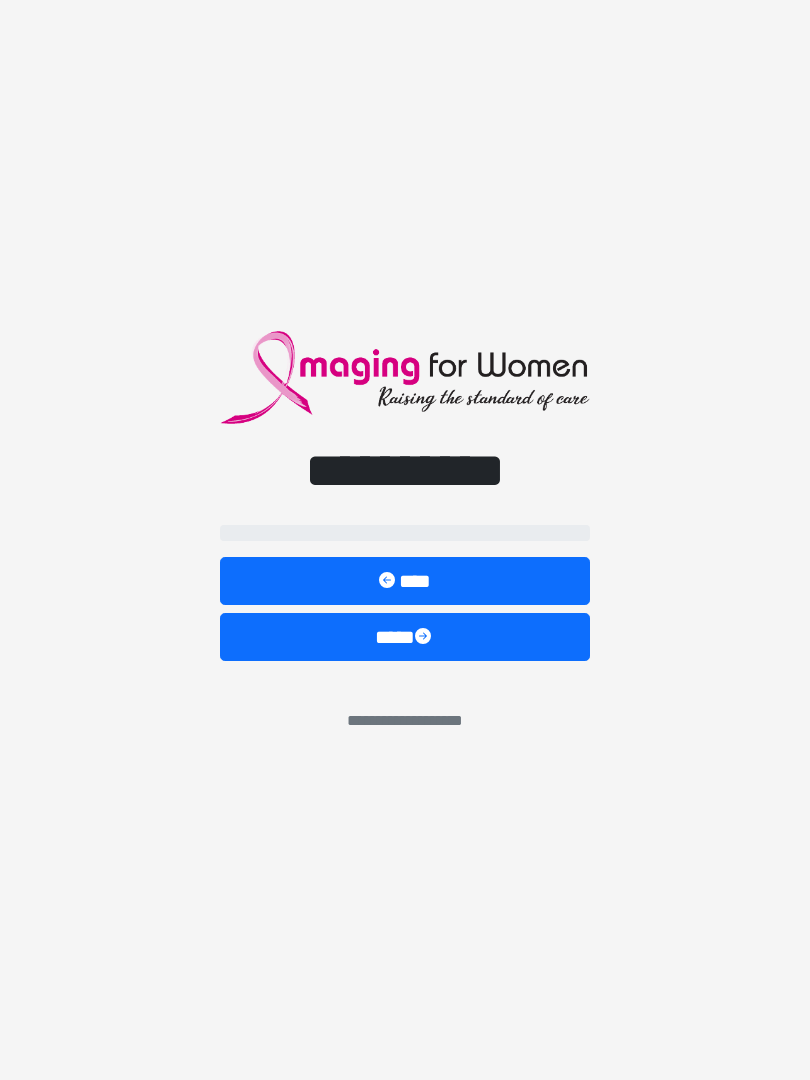 scroll, scrollTop: 2, scrollLeft: 1, axis: both 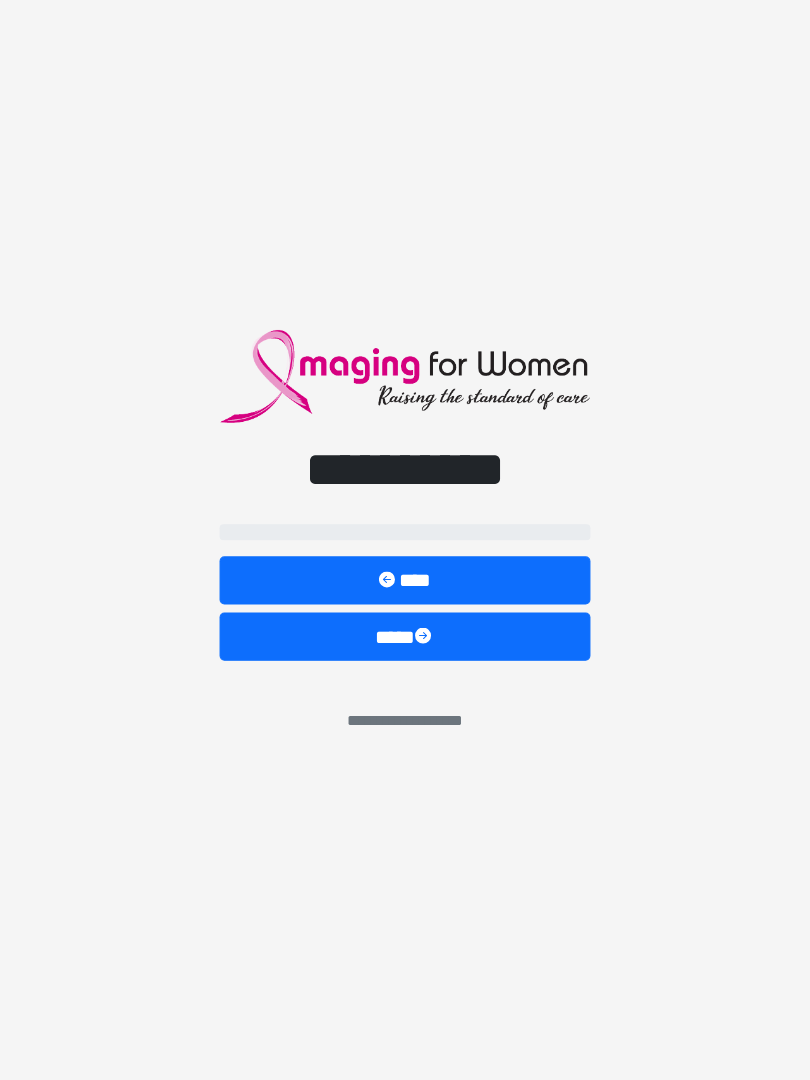 select on "**" 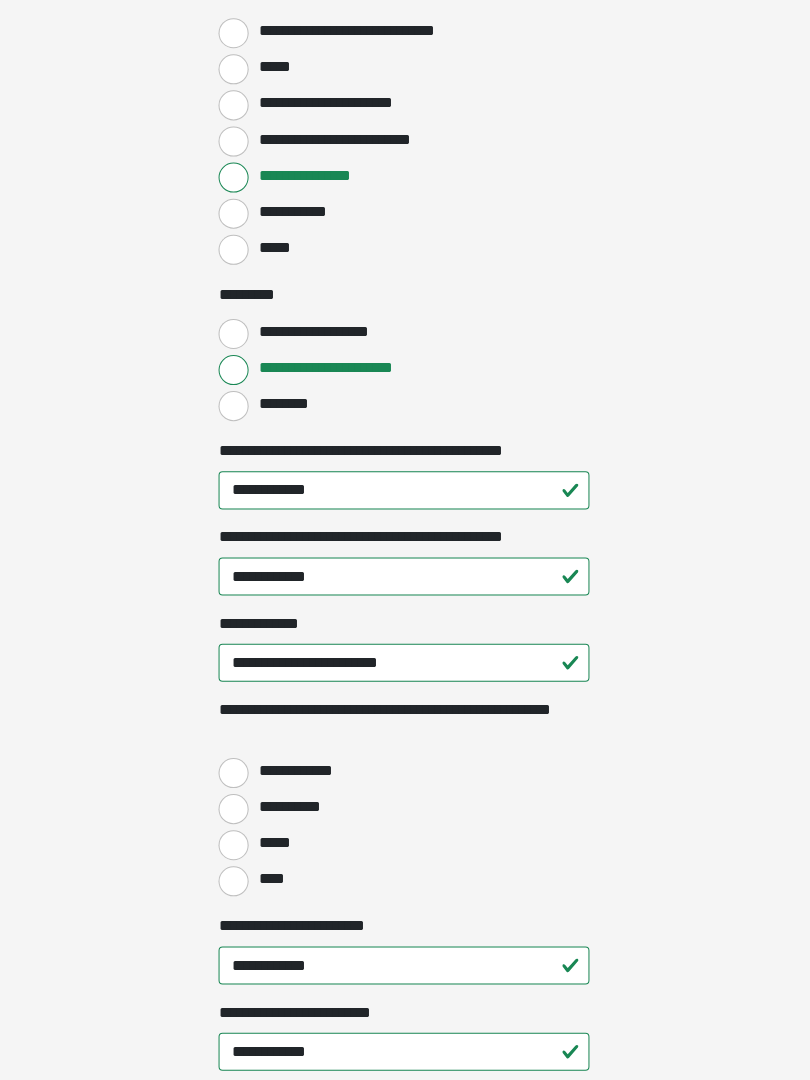 scroll, scrollTop: 2078, scrollLeft: 0, axis: vertical 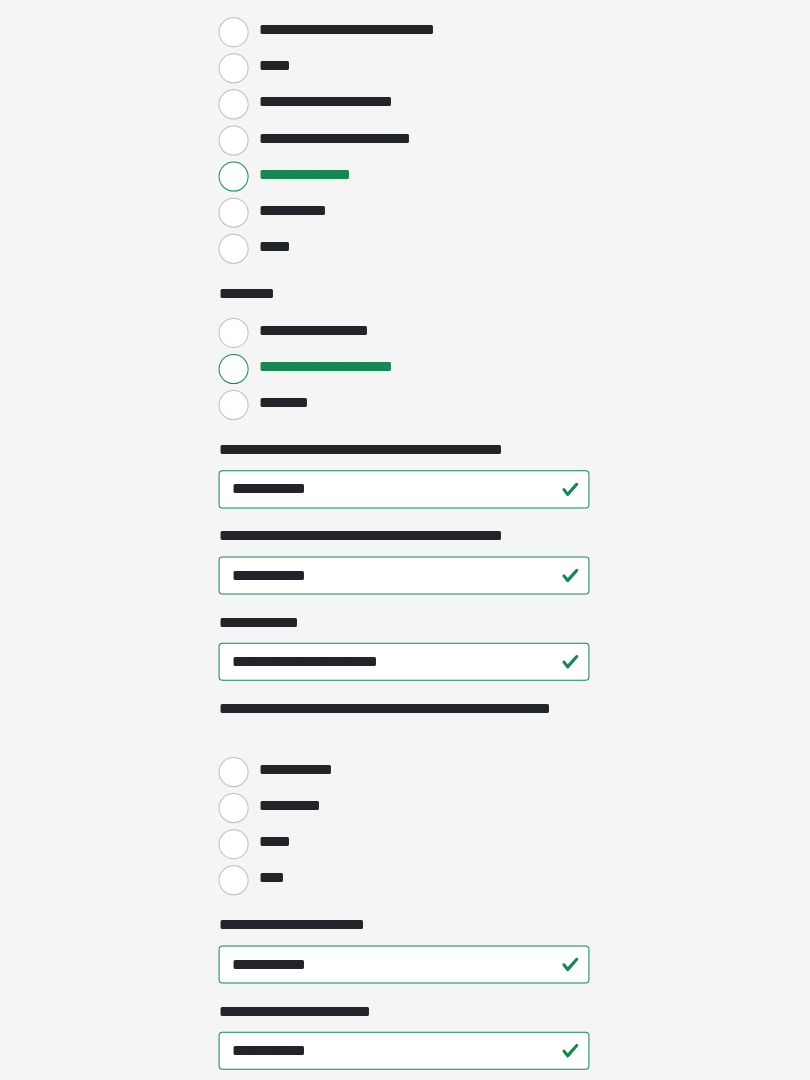click on "****" at bounding box center (235, 881) 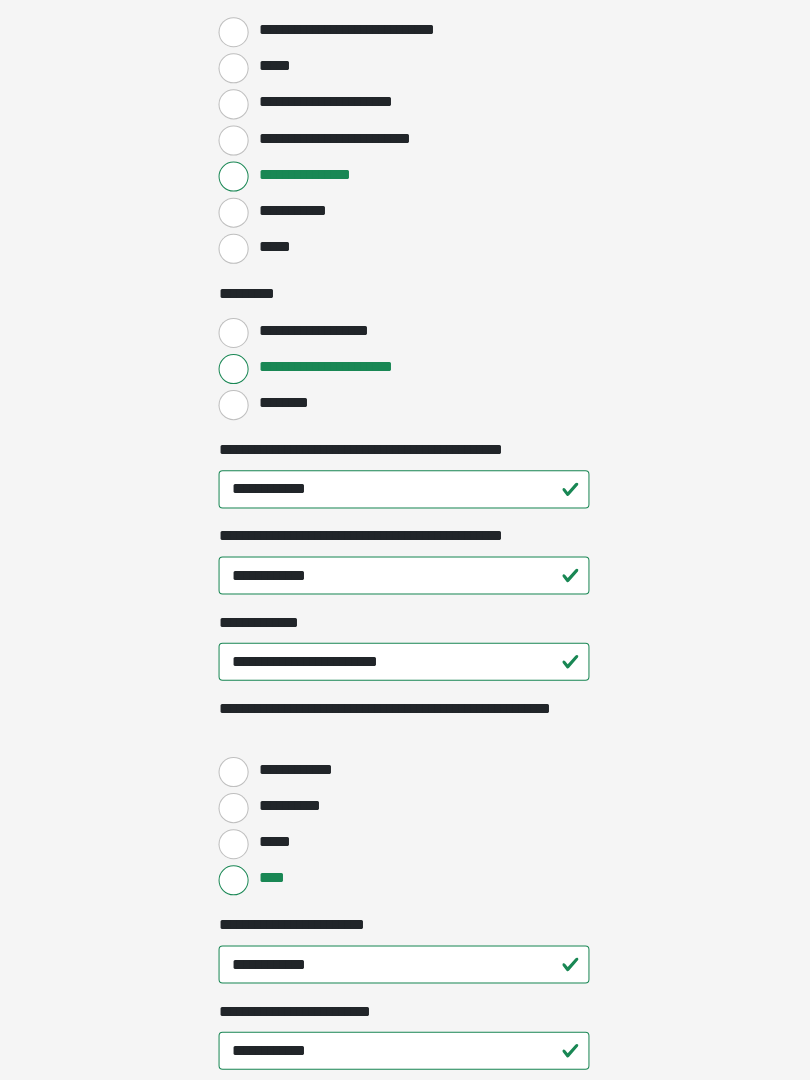 click on "*****" at bounding box center (235, 845) 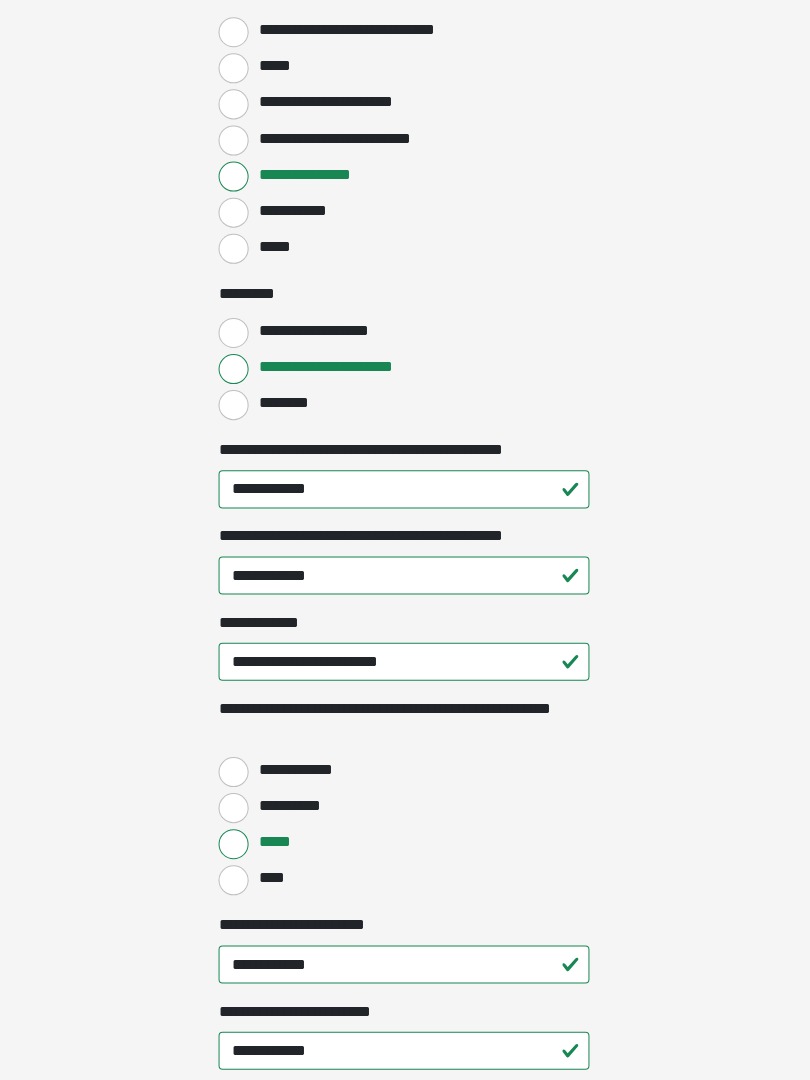 click on "*****" at bounding box center (235, 845) 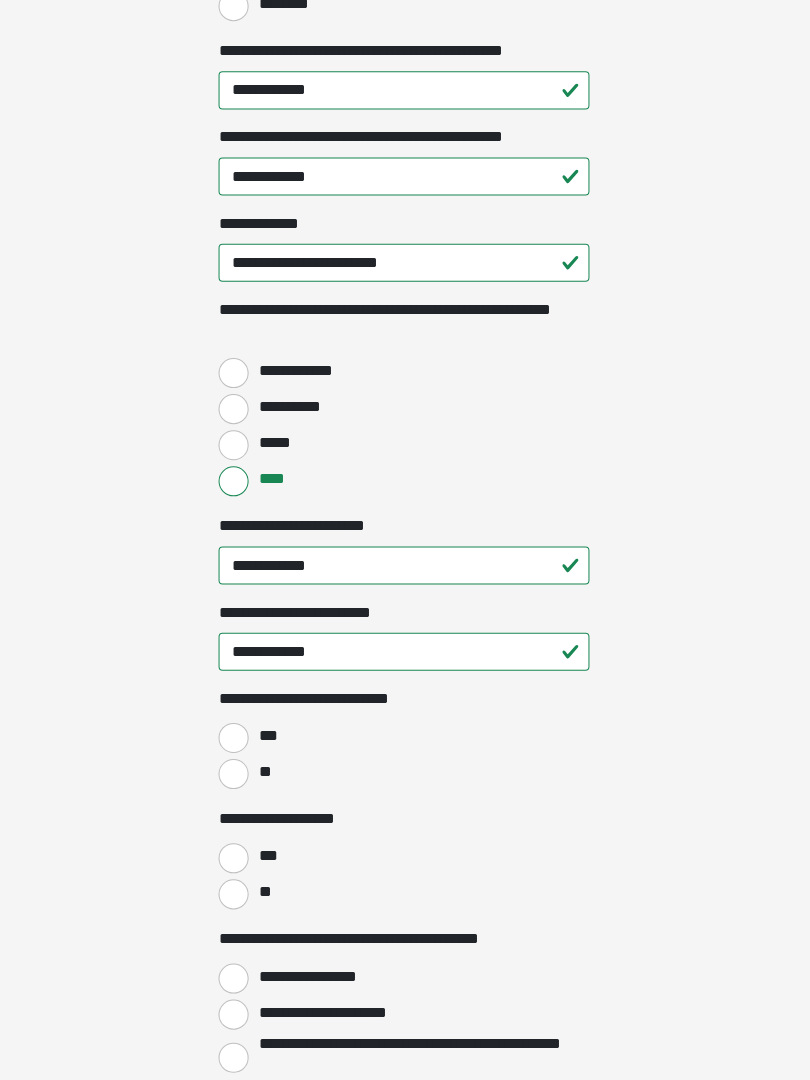 scroll, scrollTop: 2478, scrollLeft: 0, axis: vertical 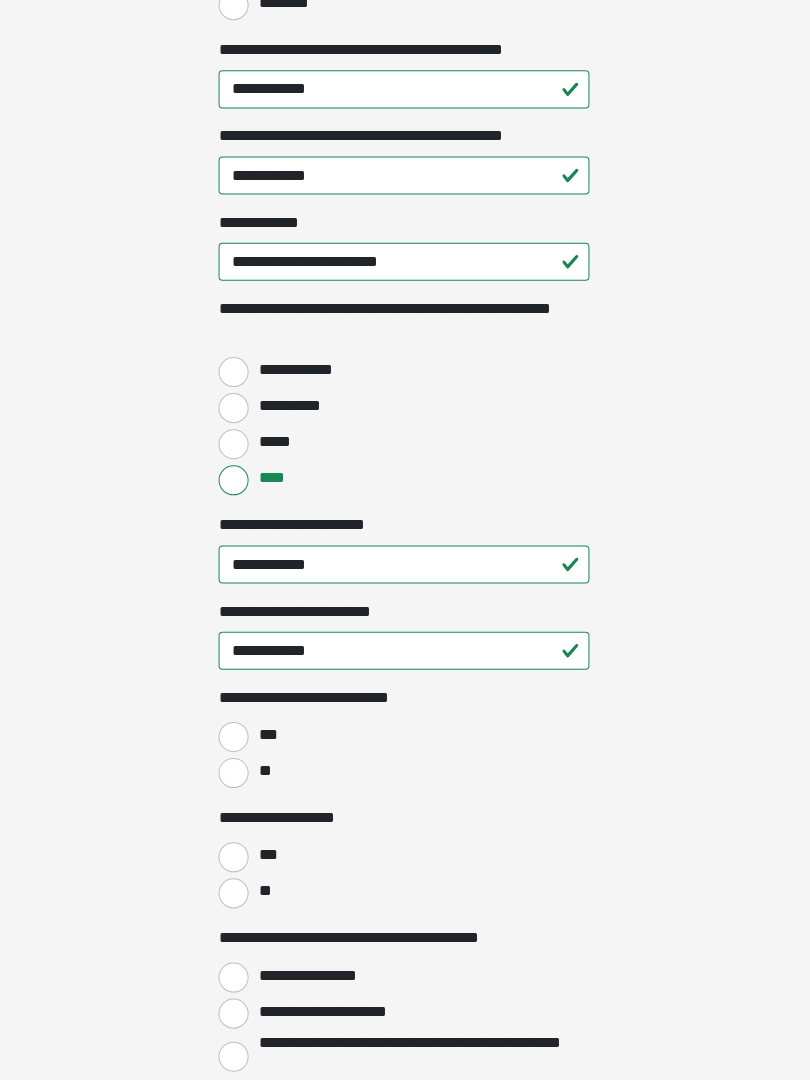 click on "**" at bounding box center (235, 773) 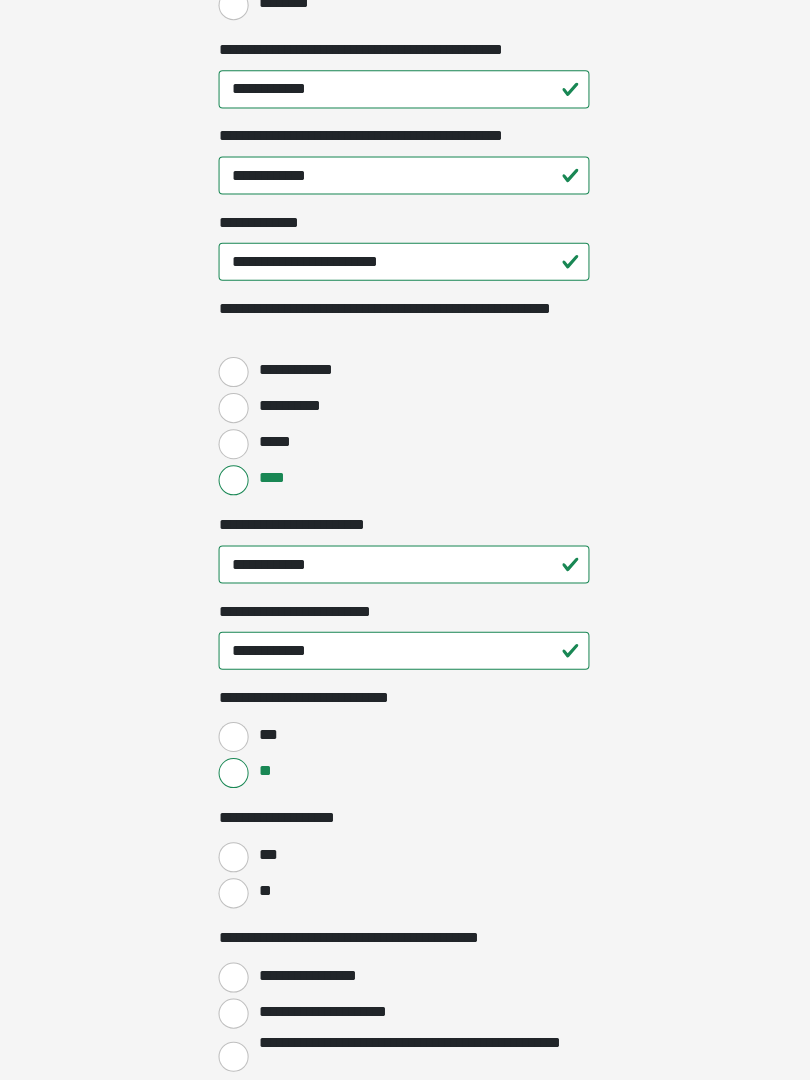 click on "**" at bounding box center [235, 893] 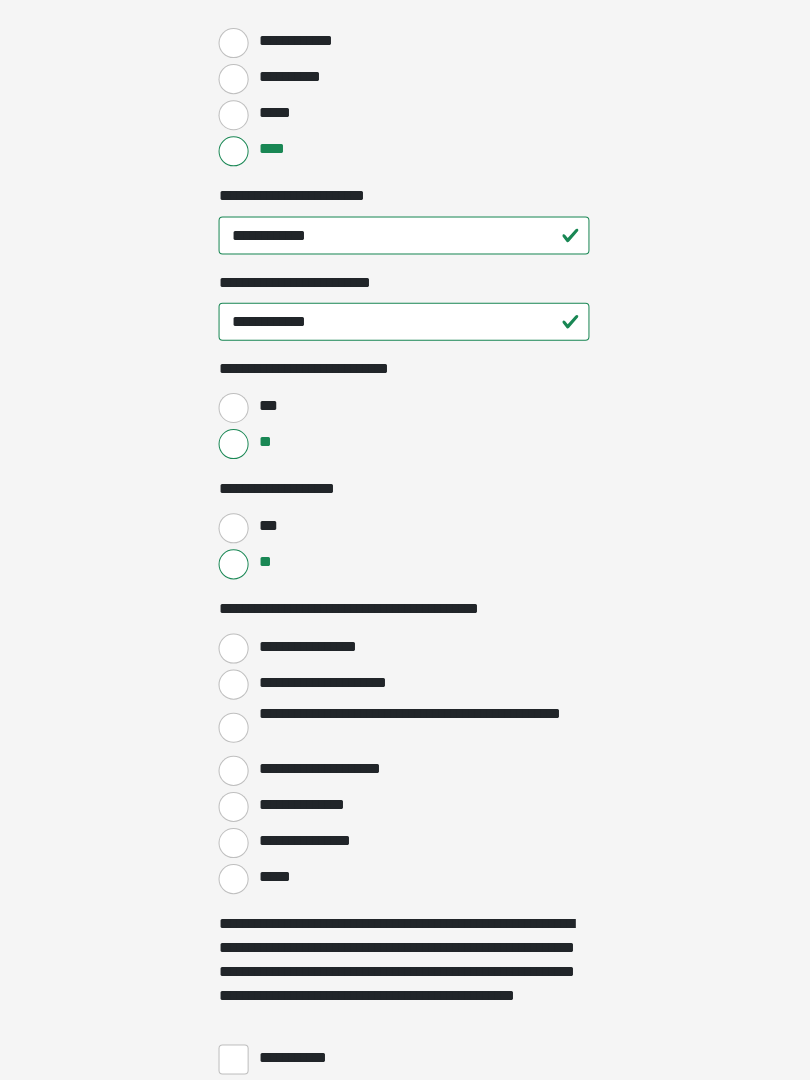scroll, scrollTop: 2814, scrollLeft: 0, axis: vertical 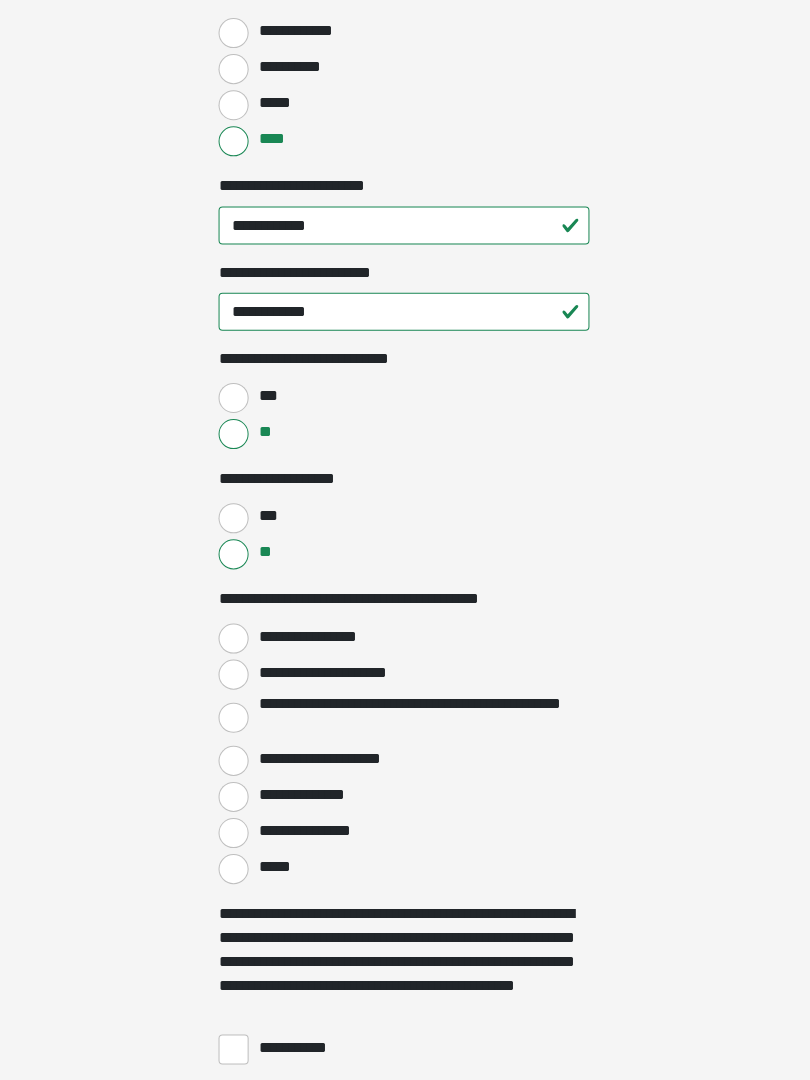 click on "**********" at bounding box center (235, 640) 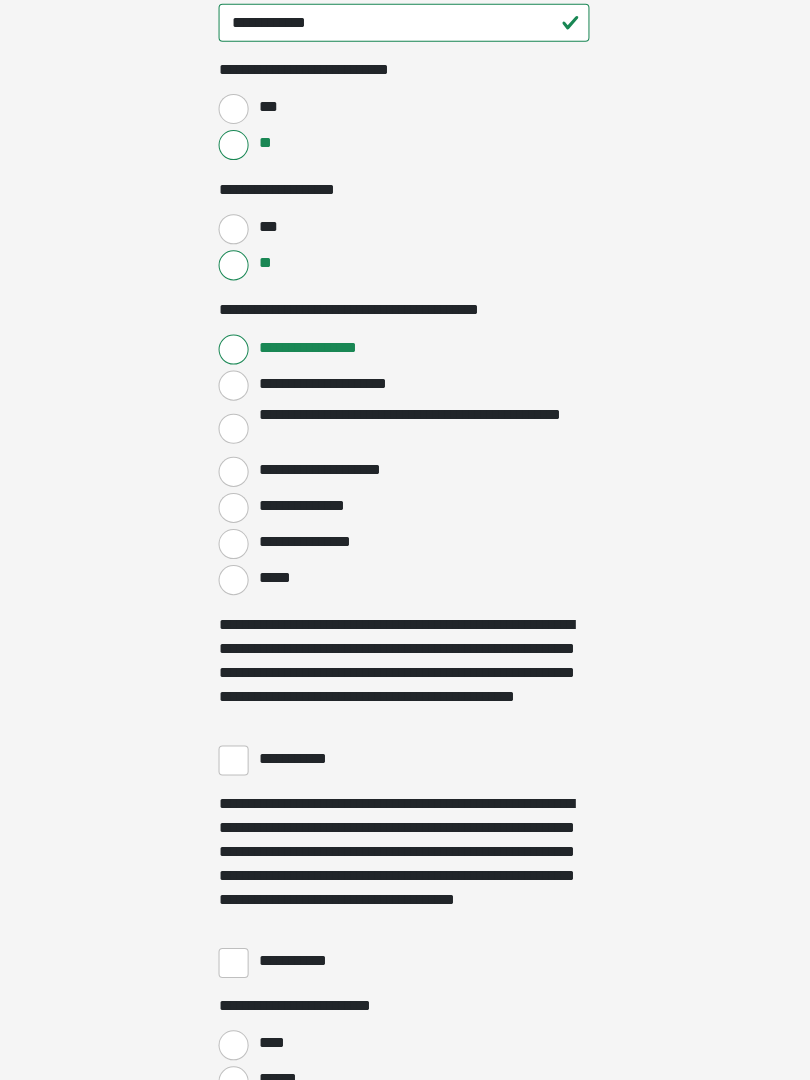 scroll, scrollTop: 3112, scrollLeft: 0, axis: vertical 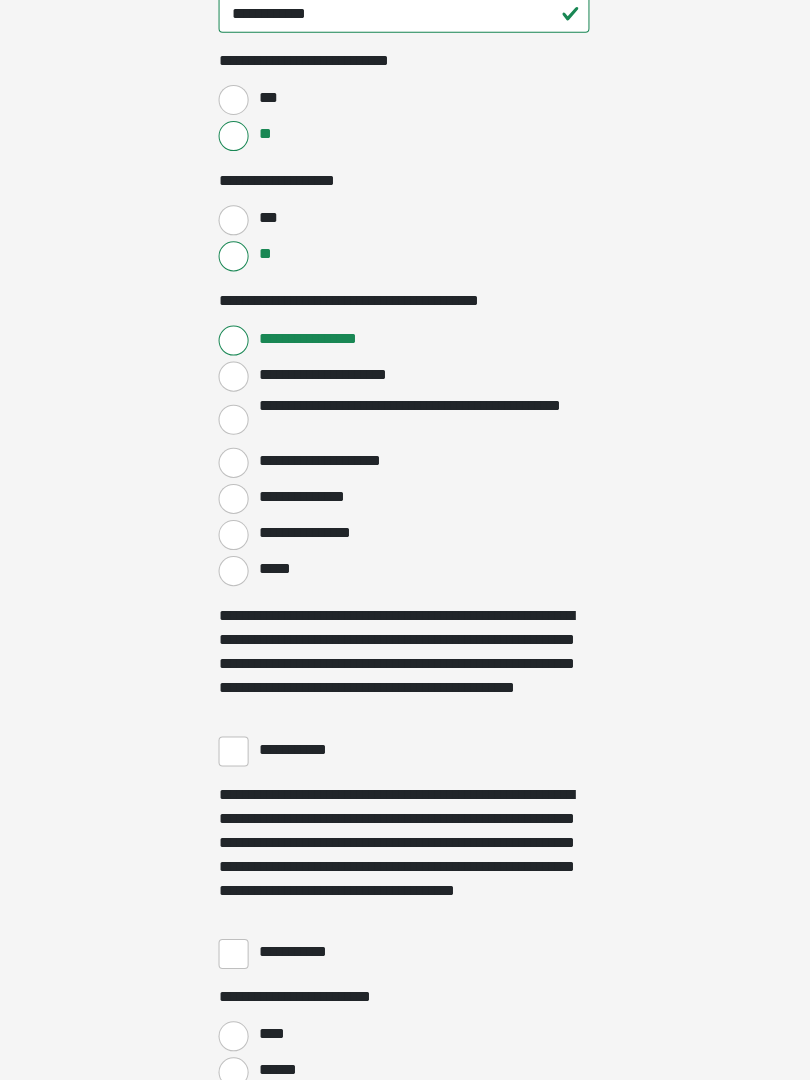 click on "**********" at bounding box center (303, 751) 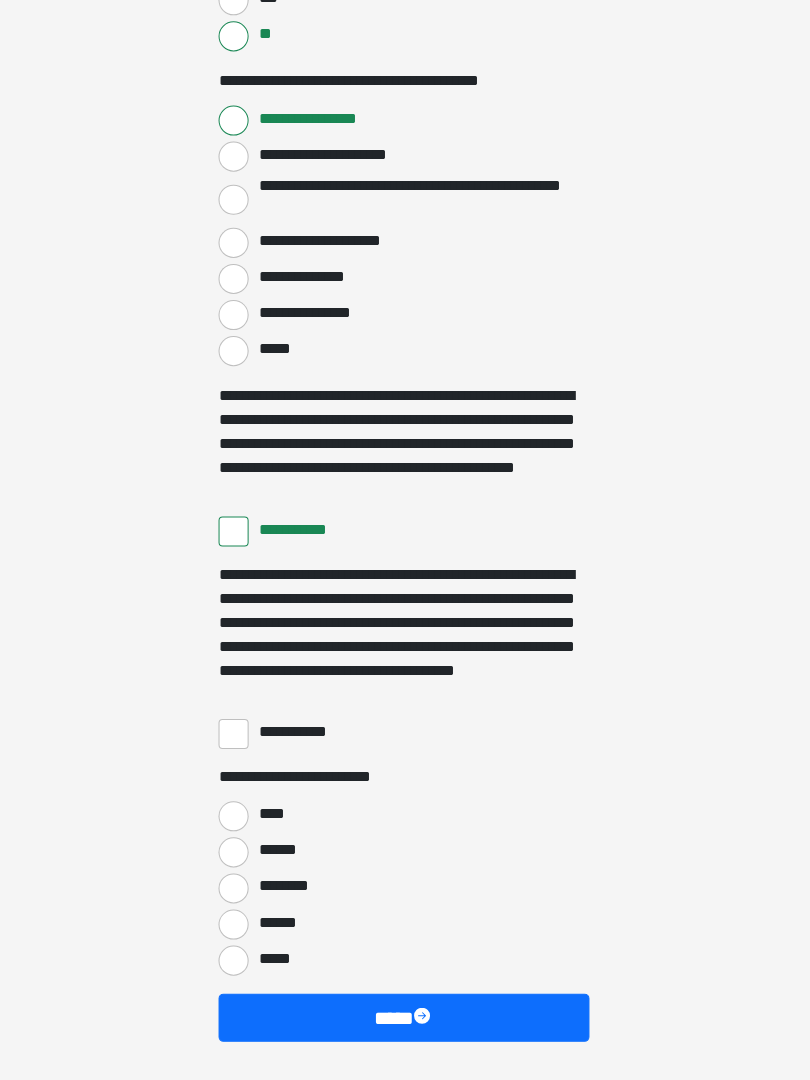 scroll, scrollTop: 3333, scrollLeft: 0, axis: vertical 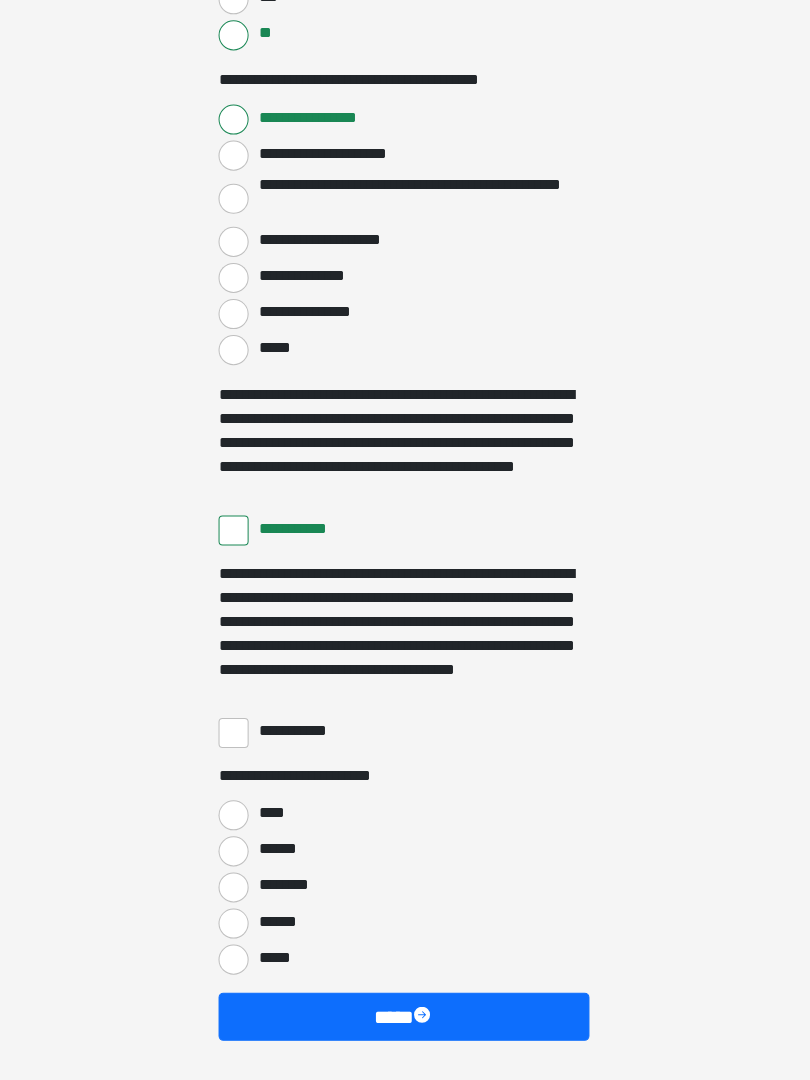 click on "**********" at bounding box center (235, 734) 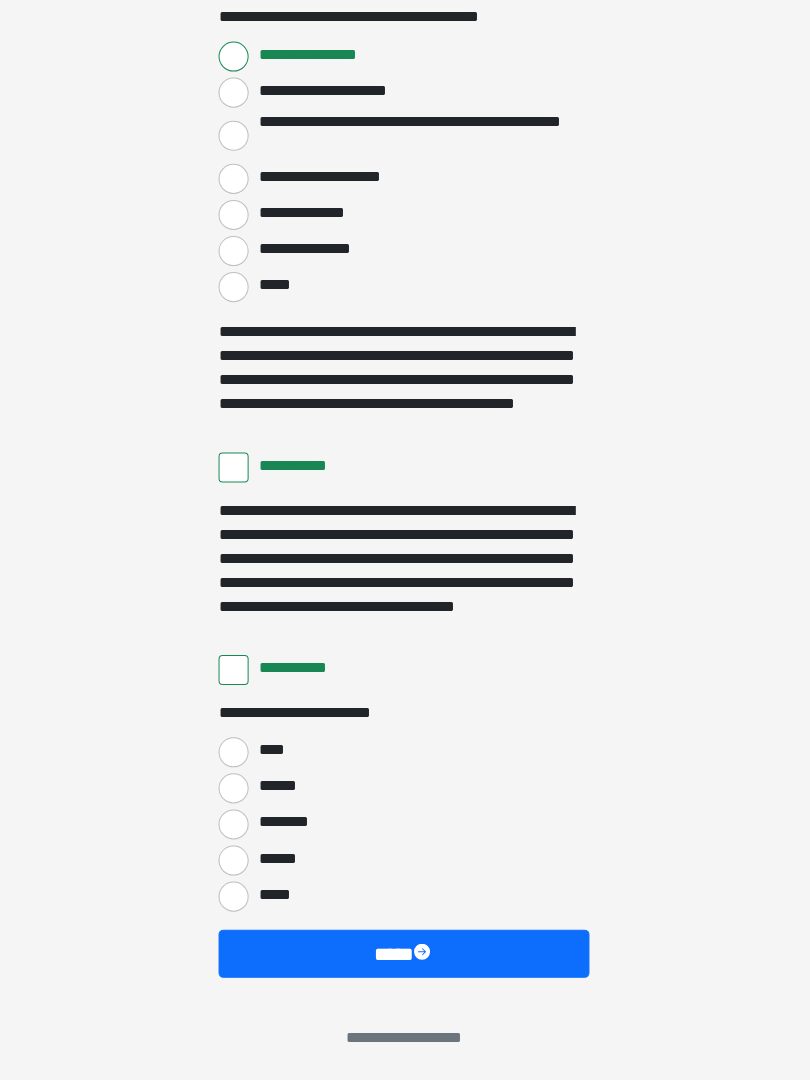 scroll, scrollTop: 3397, scrollLeft: 0, axis: vertical 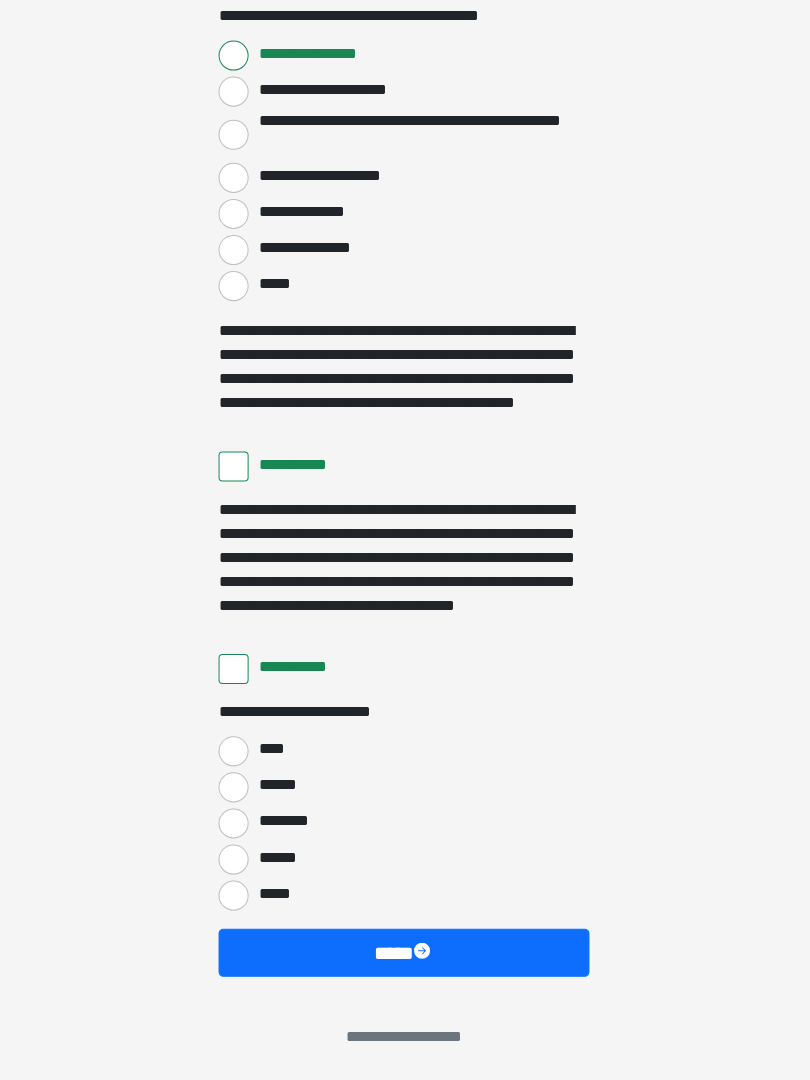 click on "****" at bounding box center [235, 752] 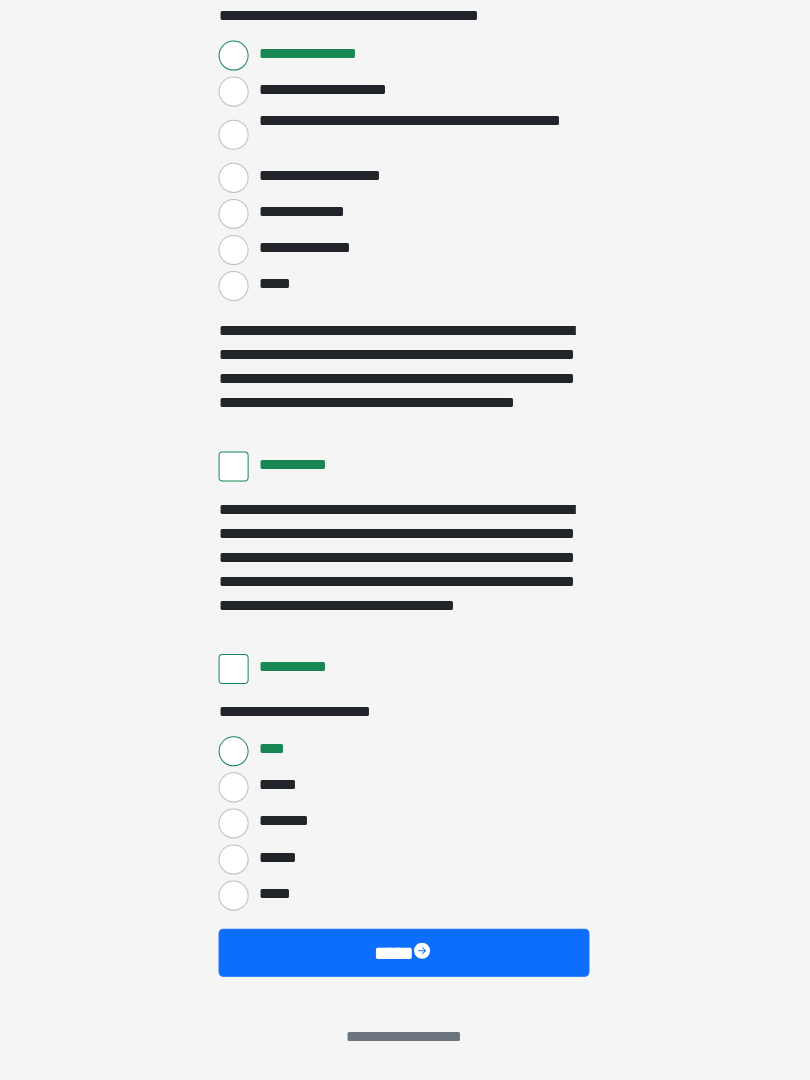 click on "****" at bounding box center (405, 953) 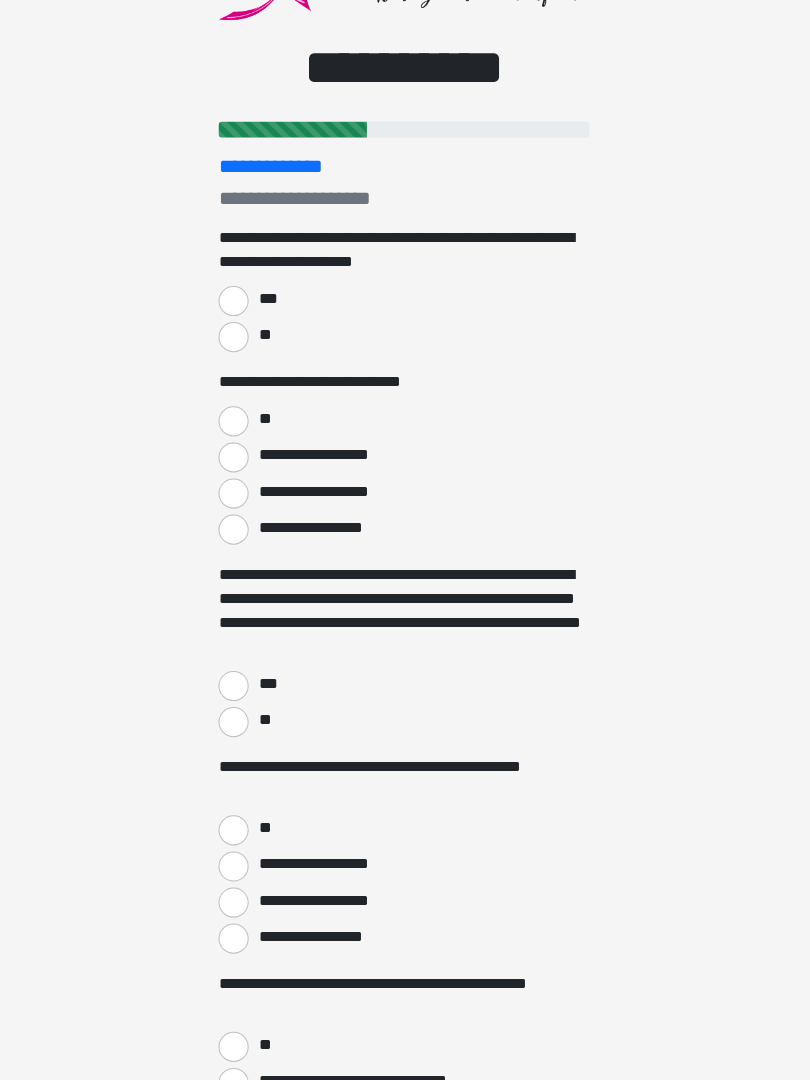 scroll, scrollTop: 0, scrollLeft: 0, axis: both 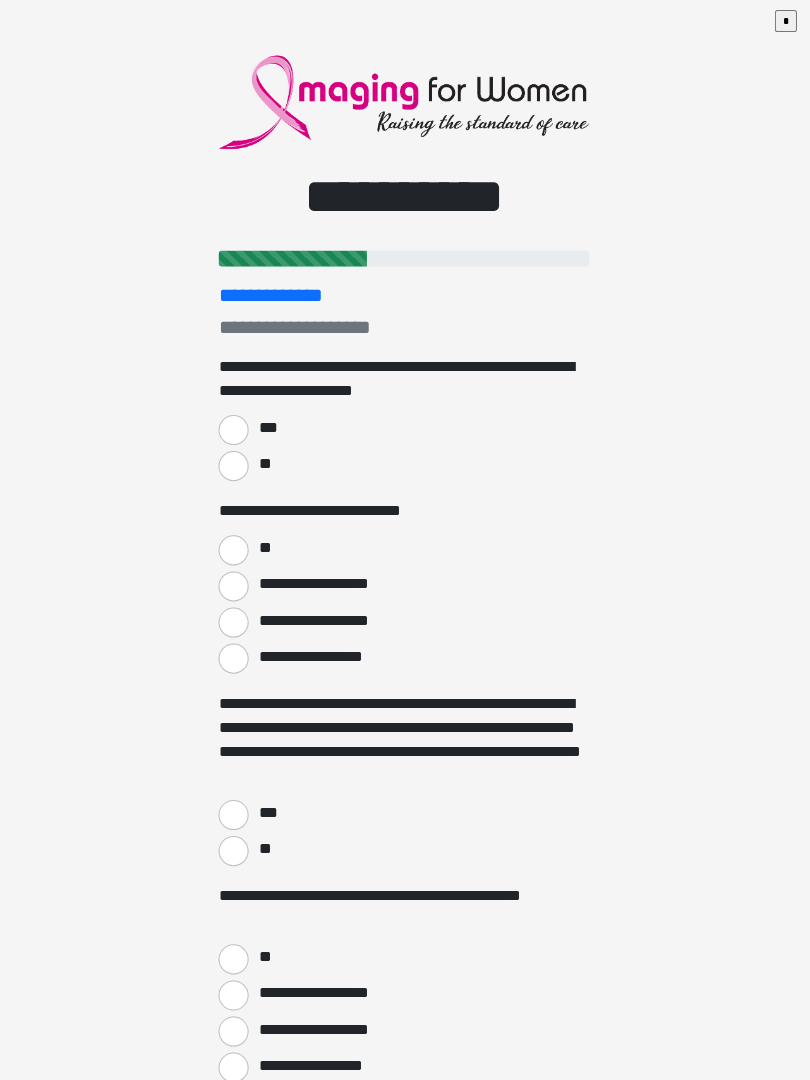 click on "***" at bounding box center [235, 429] 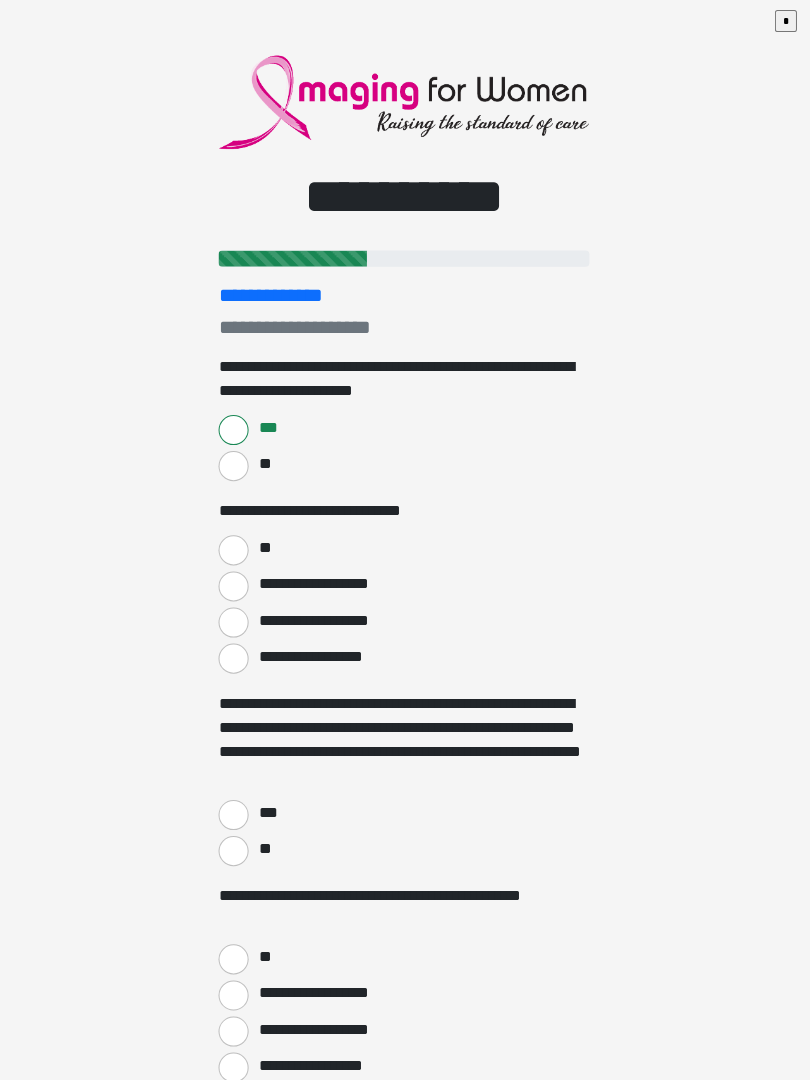 click on "**" at bounding box center [235, 549] 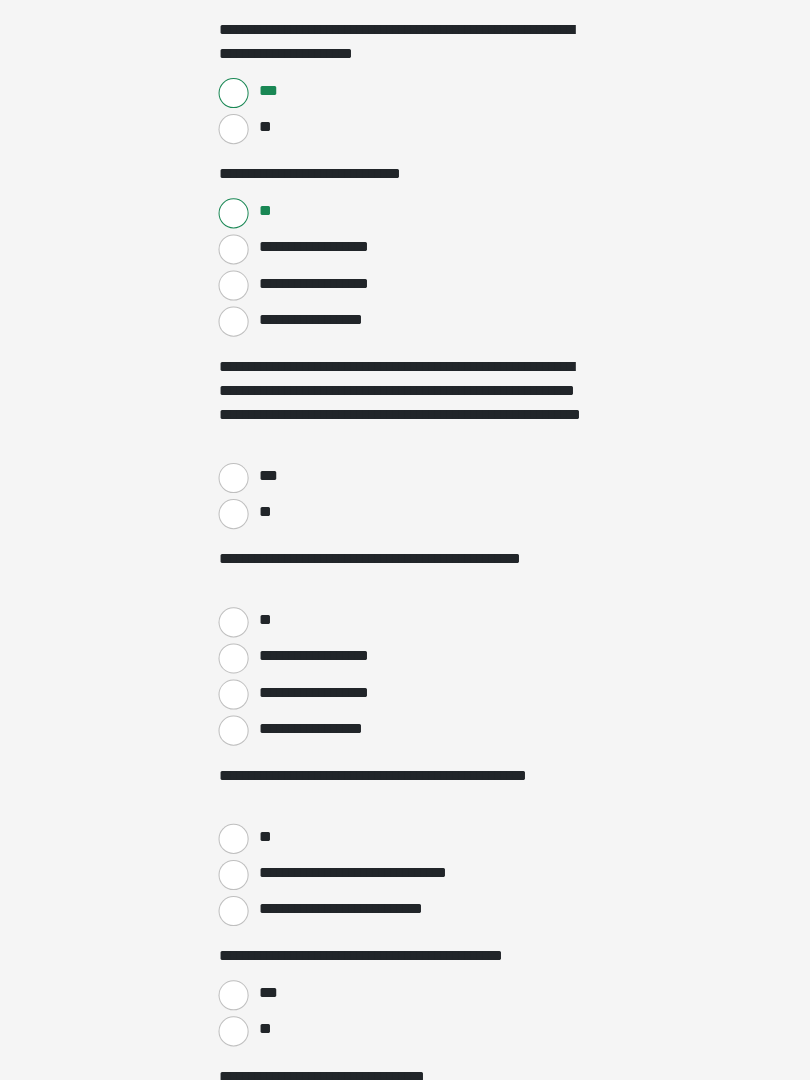 scroll, scrollTop: 334, scrollLeft: 0, axis: vertical 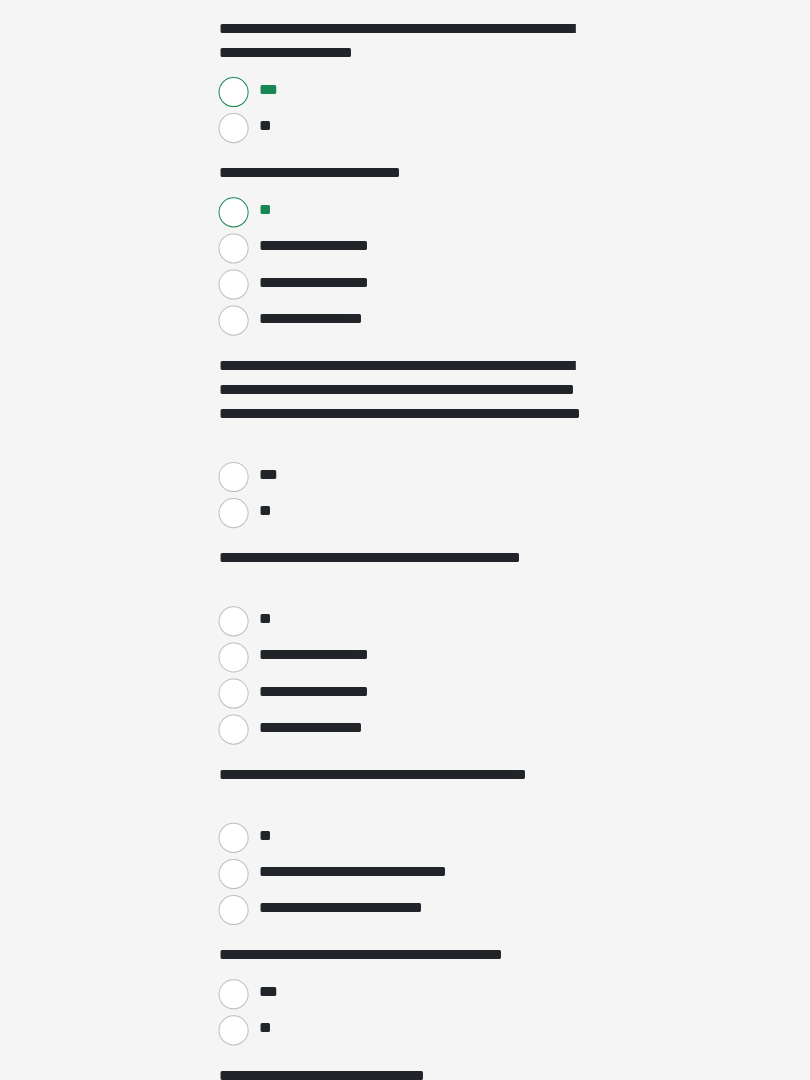 click on "***" at bounding box center [235, 479] 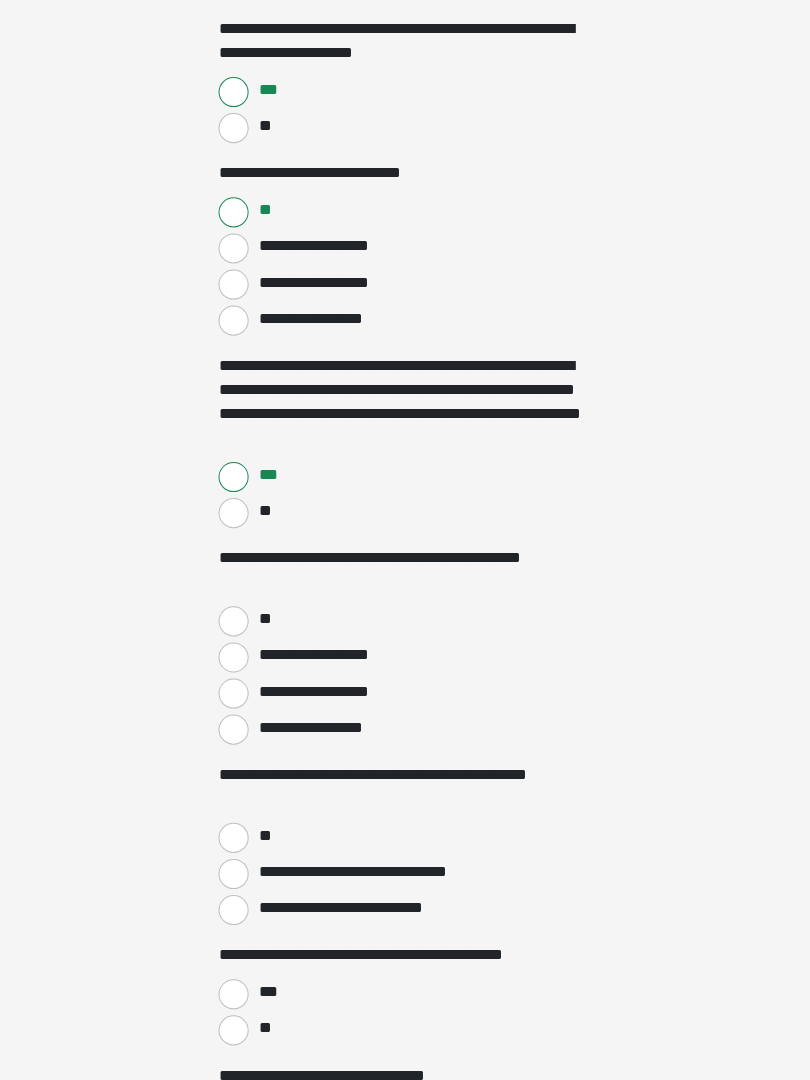 click on "**" at bounding box center (235, 623) 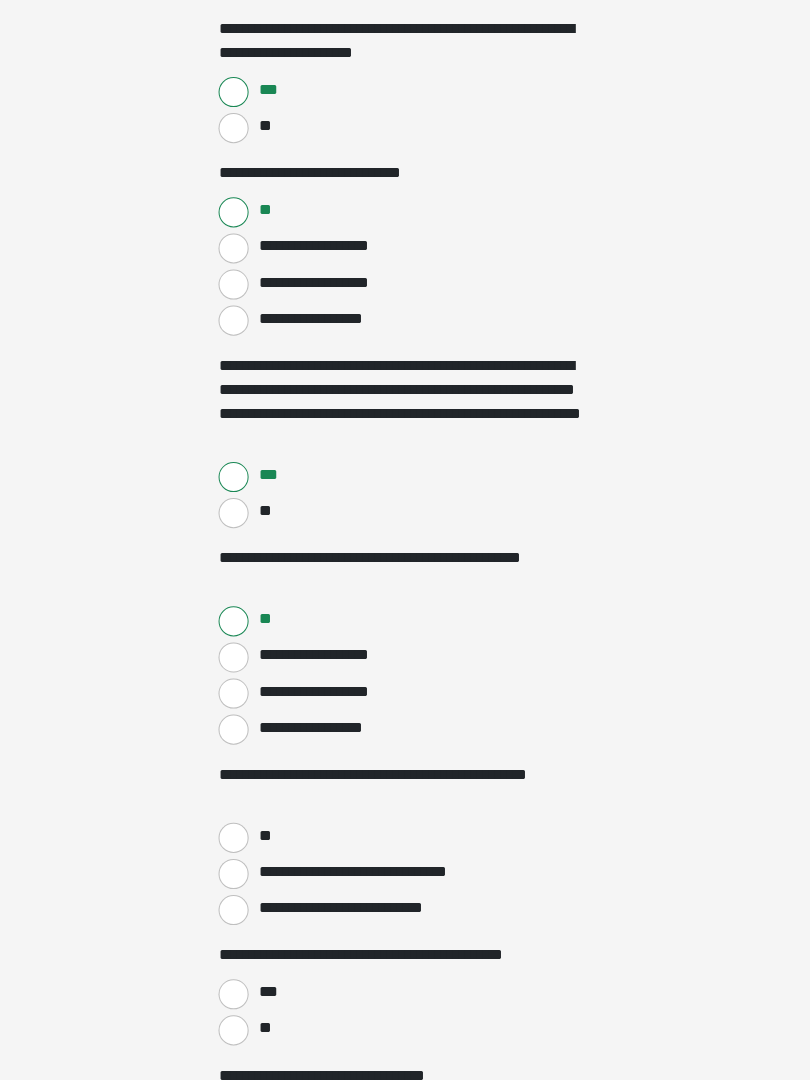 click on "**" at bounding box center (235, 839) 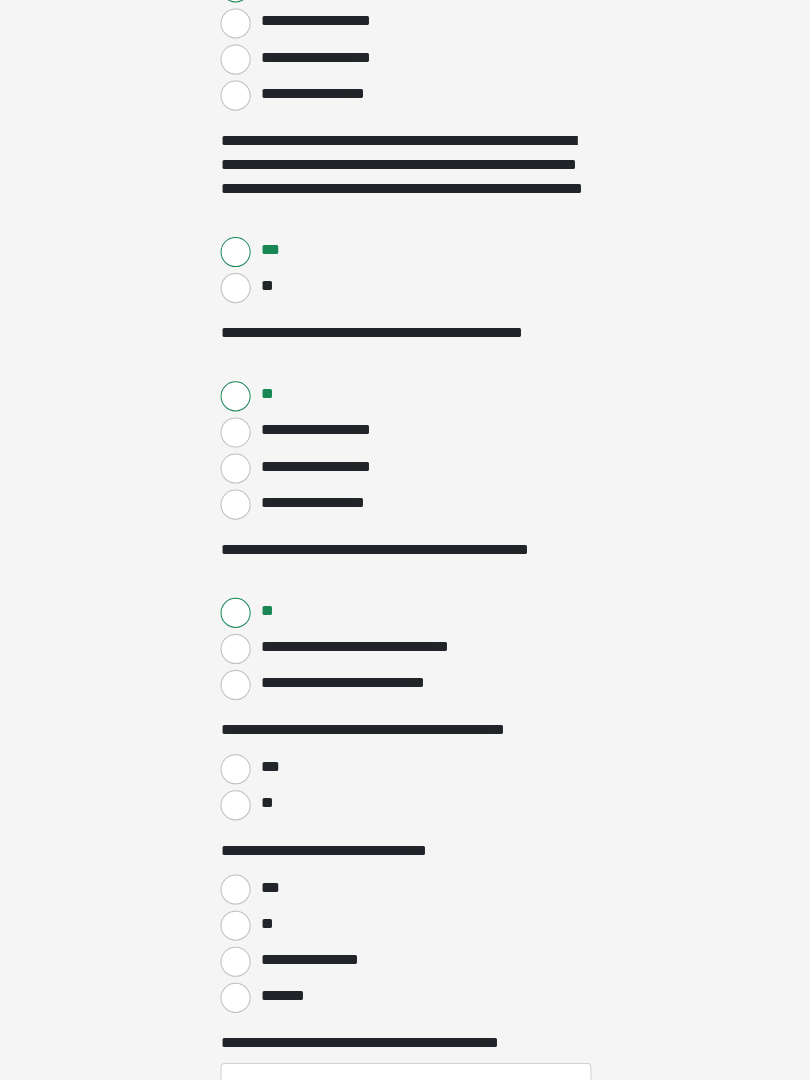 scroll, scrollTop: 560, scrollLeft: 0, axis: vertical 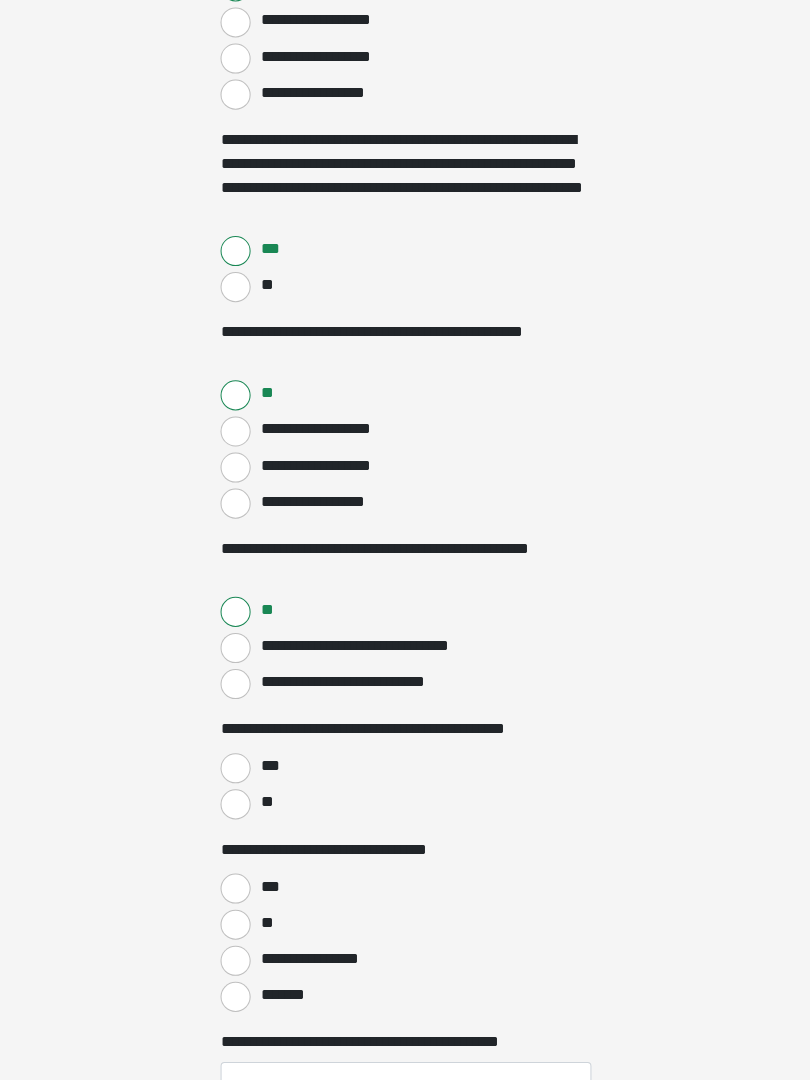 click on "***" at bounding box center (235, 769) 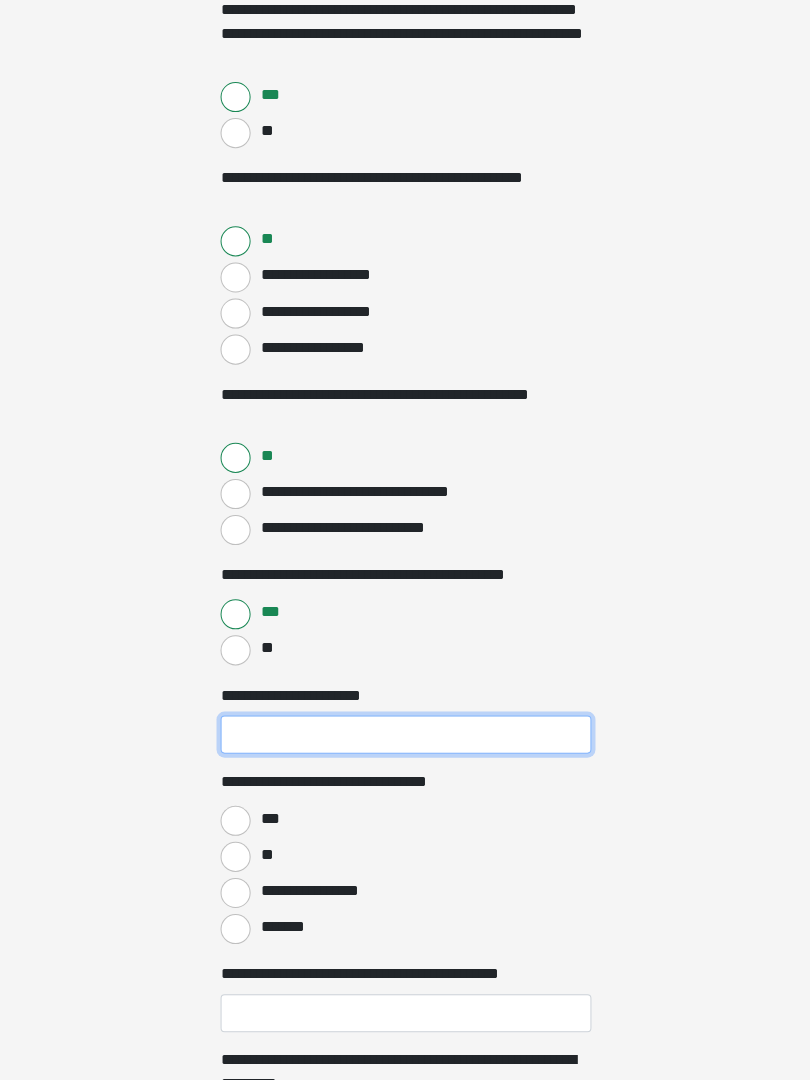 click on "**********" at bounding box center [405, 736] 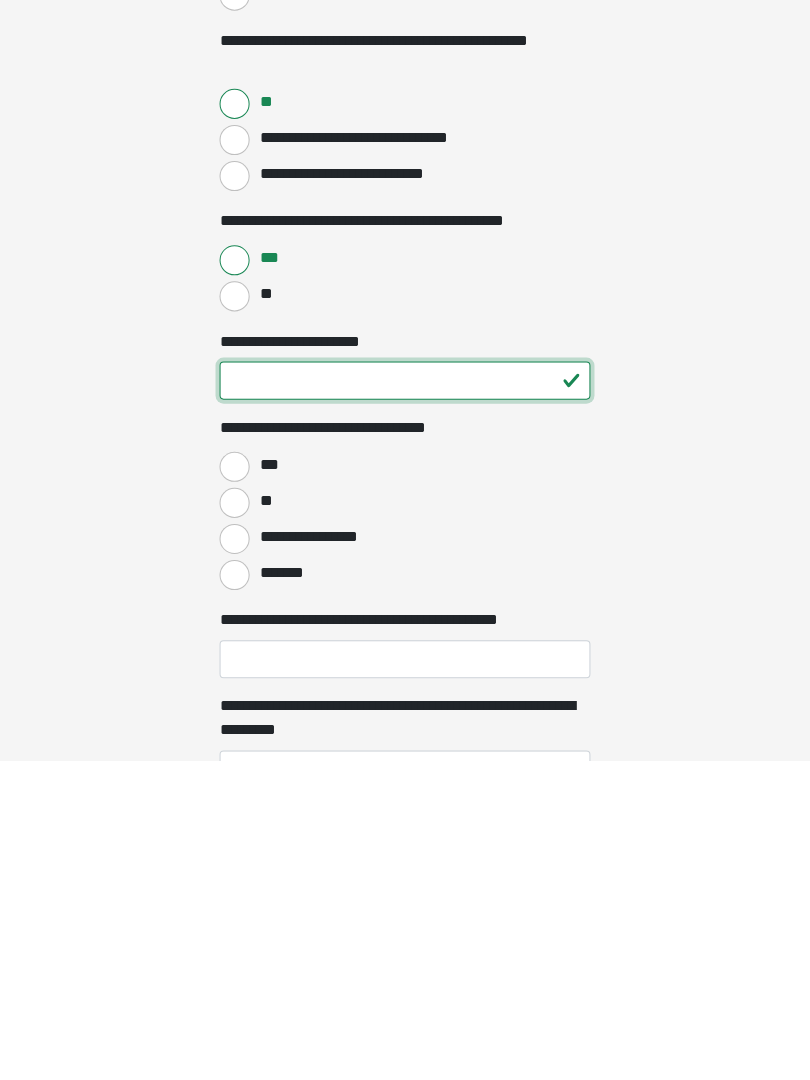 type on "**" 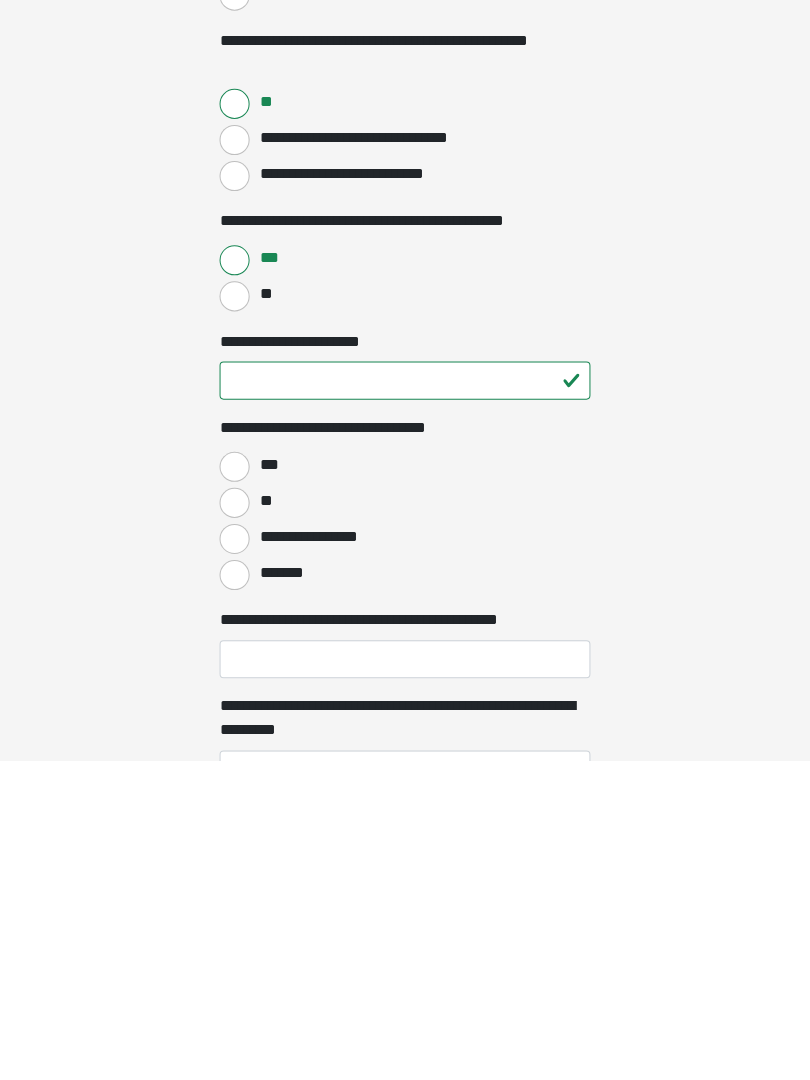 click on "***" at bounding box center [235, 788] 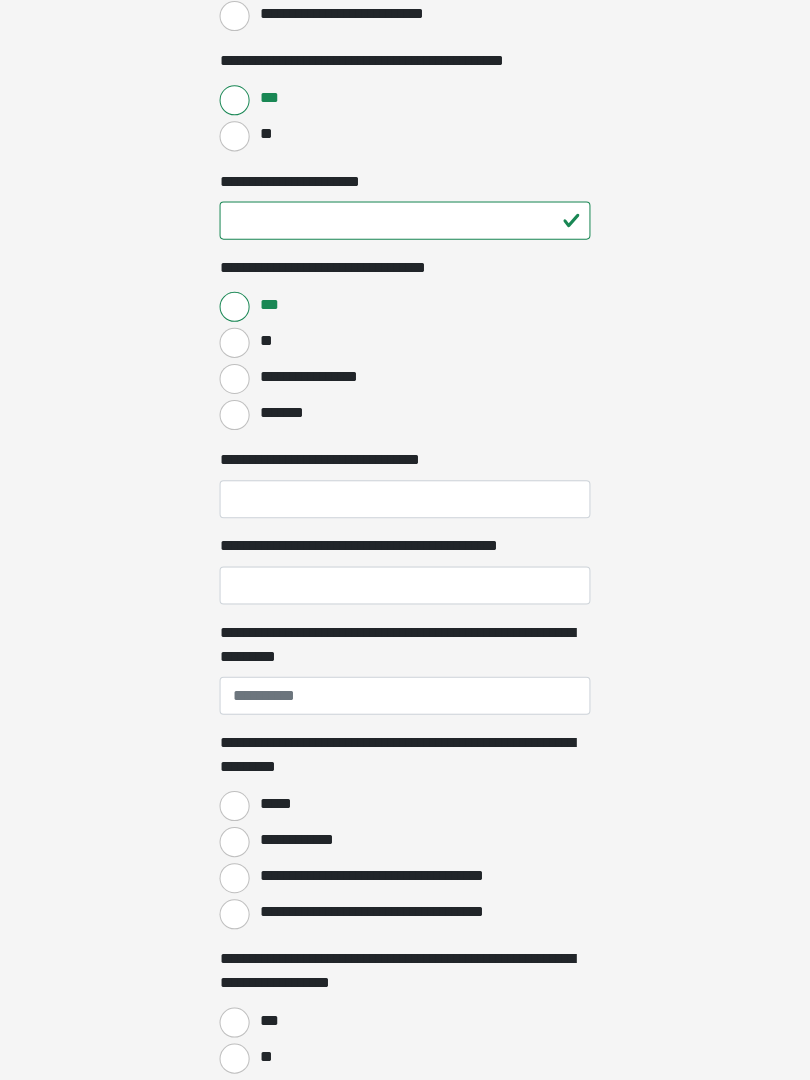 scroll, scrollTop: 1241, scrollLeft: 0, axis: vertical 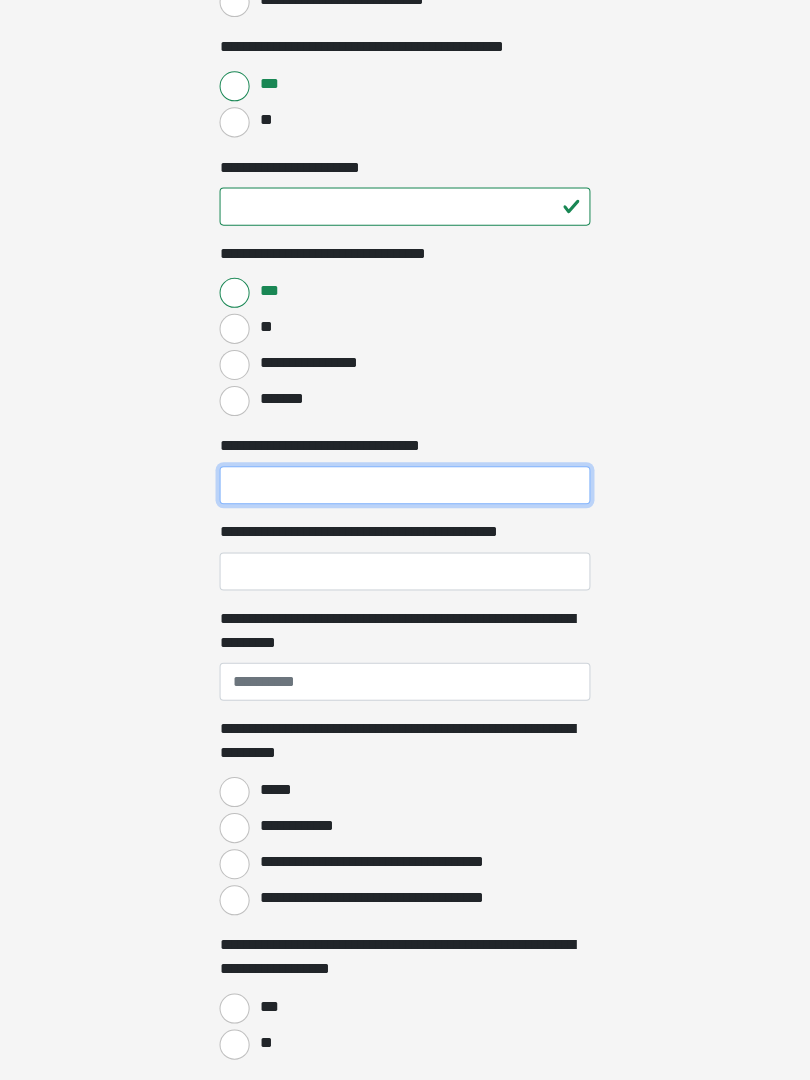 click on "**********" at bounding box center [405, 486] 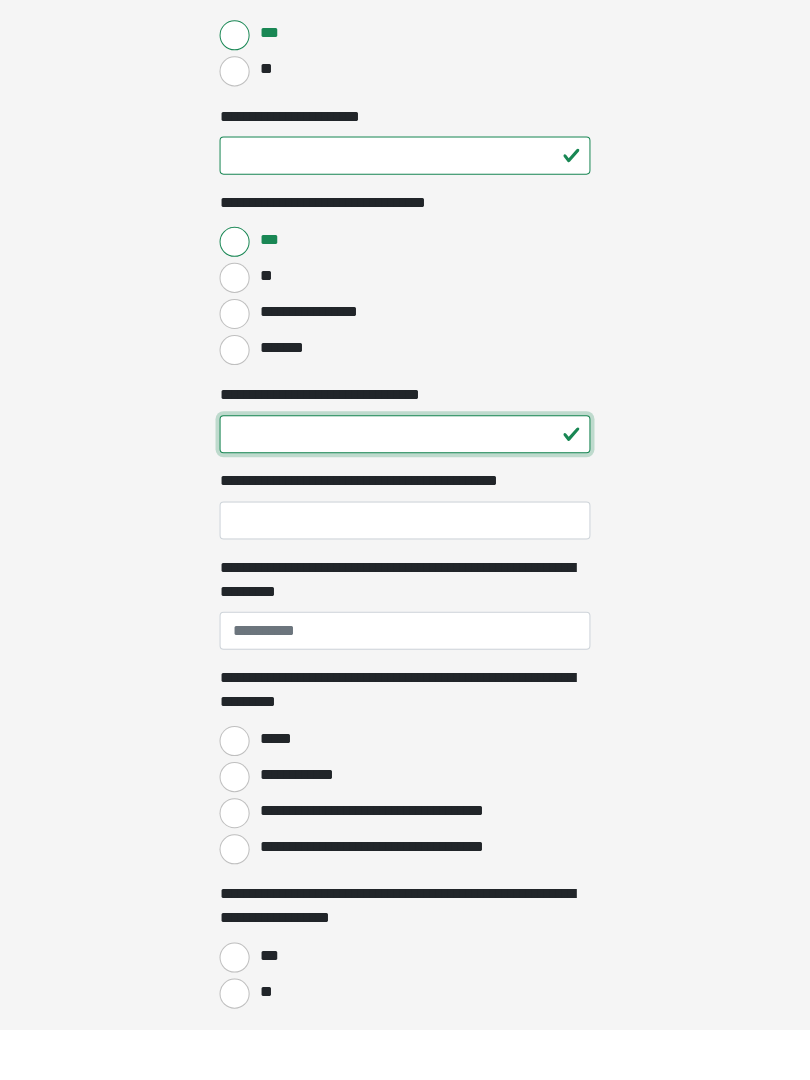 type on "**" 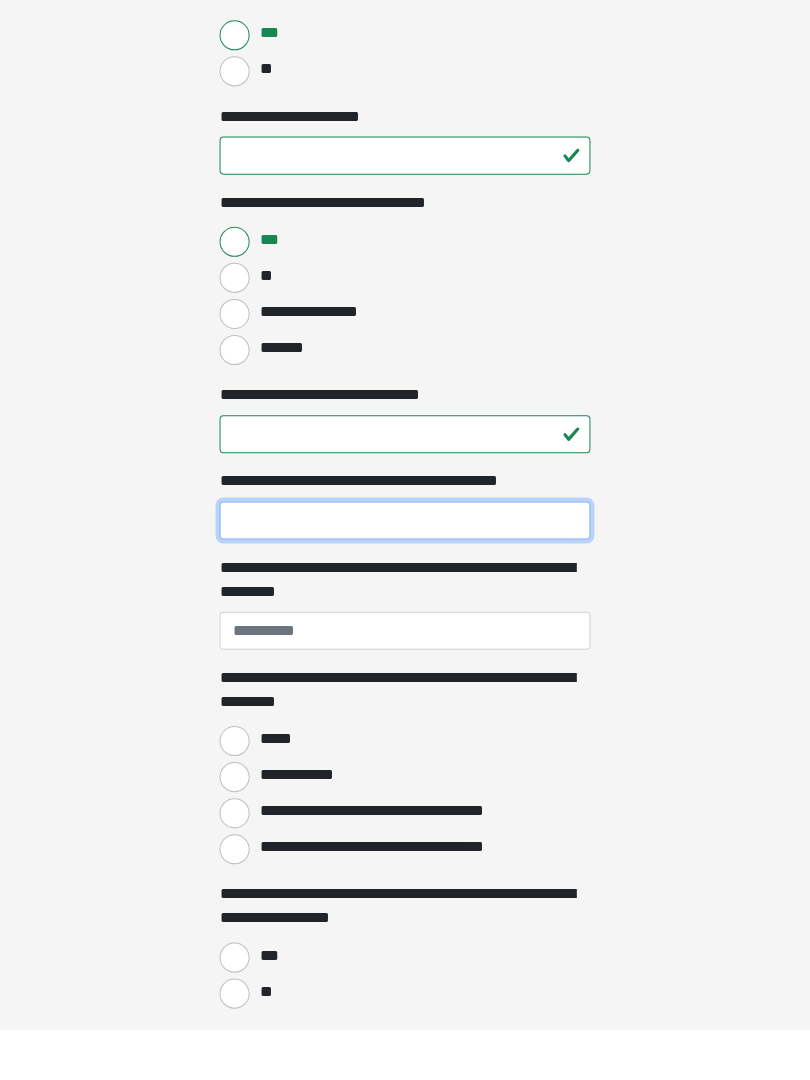 click on "**********" at bounding box center [405, 572] 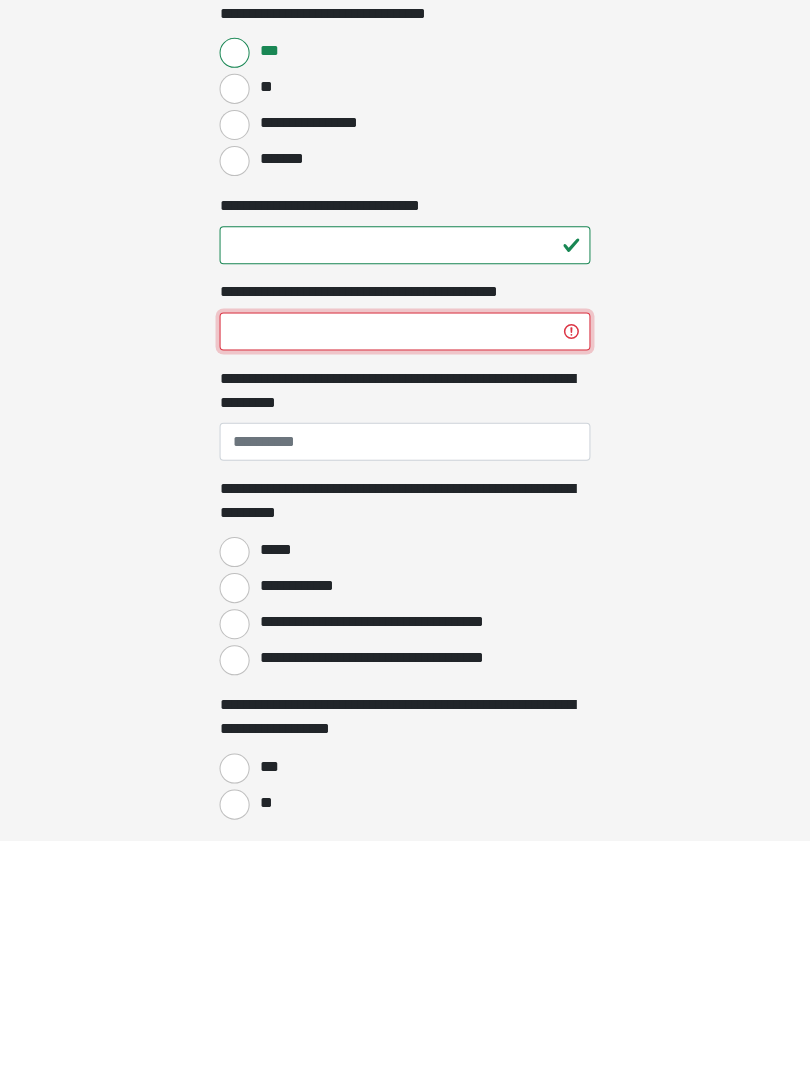 type on "****" 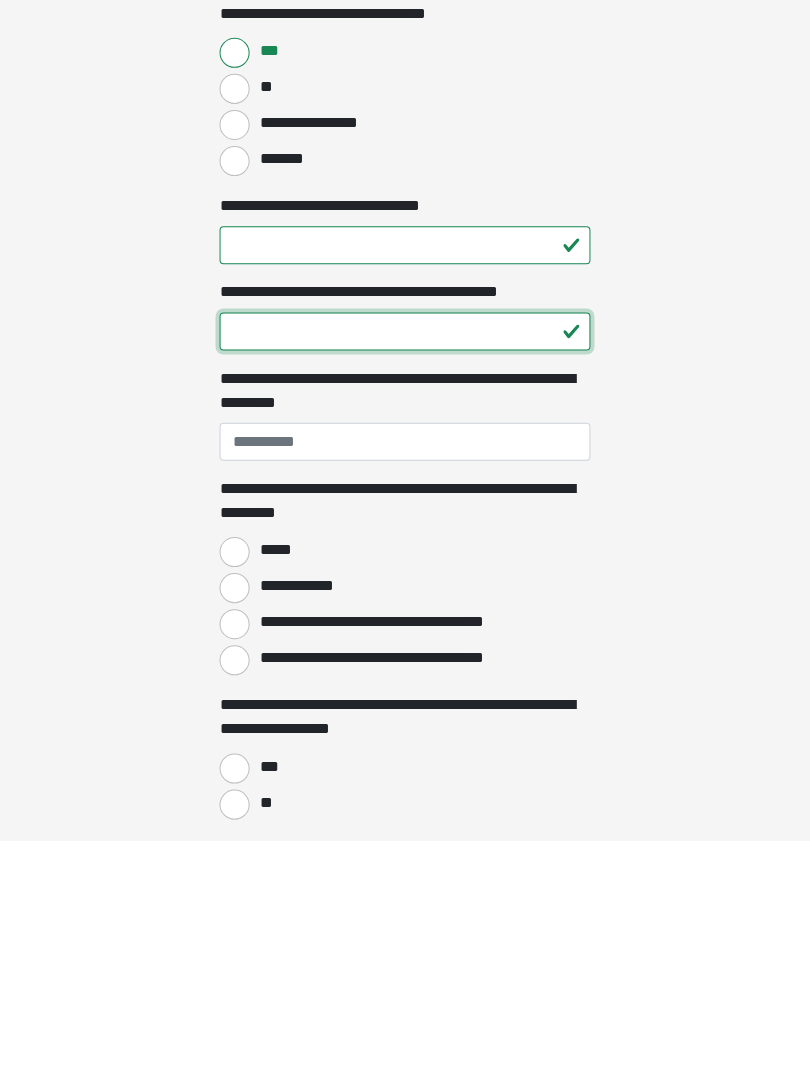 type on "*" 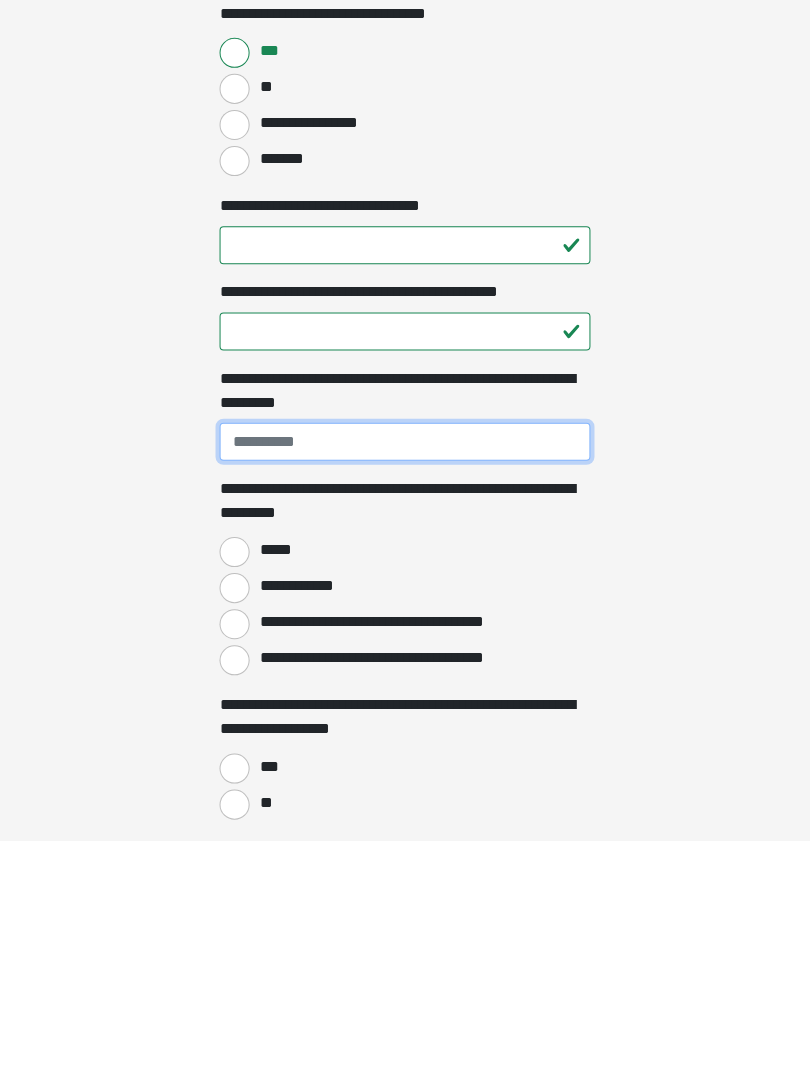 click on "**********" at bounding box center (405, 682) 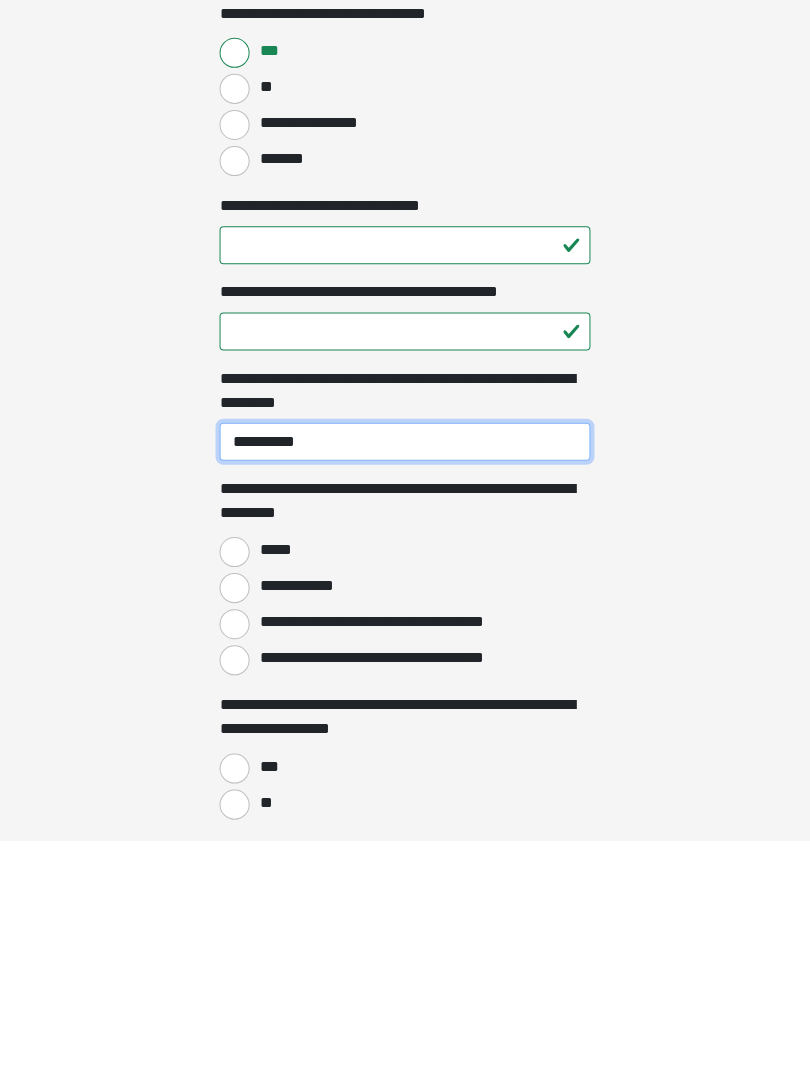 type on "**********" 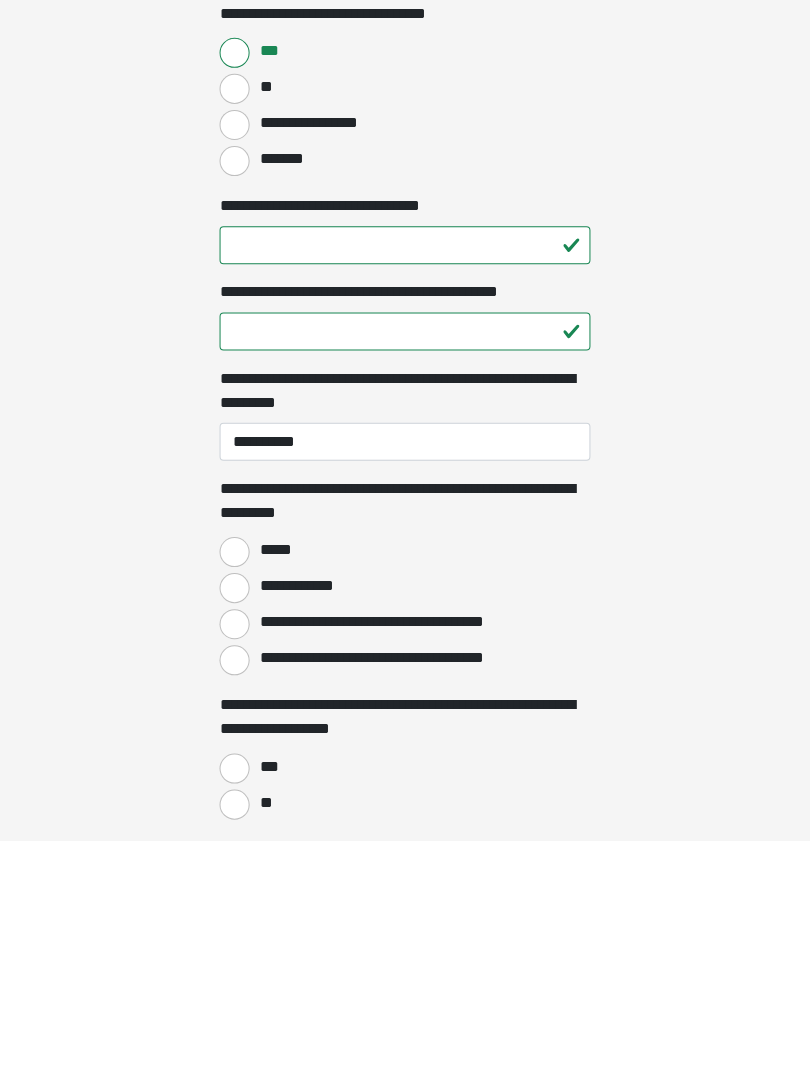 click on "*****" at bounding box center [235, 792] 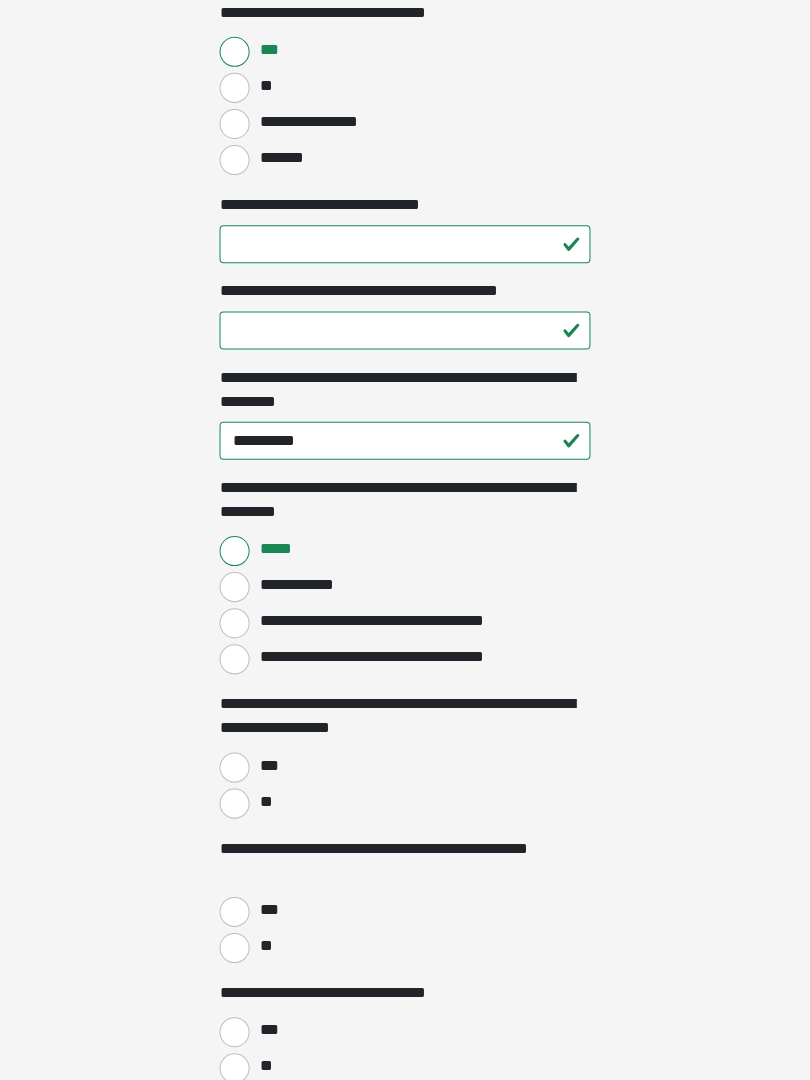 click on "**" at bounding box center [235, 805] 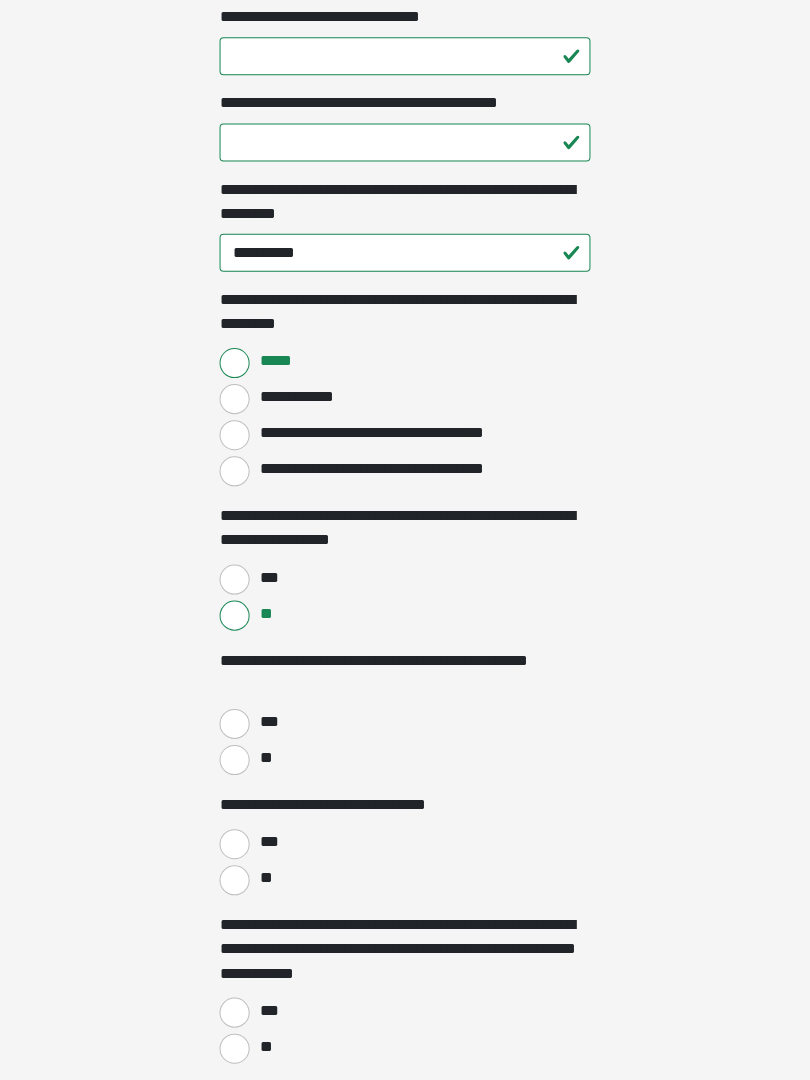 scroll, scrollTop: 1673, scrollLeft: 0, axis: vertical 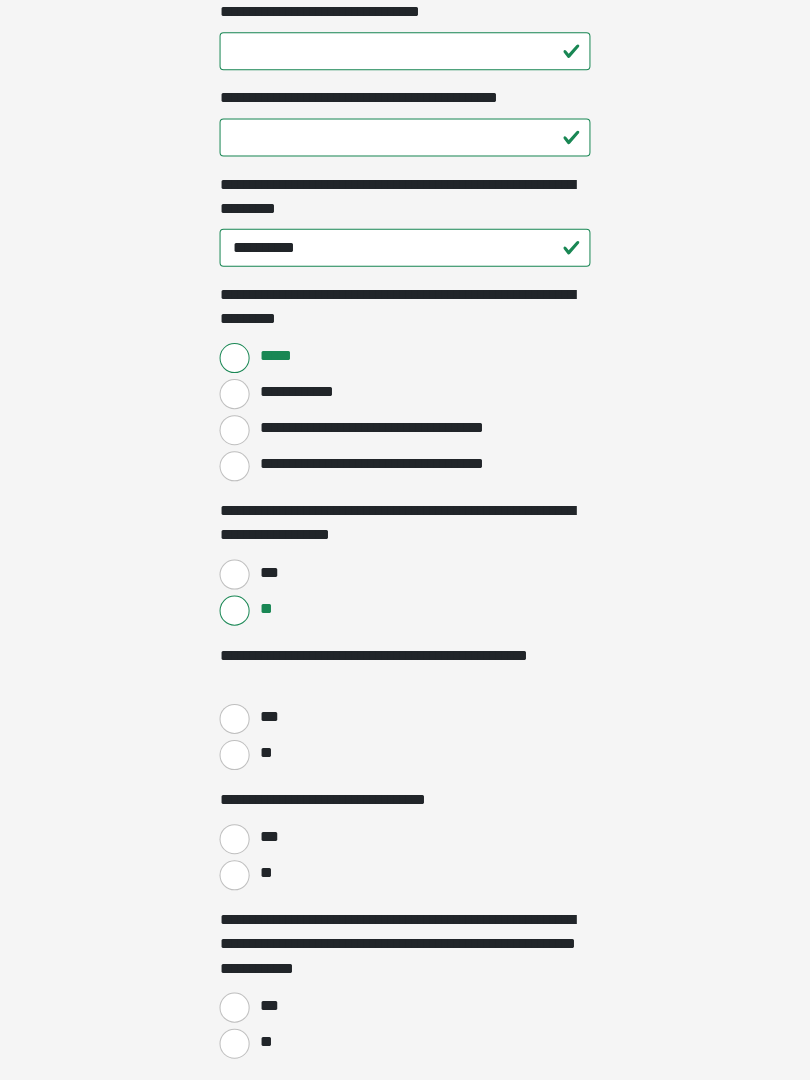click on "**" at bounding box center [235, 756] 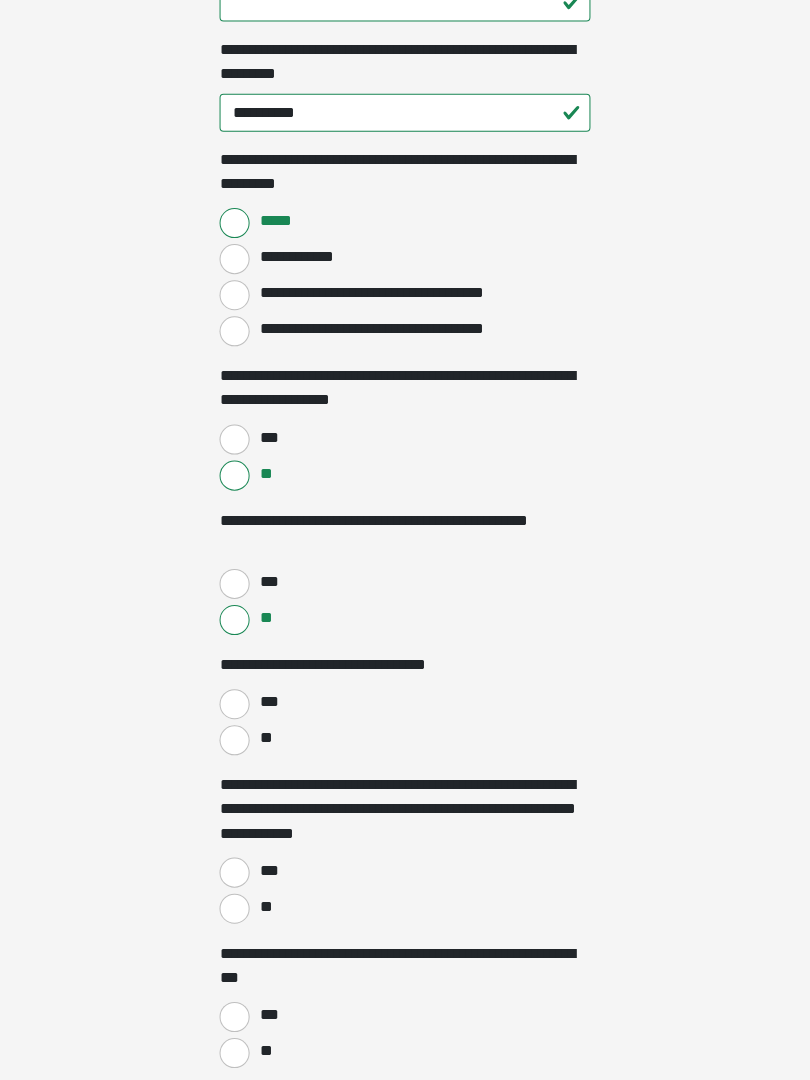 click on "**" at bounding box center (235, 741) 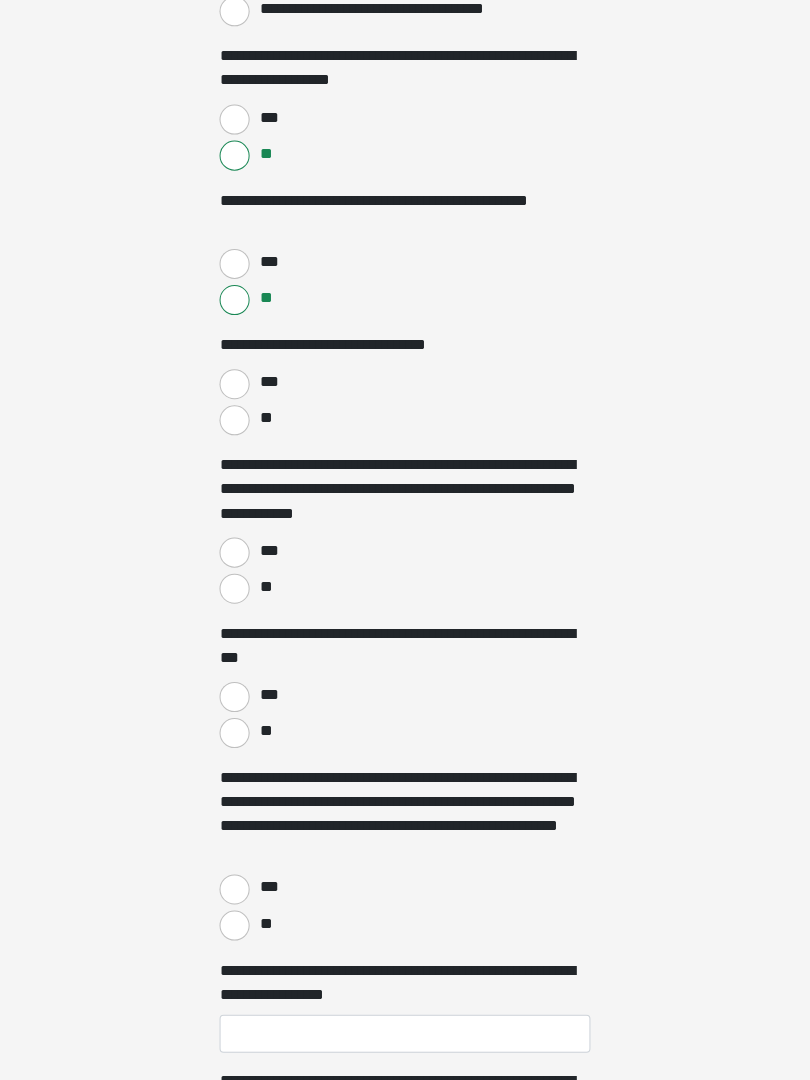 scroll, scrollTop: 2129, scrollLeft: 0, axis: vertical 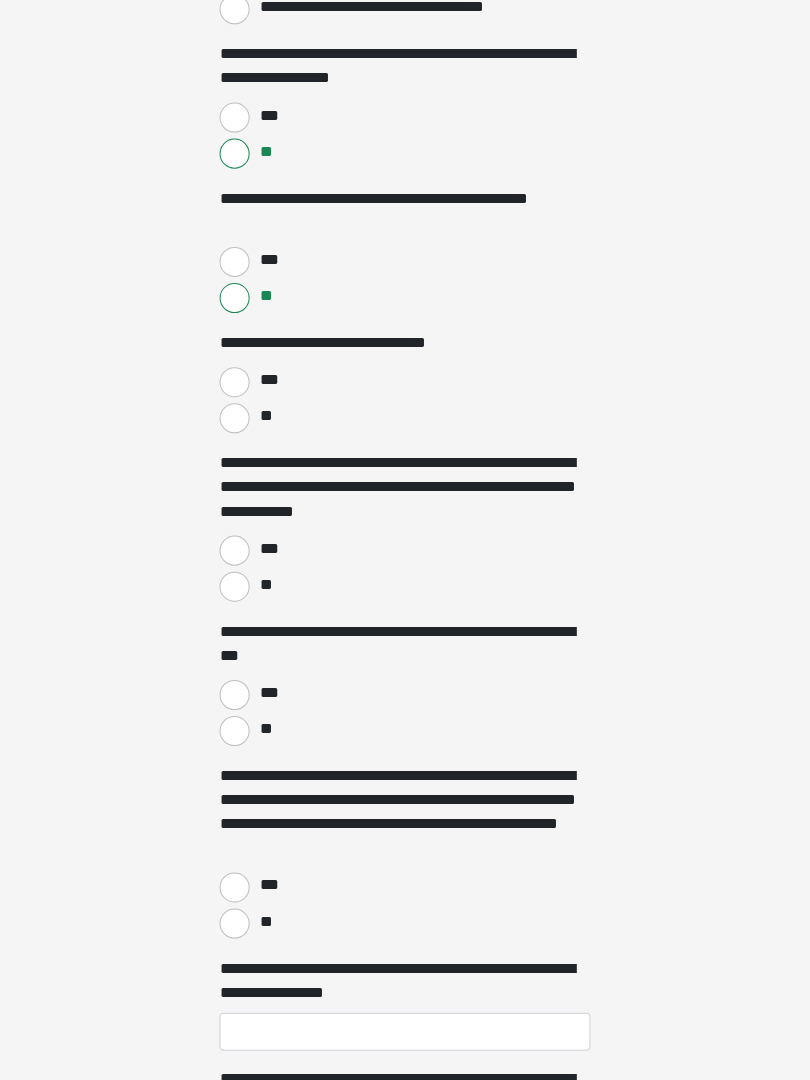 click on "***" at bounding box center [235, 552] 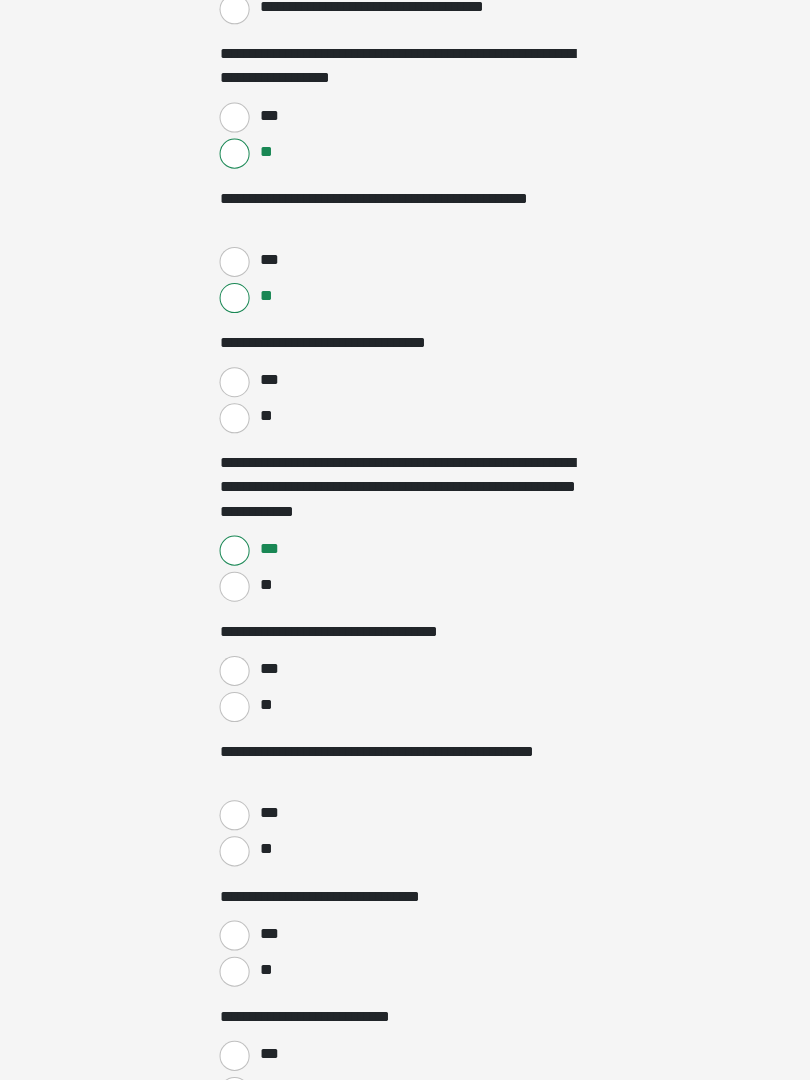 click on "***" at bounding box center [235, 672] 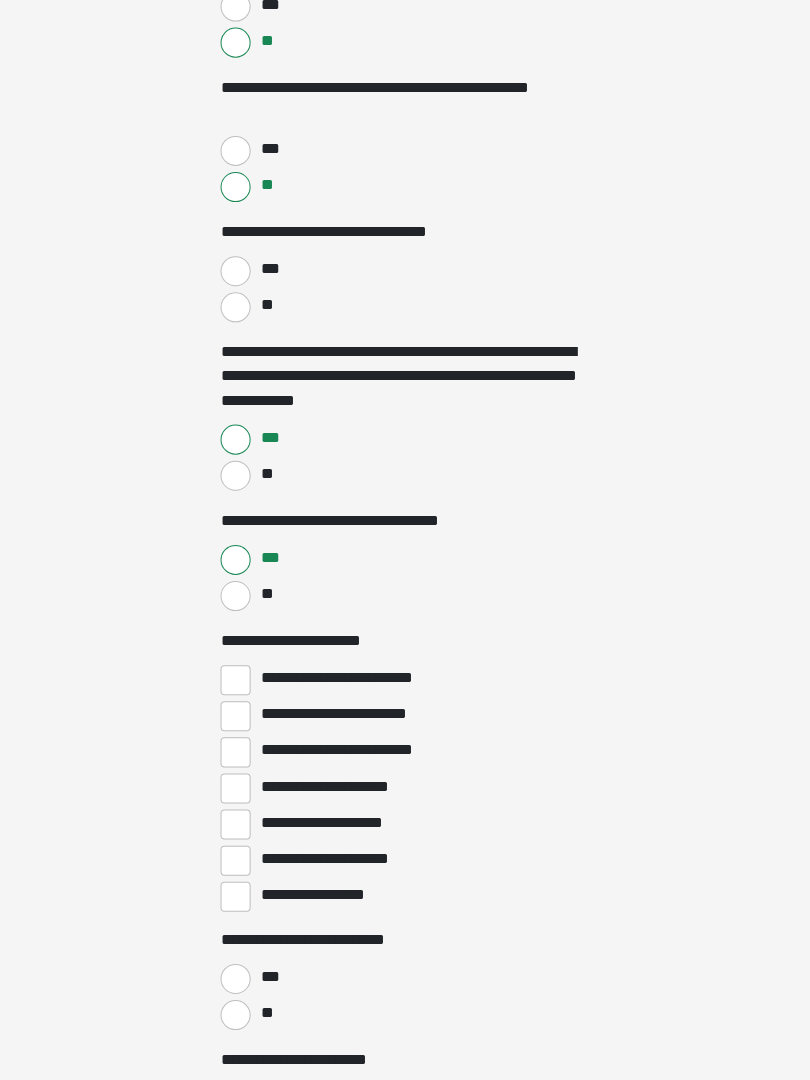 scroll, scrollTop: 2244, scrollLeft: 0, axis: vertical 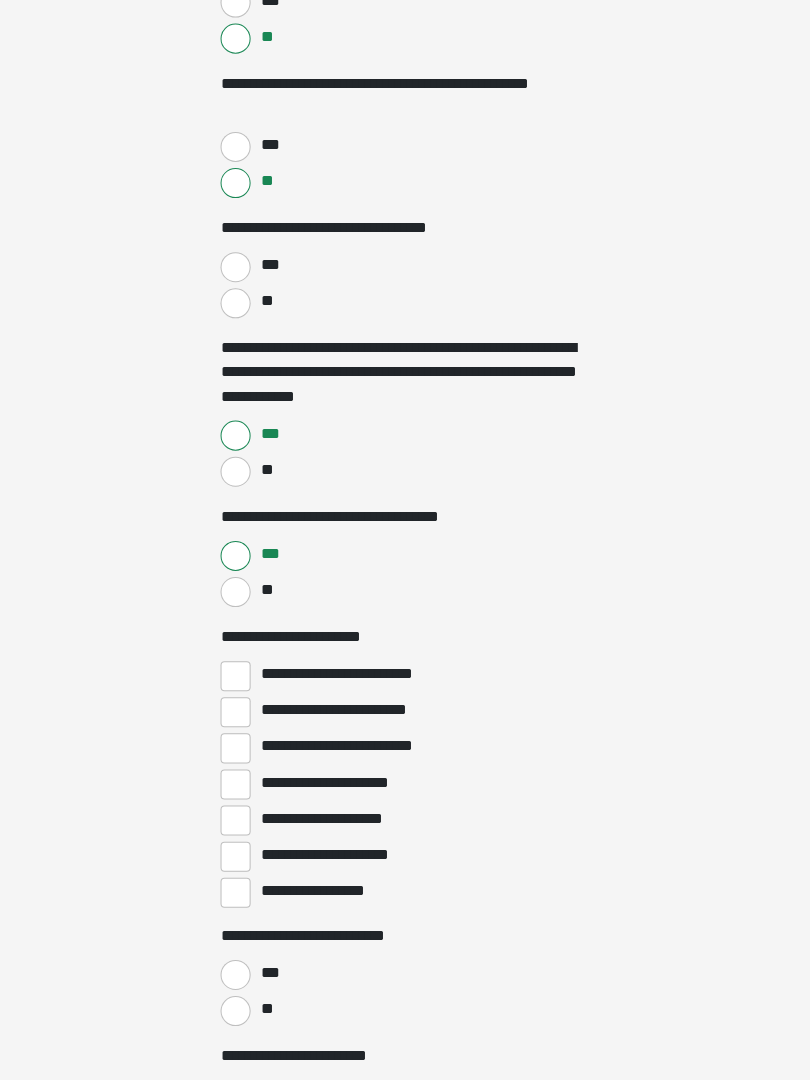 click on "**********" at bounding box center [235, 749] 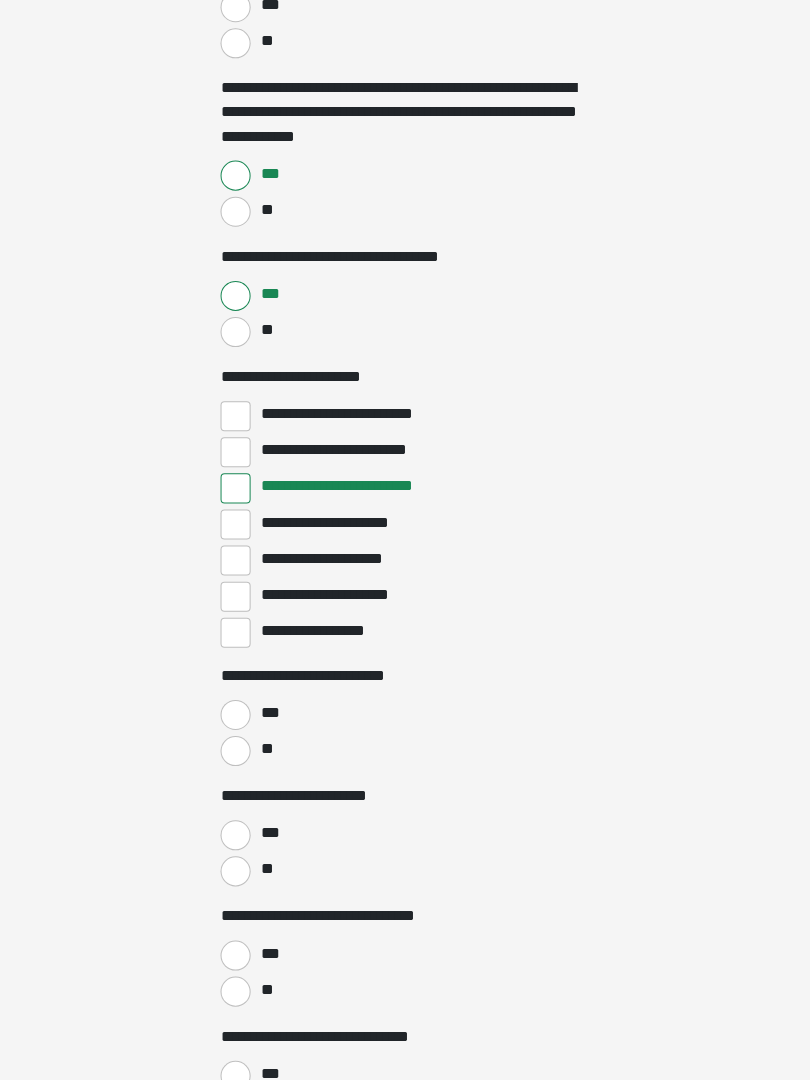 scroll, scrollTop: 2516, scrollLeft: 0, axis: vertical 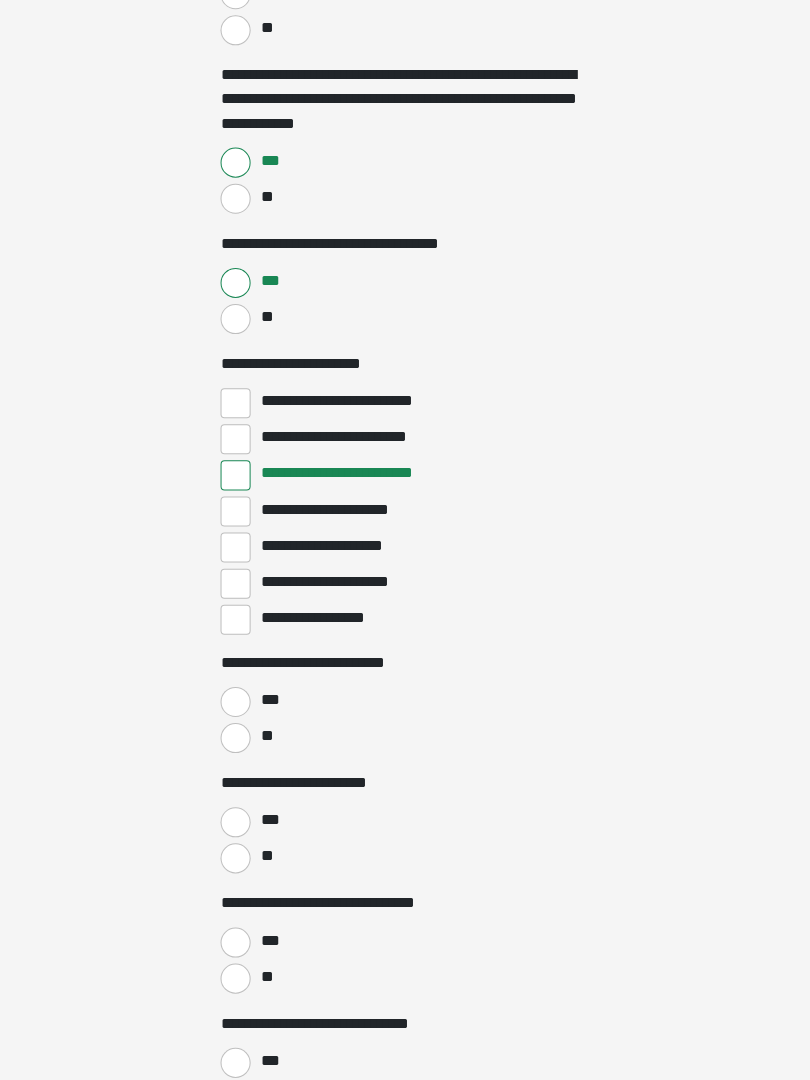click on "**" at bounding box center (235, 739) 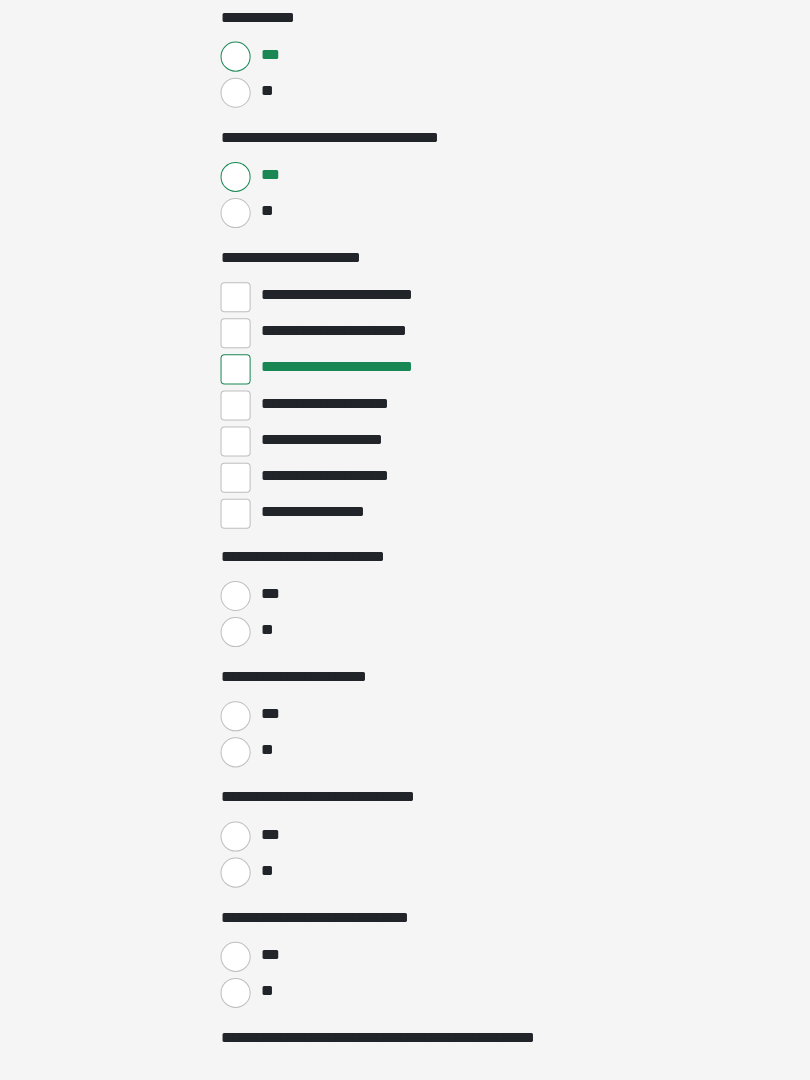 scroll, scrollTop: 2625, scrollLeft: 0, axis: vertical 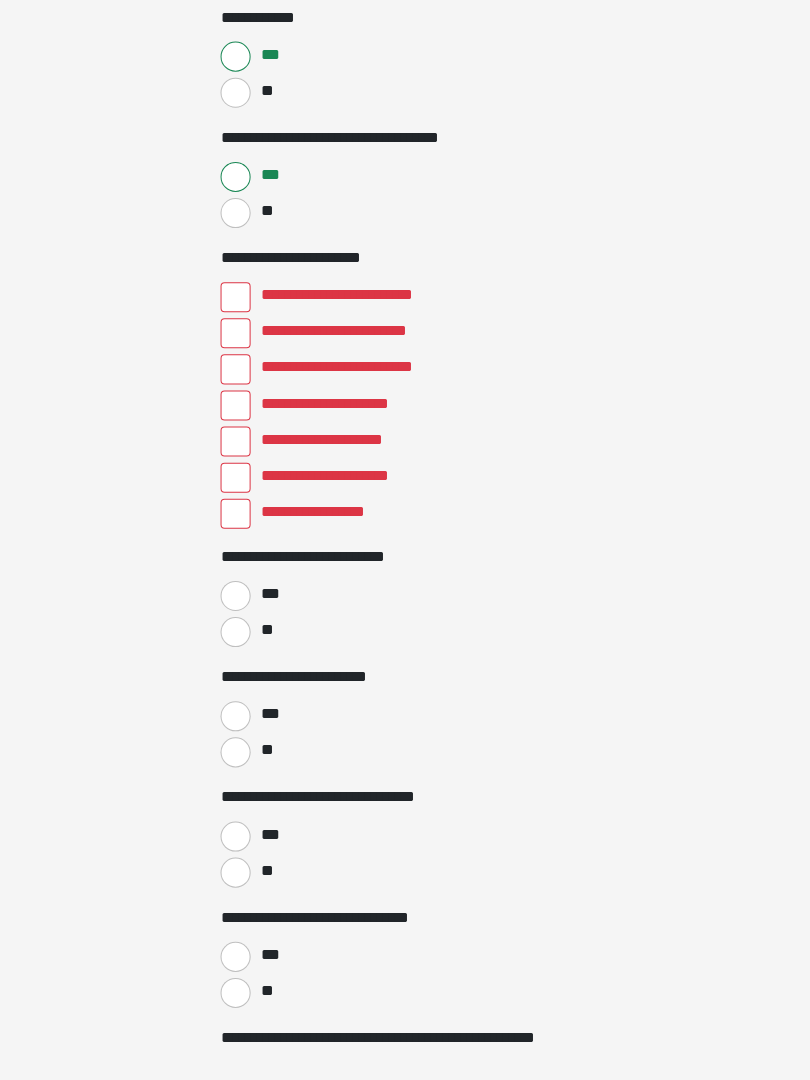 click on "**********" at bounding box center (235, 512) 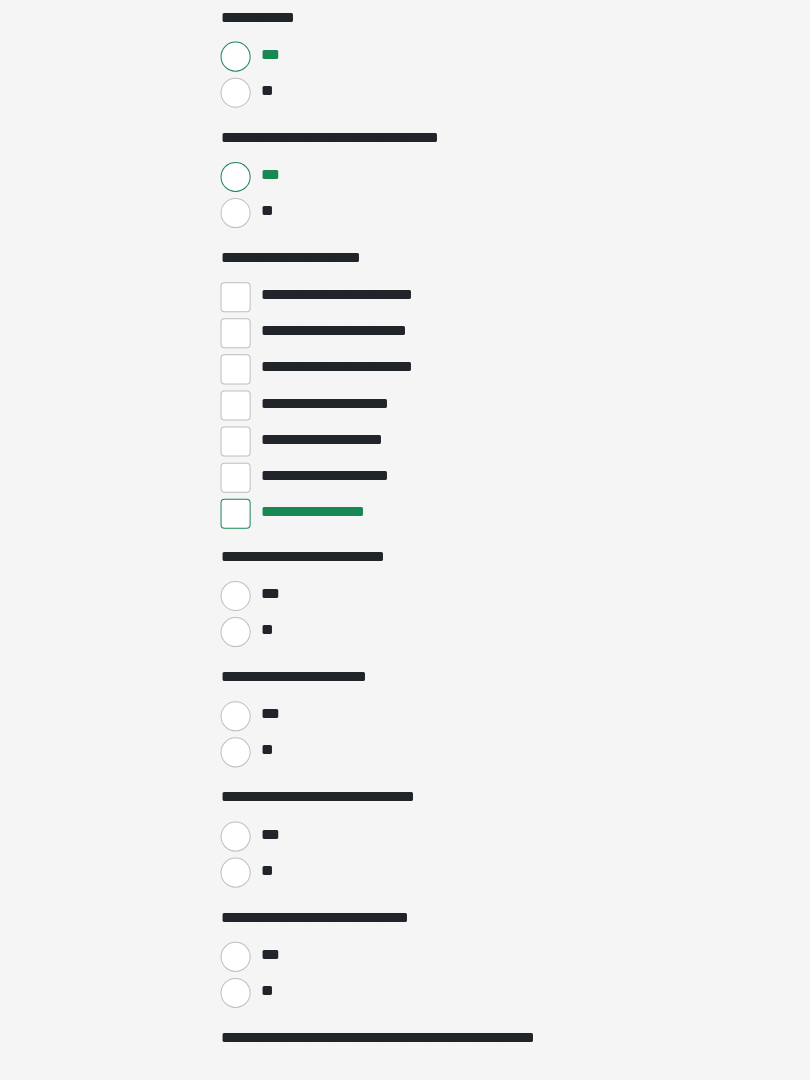 click on "**" at bounding box center (235, 630) 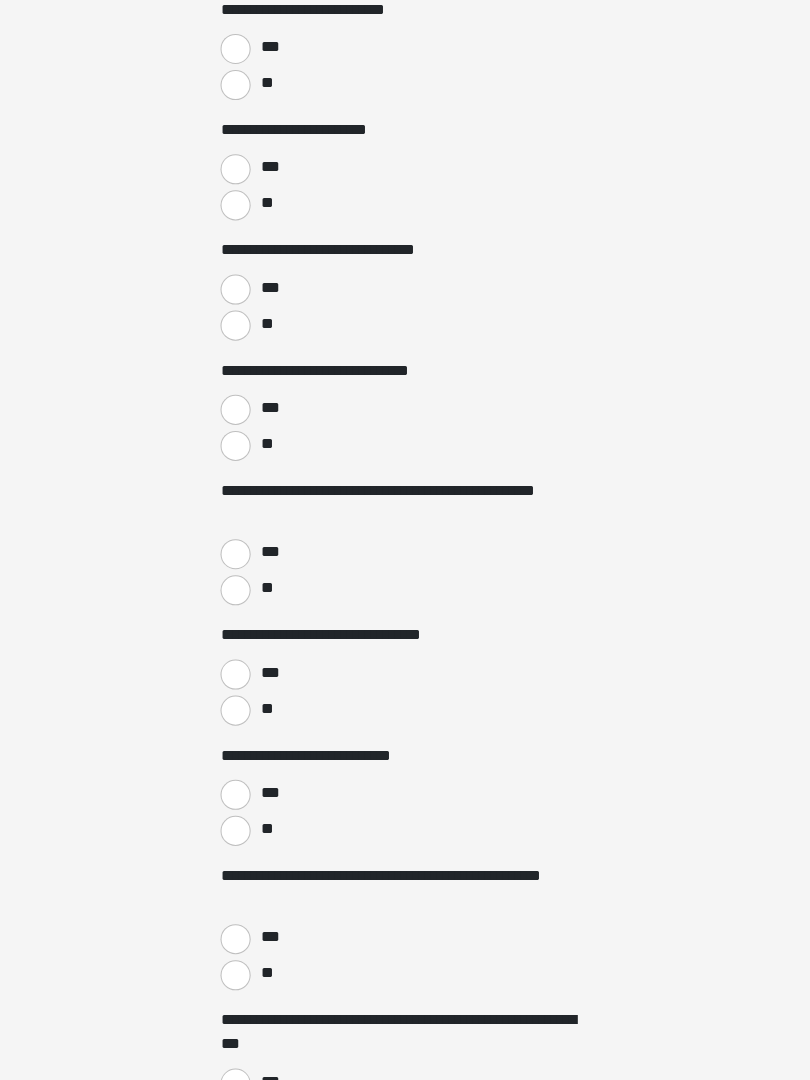 scroll, scrollTop: 3168, scrollLeft: 0, axis: vertical 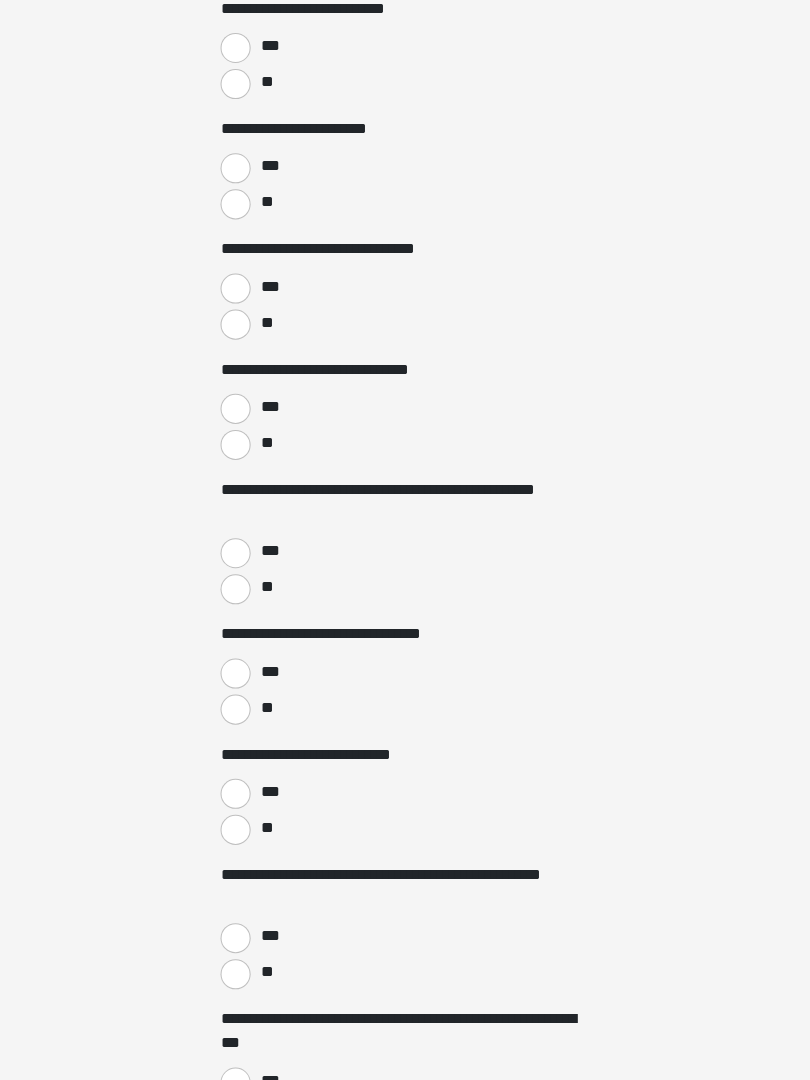 click on "**" at bounding box center (235, 831) 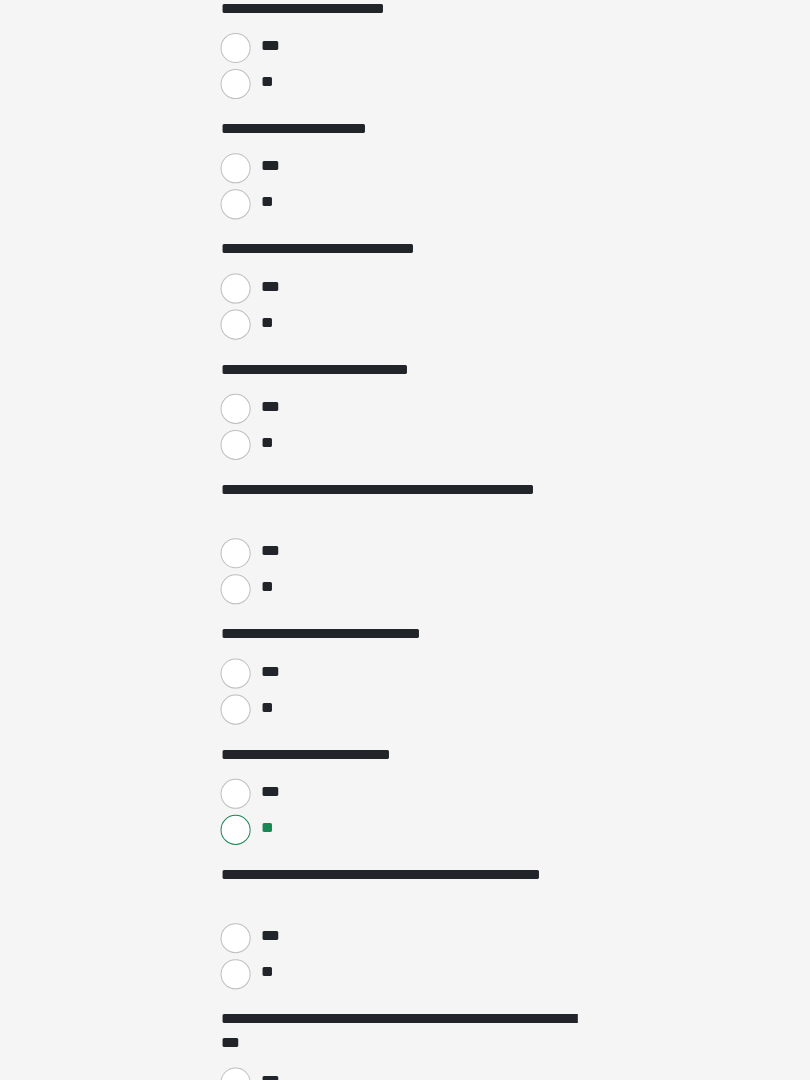 click on "***" at bounding box center [235, 675] 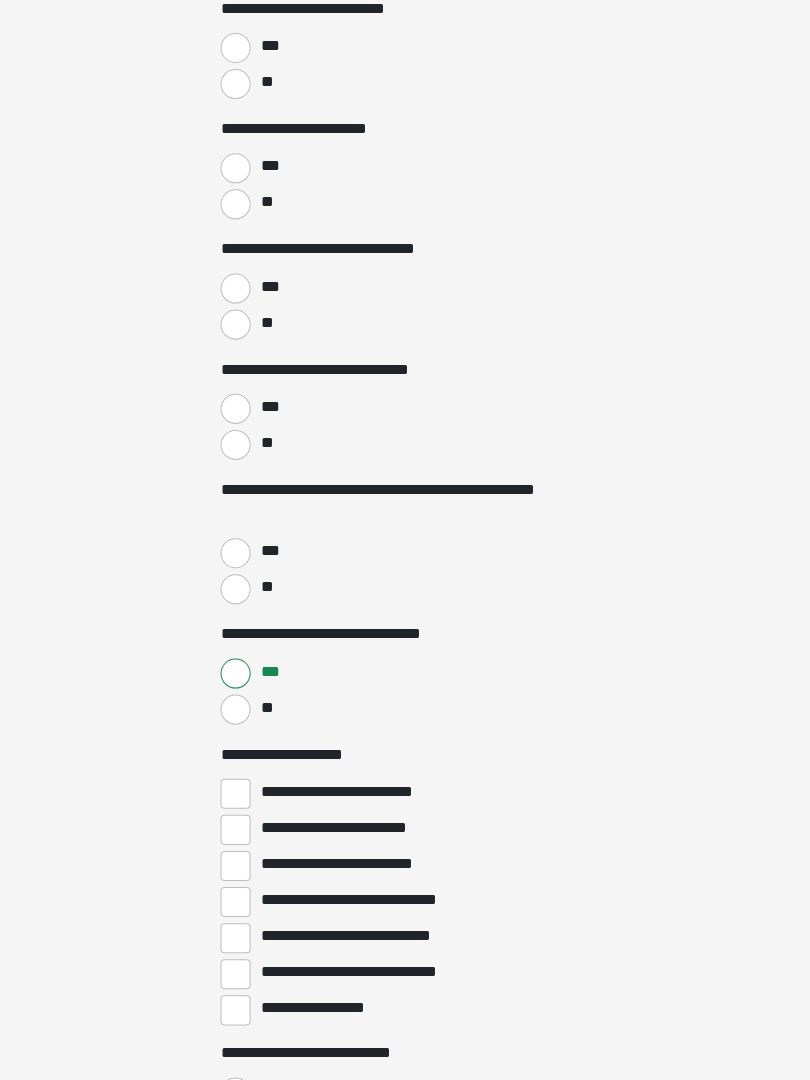 click on "**" at bounding box center (235, 591) 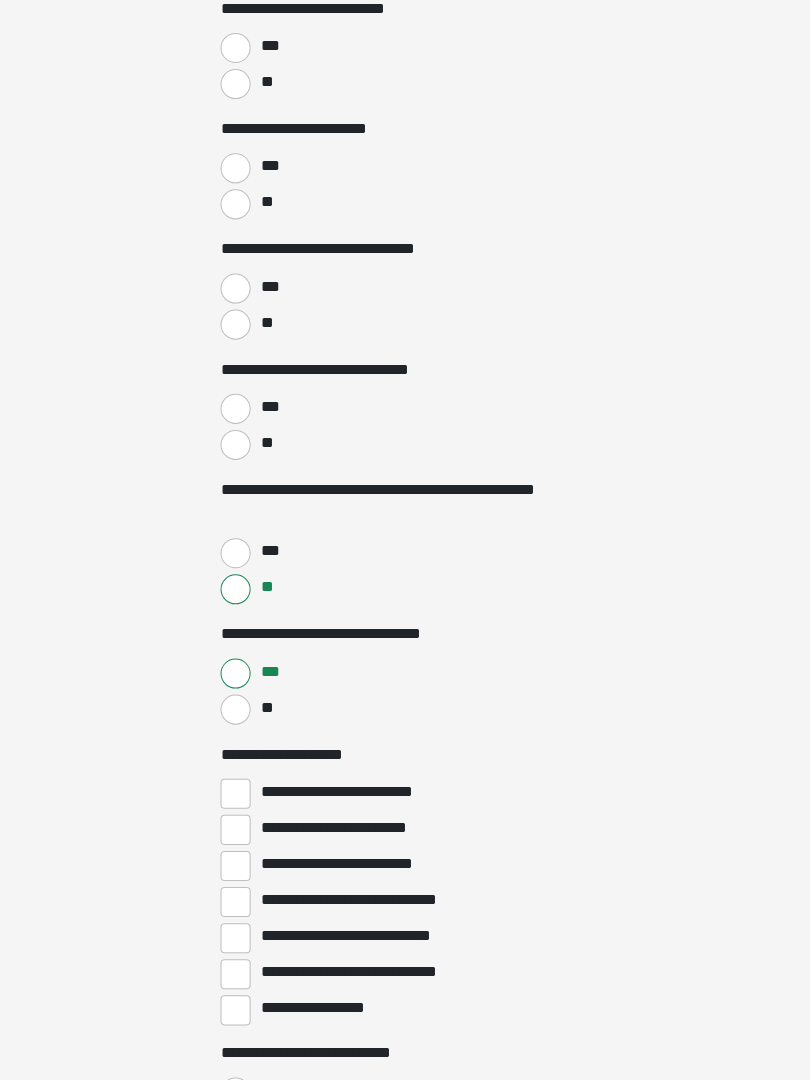 click on "**" at bounding box center [235, 447] 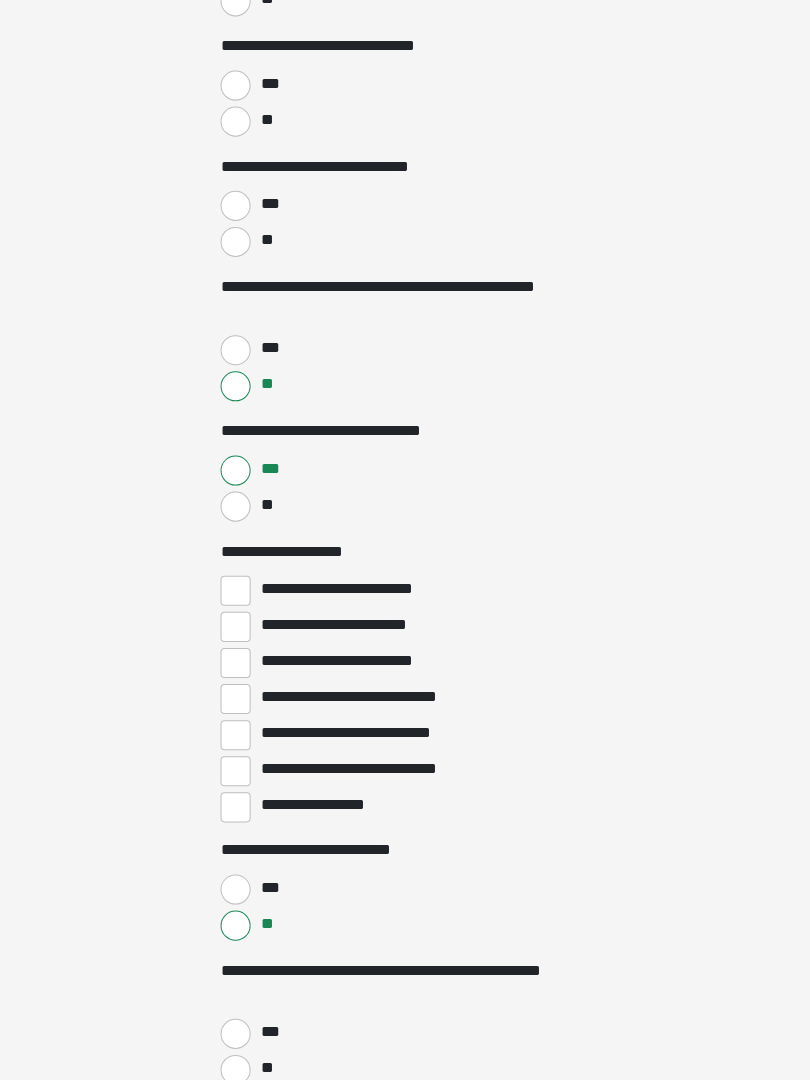 scroll, scrollTop: 3372, scrollLeft: 0, axis: vertical 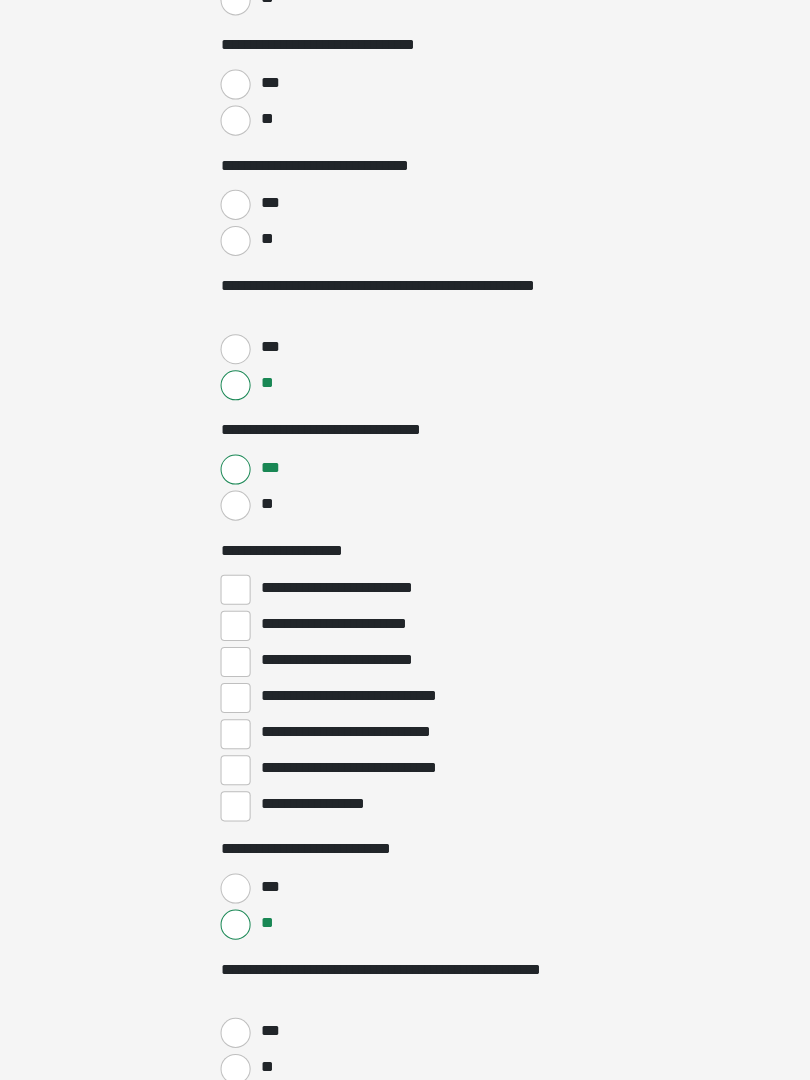 click on "**********" at bounding box center (235, 663) 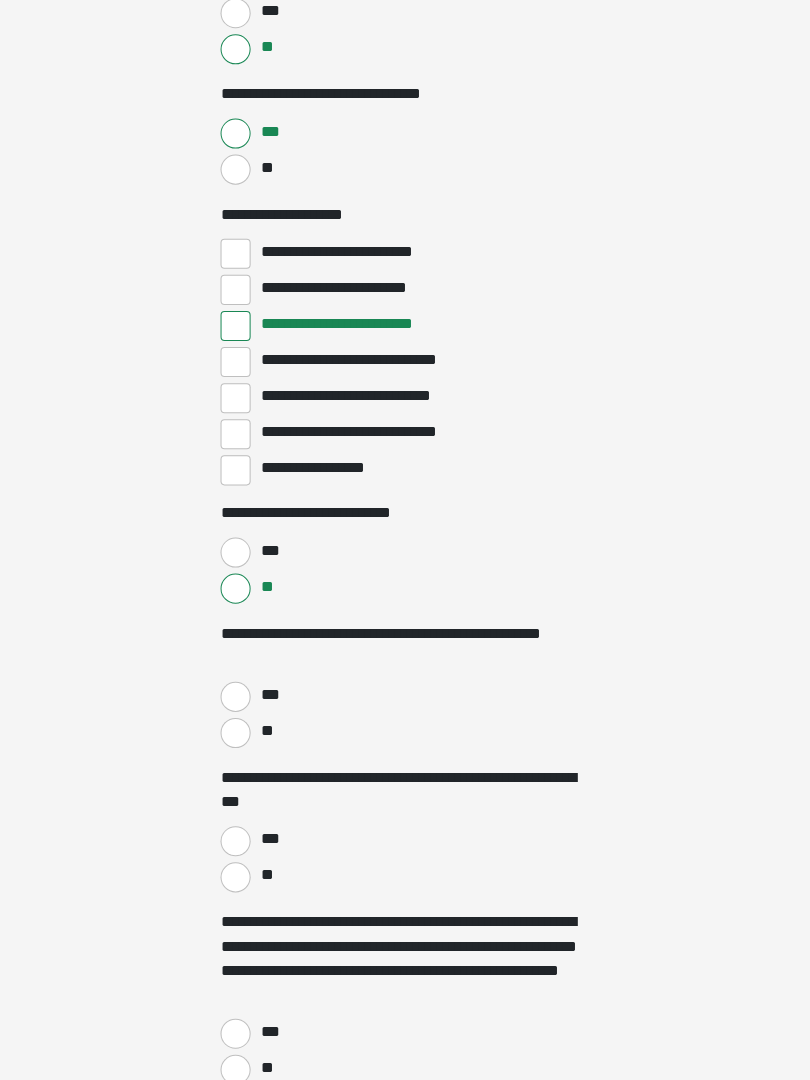 scroll, scrollTop: 3711, scrollLeft: 0, axis: vertical 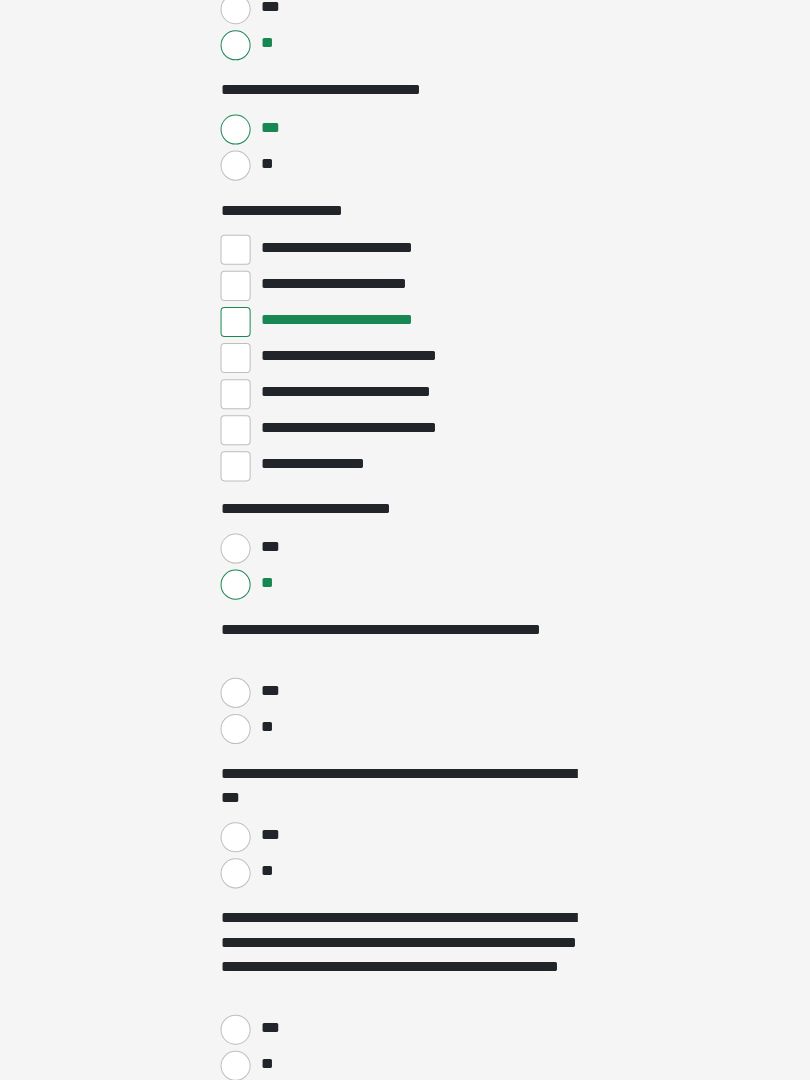 click on "**" at bounding box center [235, 730] 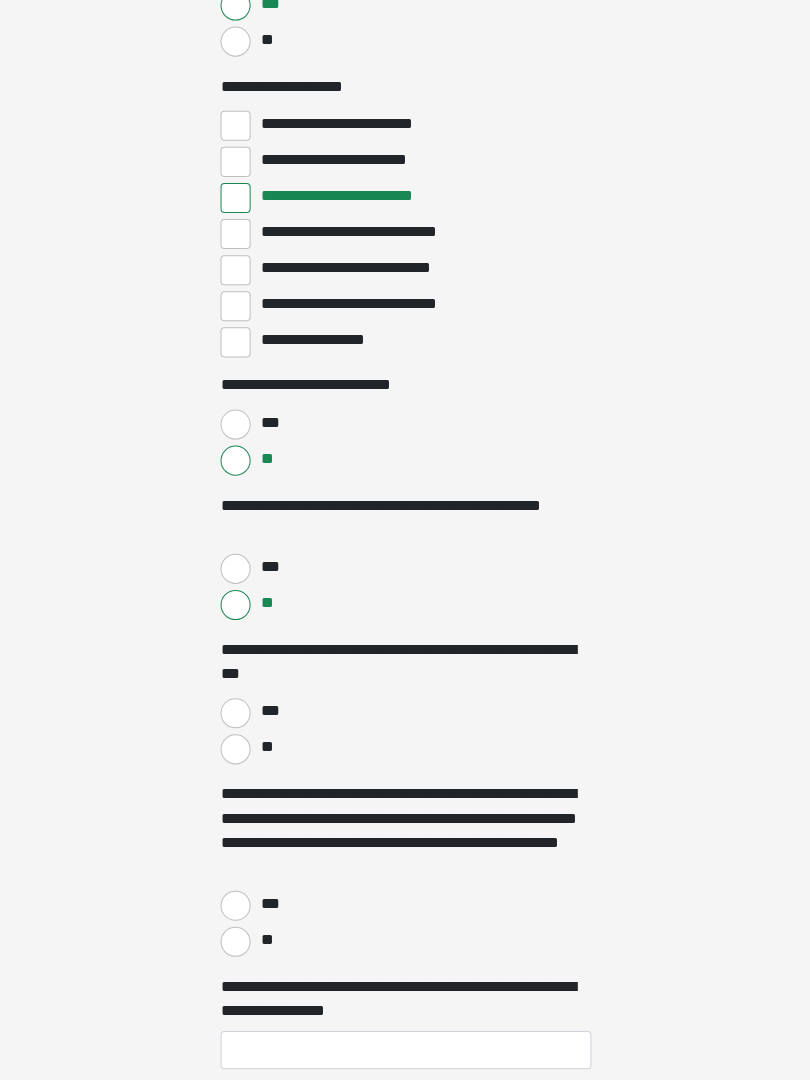 scroll, scrollTop: 3837, scrollLeft: 0, axis: vertical 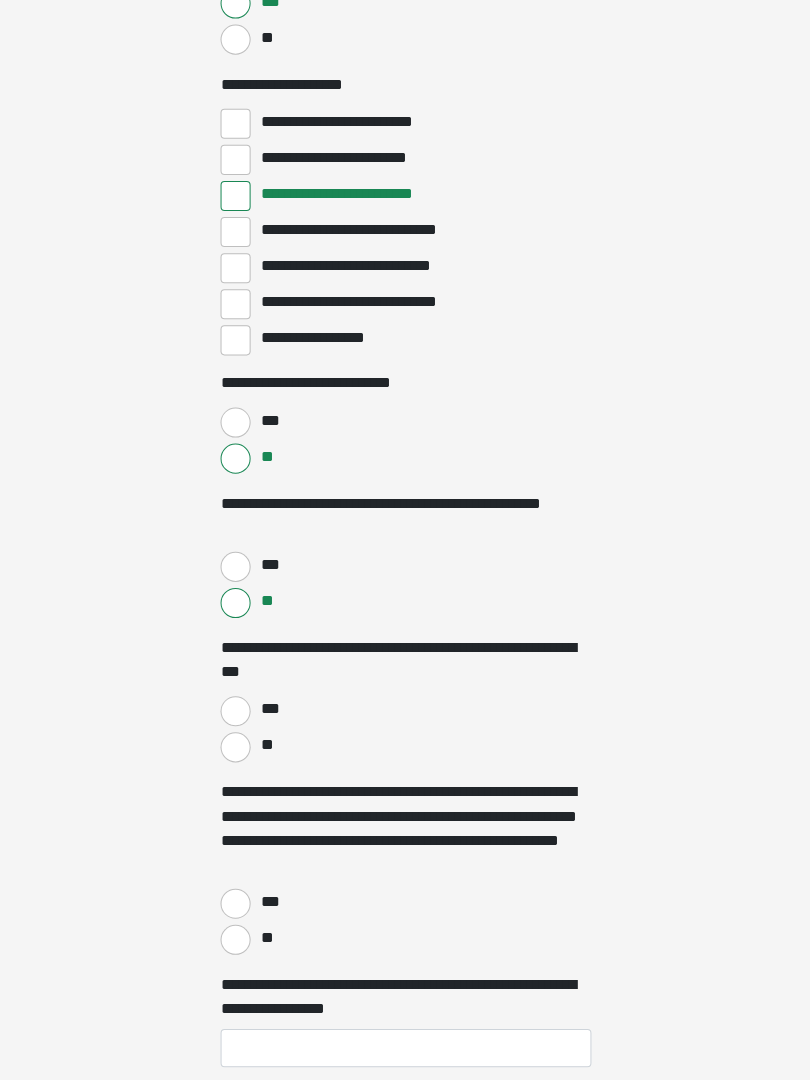 click on "**" at bounding box center (235, 748) 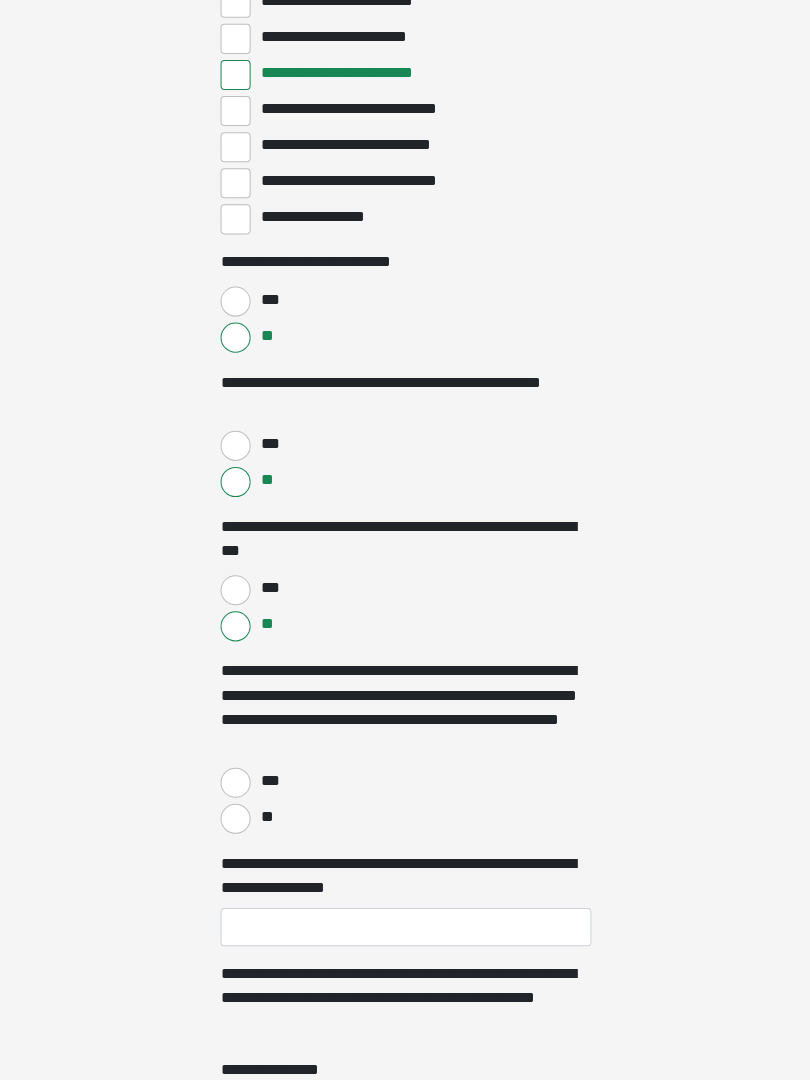 scroll, scrollTop: 3964, scrollLeft: 0, axis: vertical 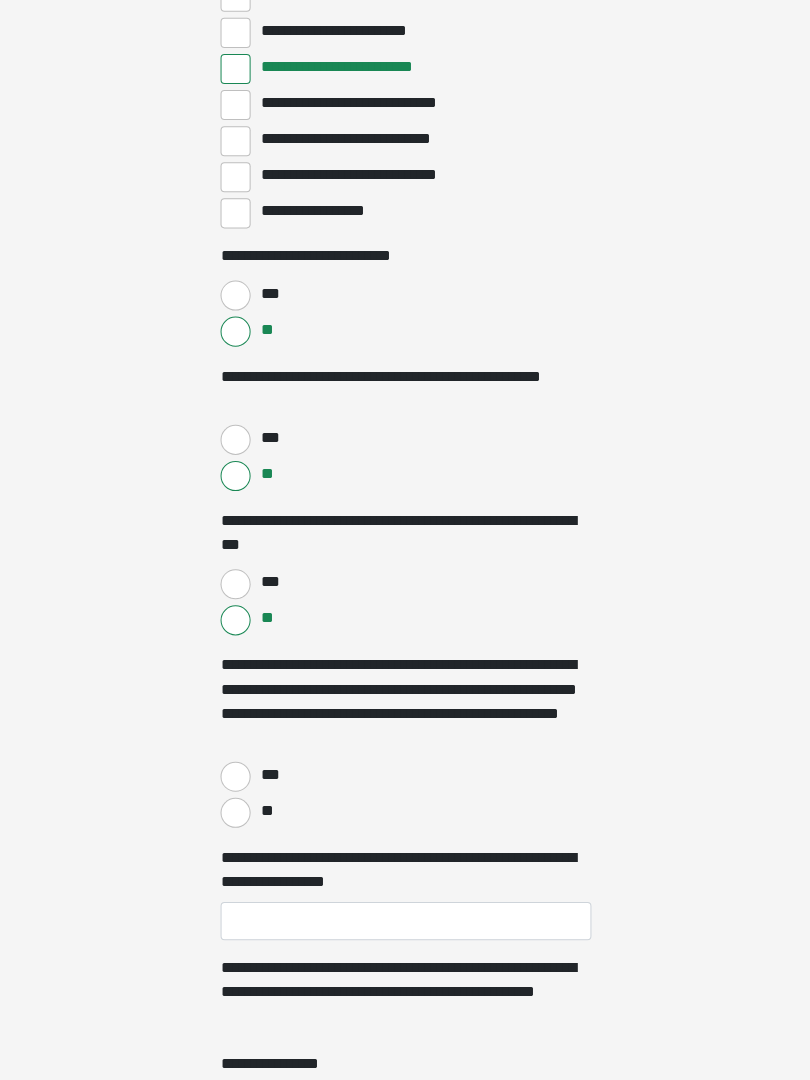 click on "**" at bounding box center (235, 813) 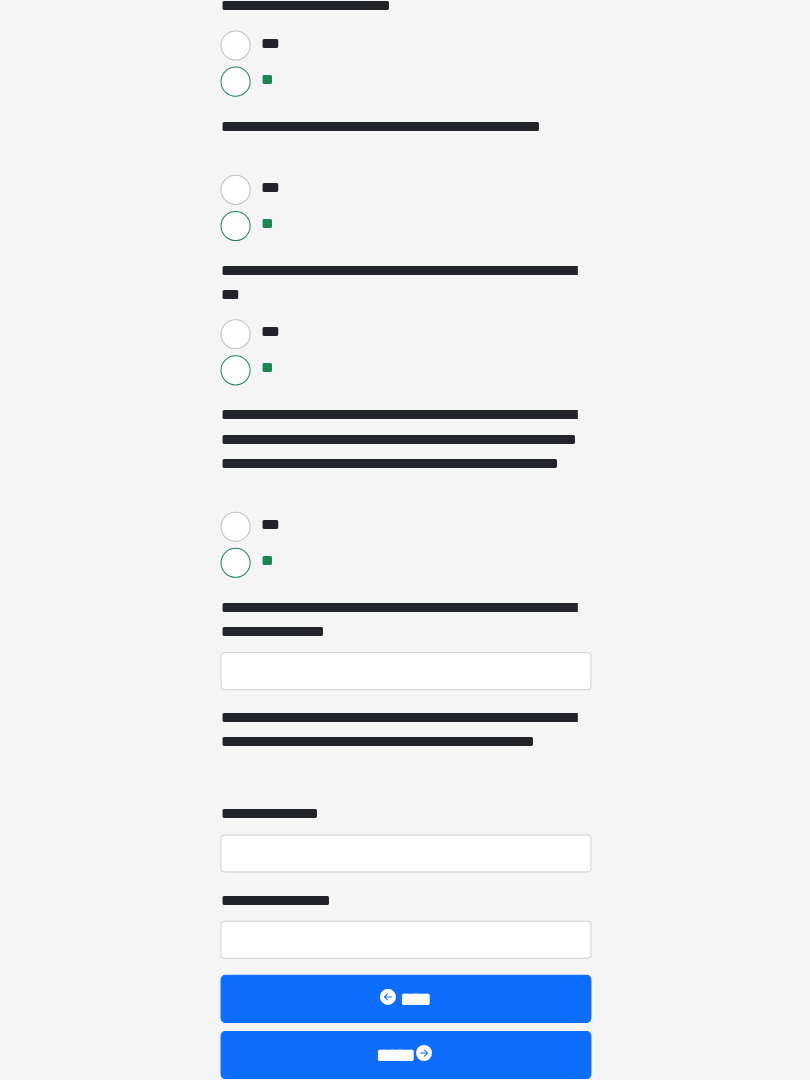 scroll, scrollTop: 4214, scrollLeft: 0, axis: vertical 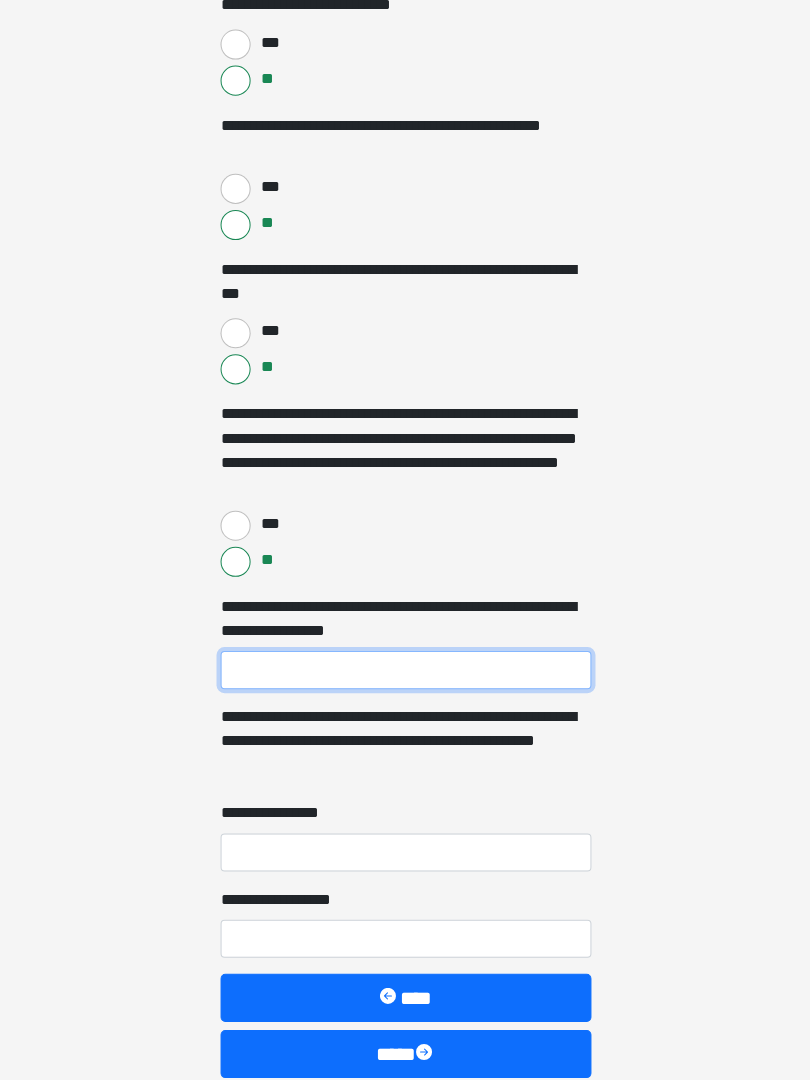 click on "**********" at bounding box center [405, 671] 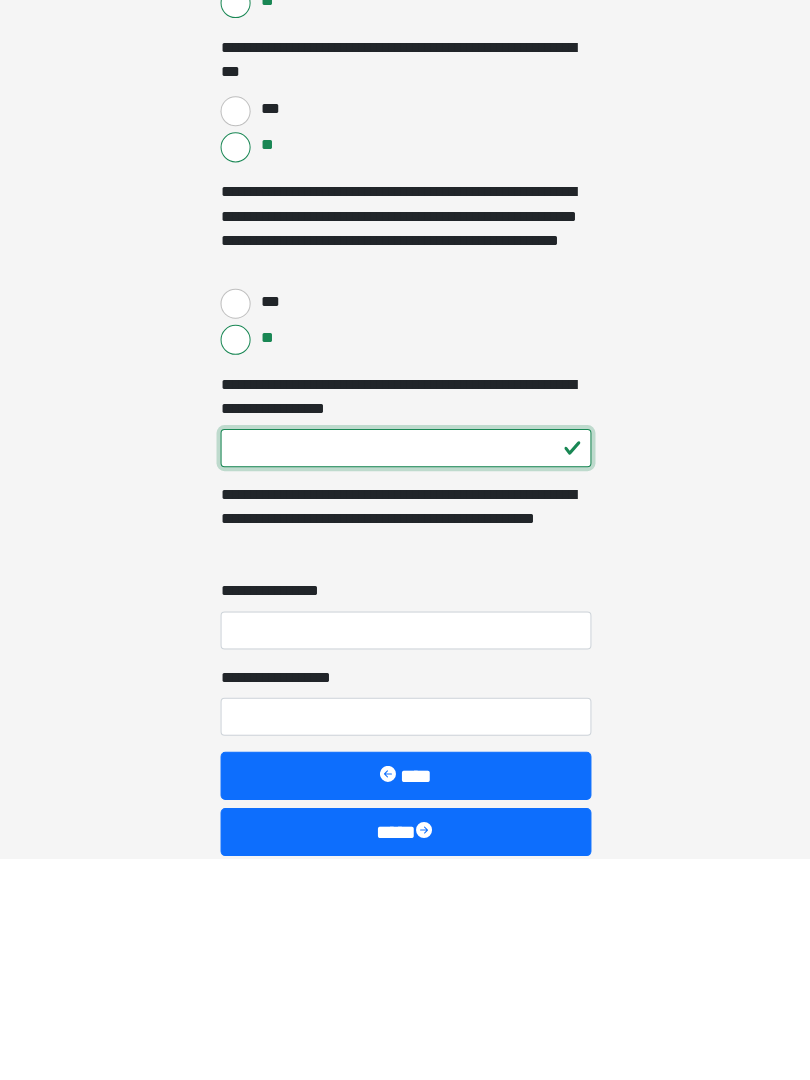 type on "***" 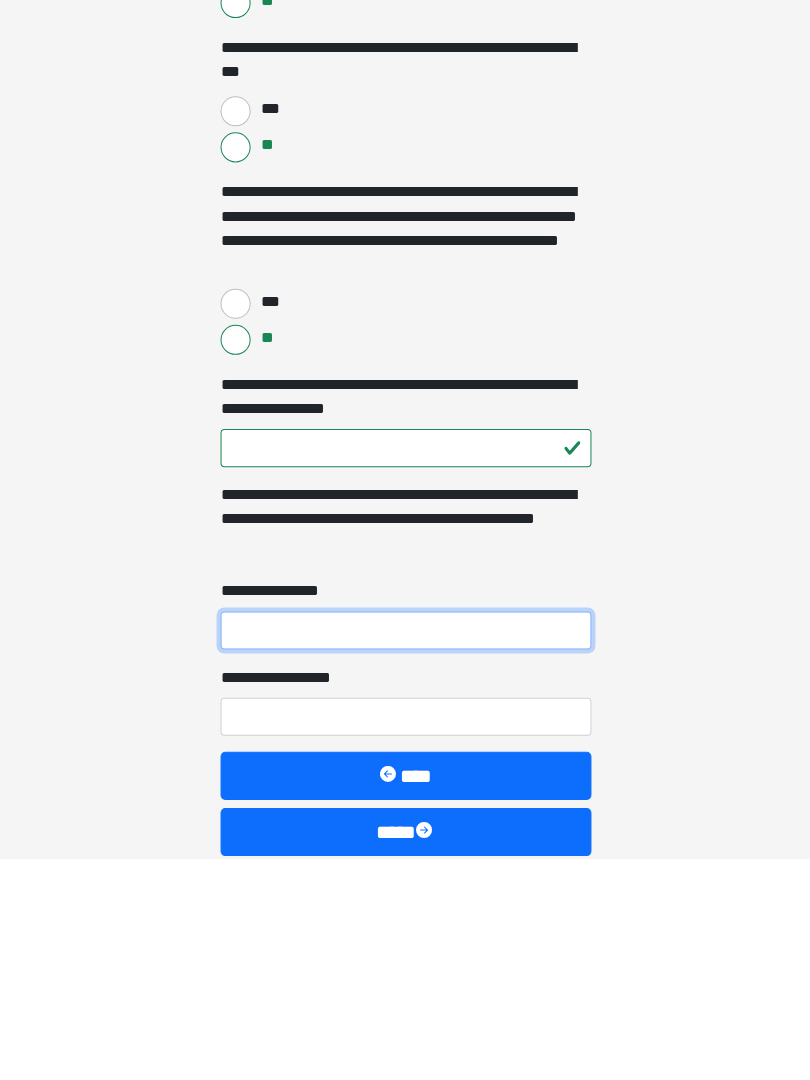 click on "**********" at bounding box center (405, 853) 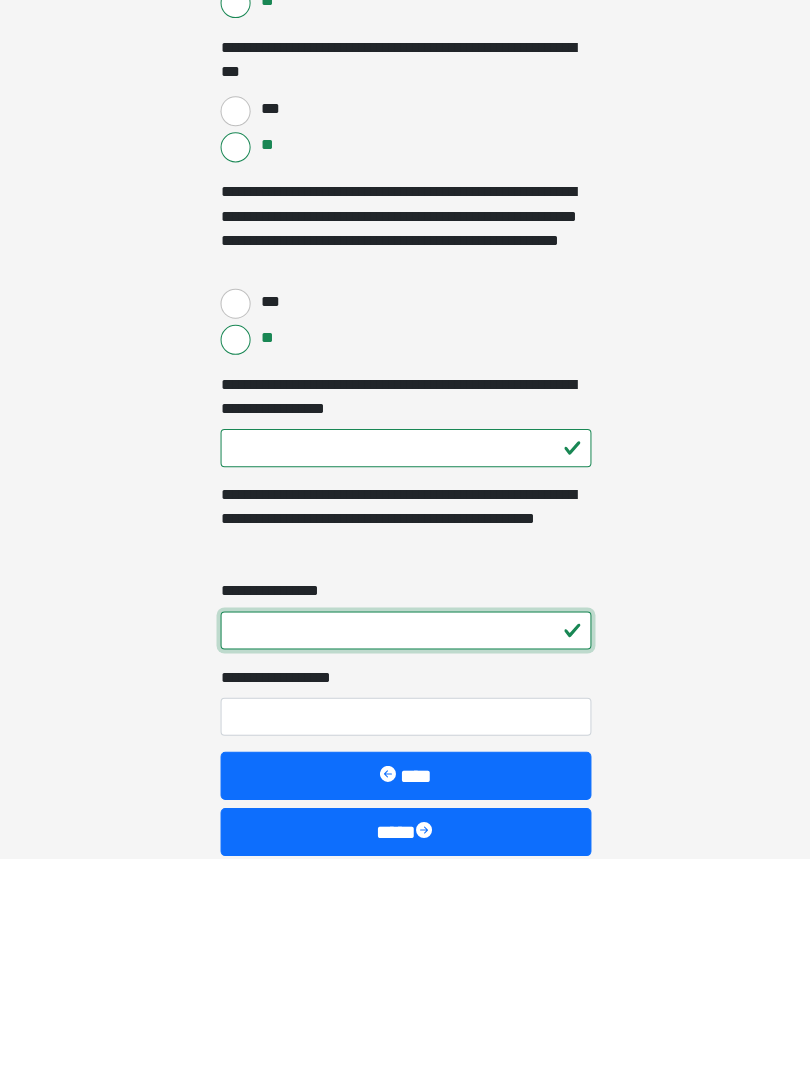 type on "*" 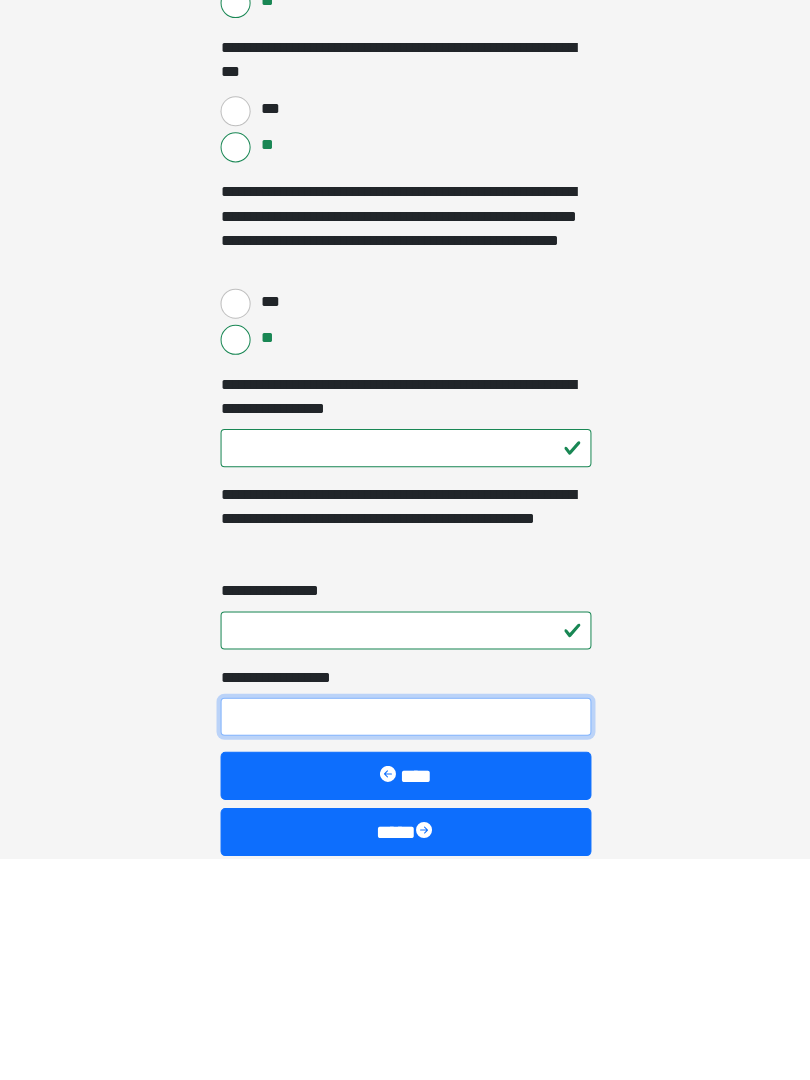 click on "**********" at bounding box center (405, 939) 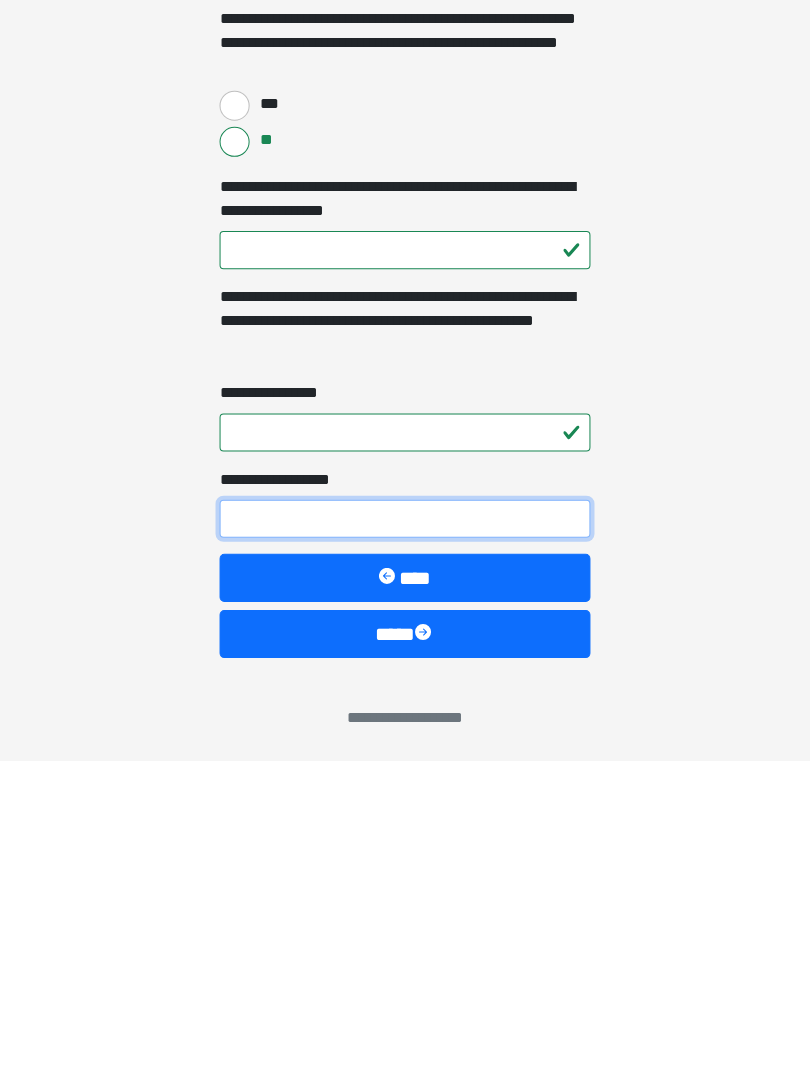 type on "*" 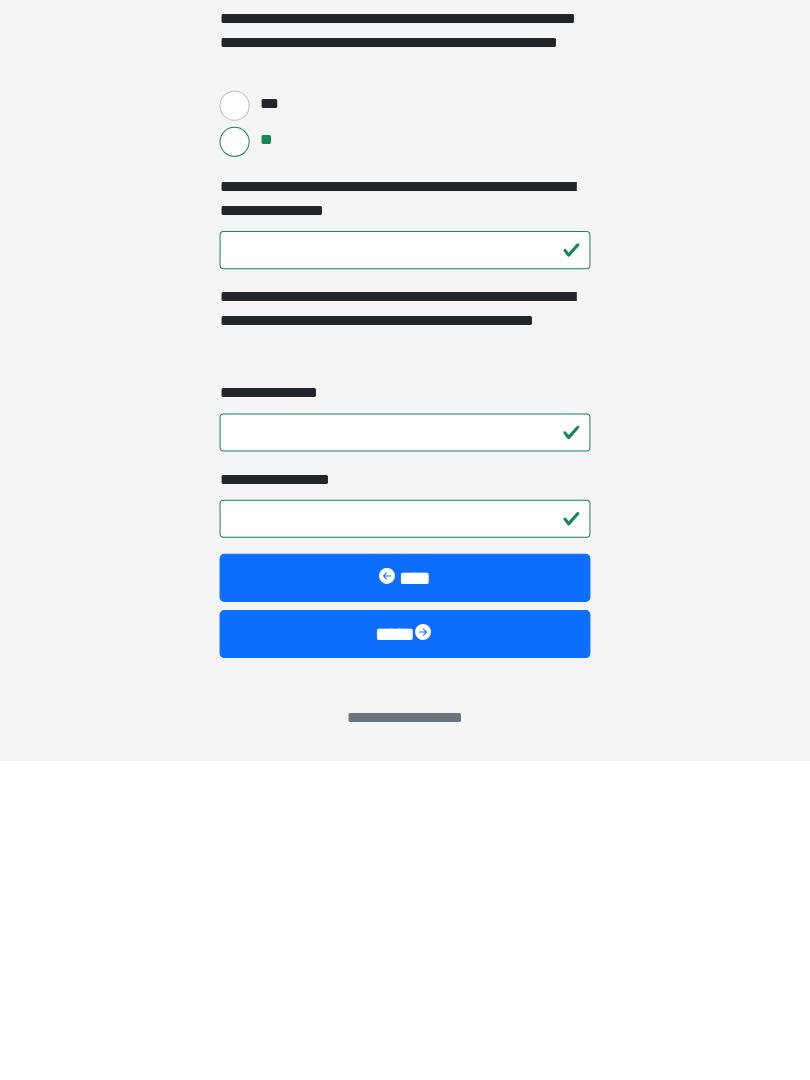 click on "****" at bounding box center (405, 954) 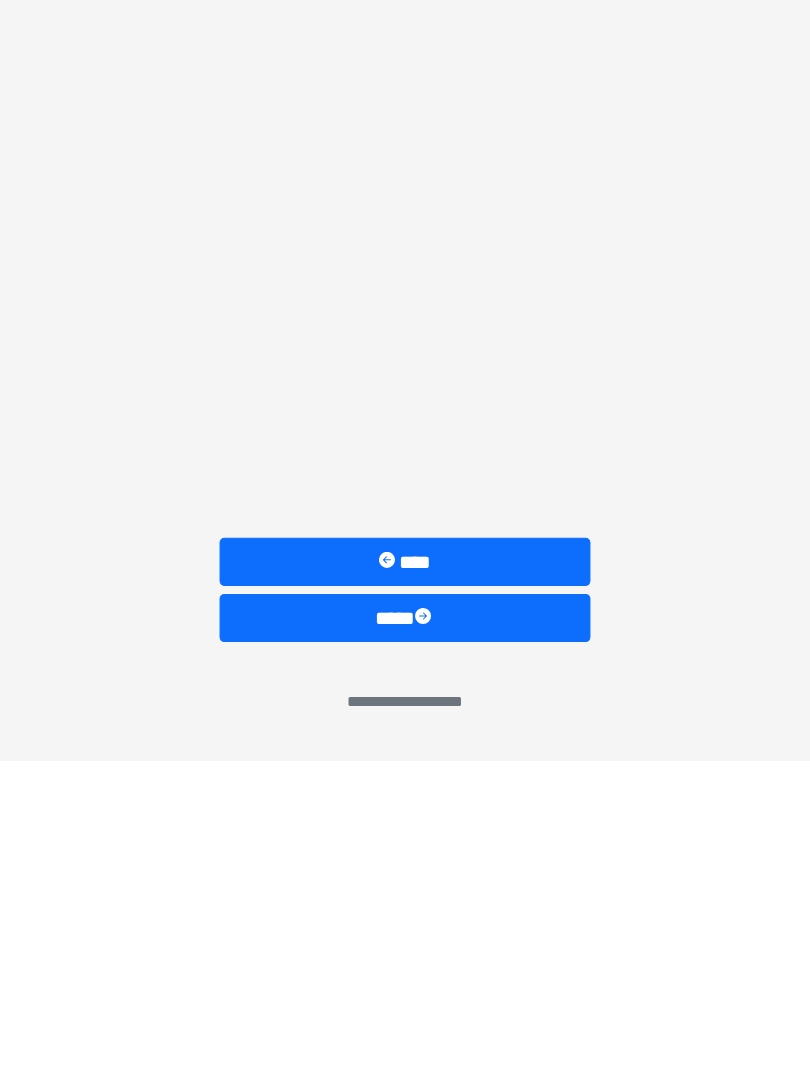 scroll, scrollTop: 0, scrollLeft: 0, axis: both 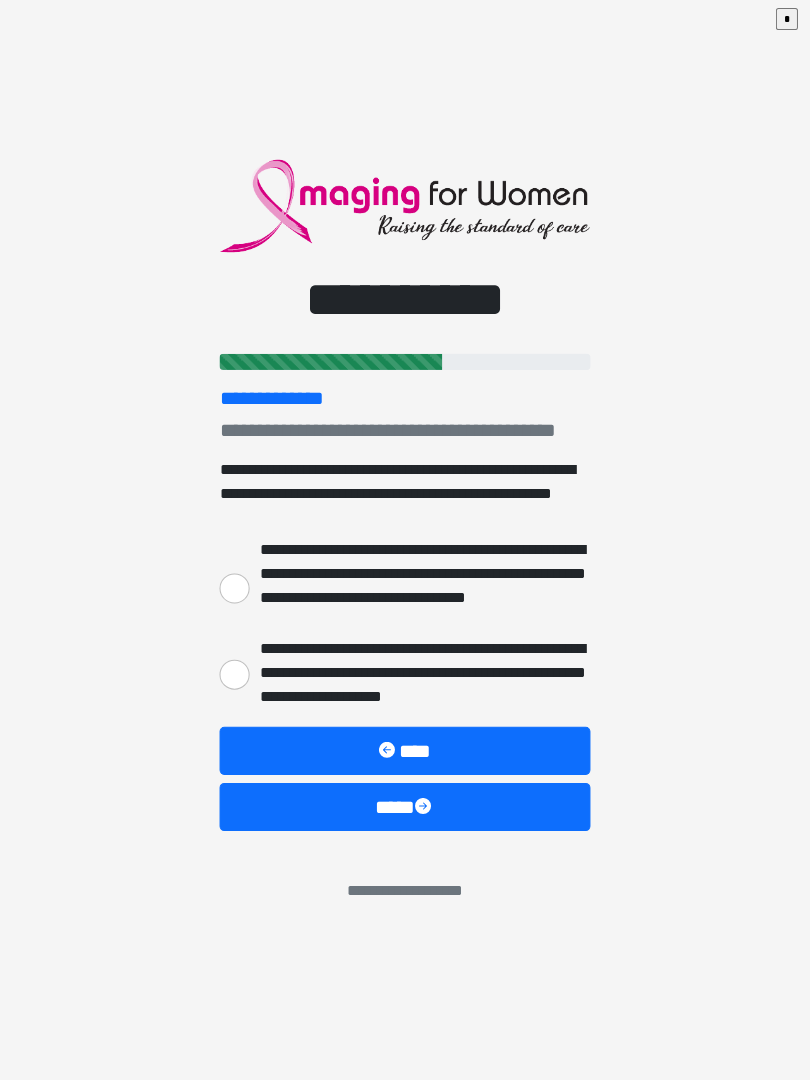 click on "**********" at bounding box center [235, 675] 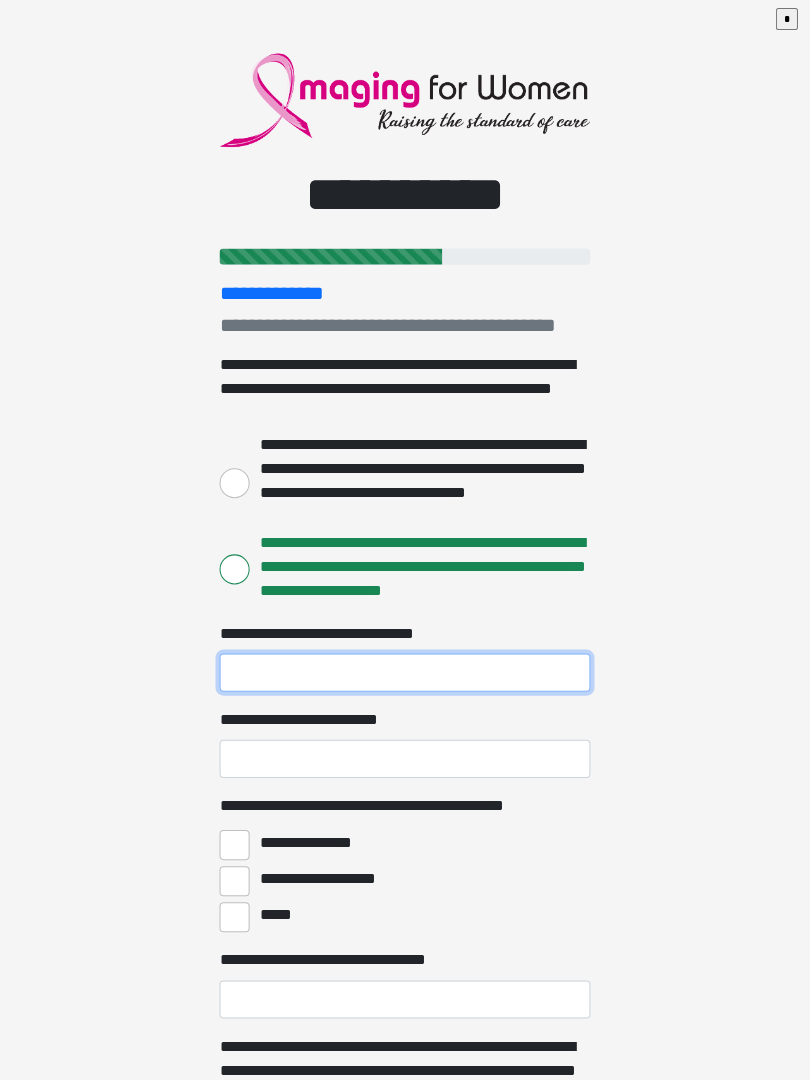 click on "**********" at bounding box center [405, 673] 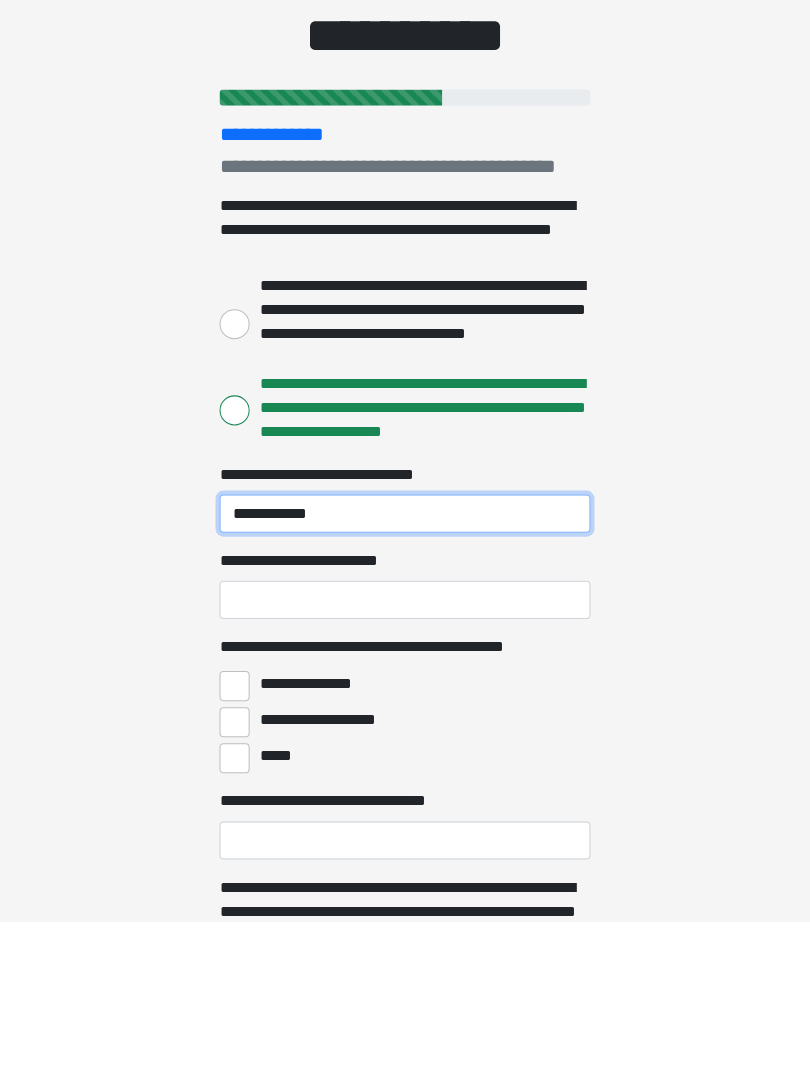 type on "**********" 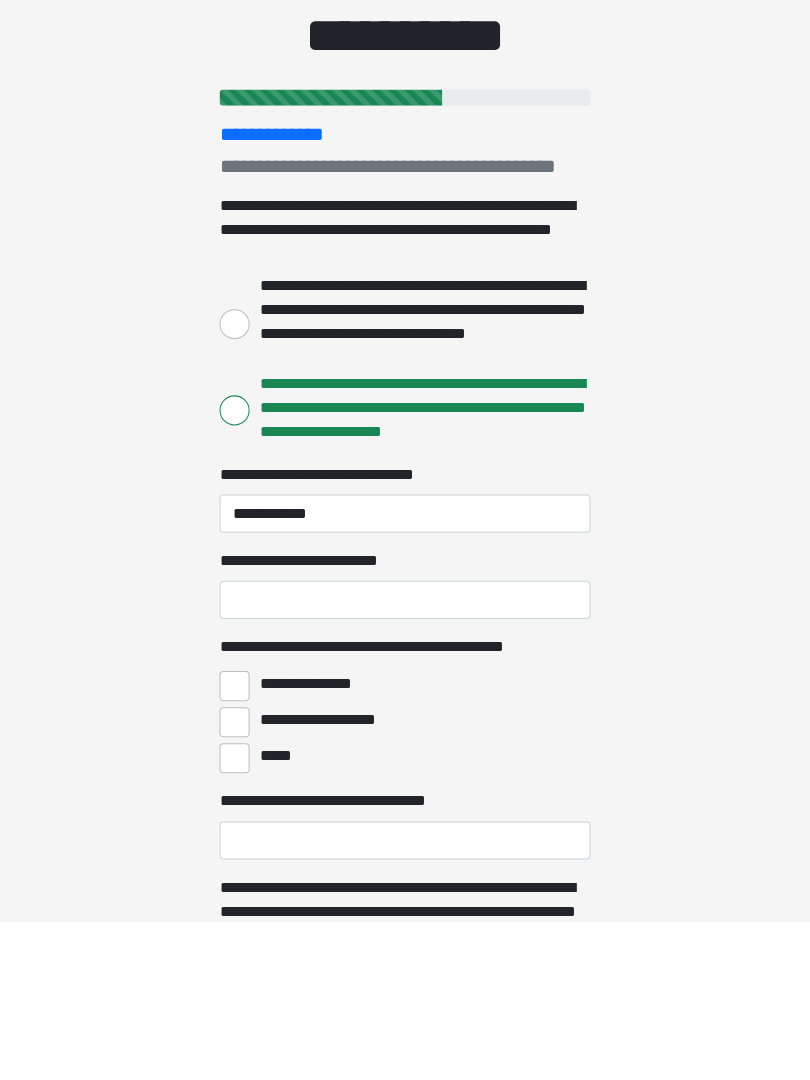 click on "**********" at bounding box center [405, 759] 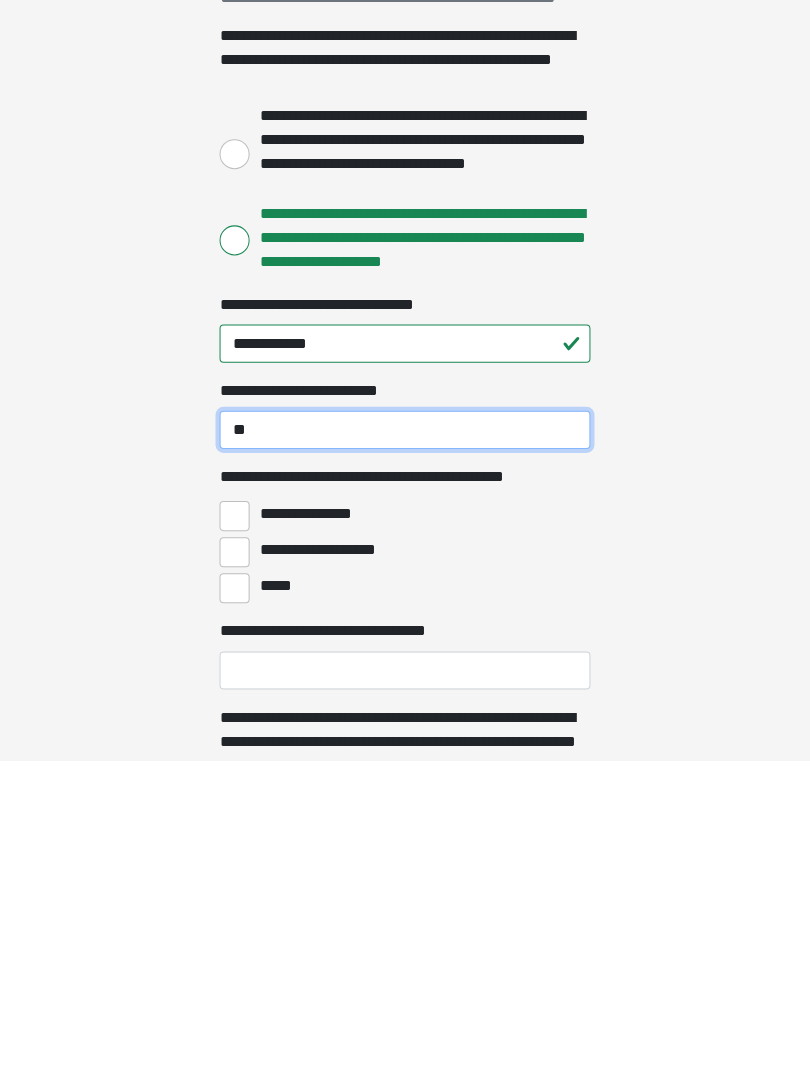 scroll, scrollTop: 43, scrollLeft: 0, axis: vertical 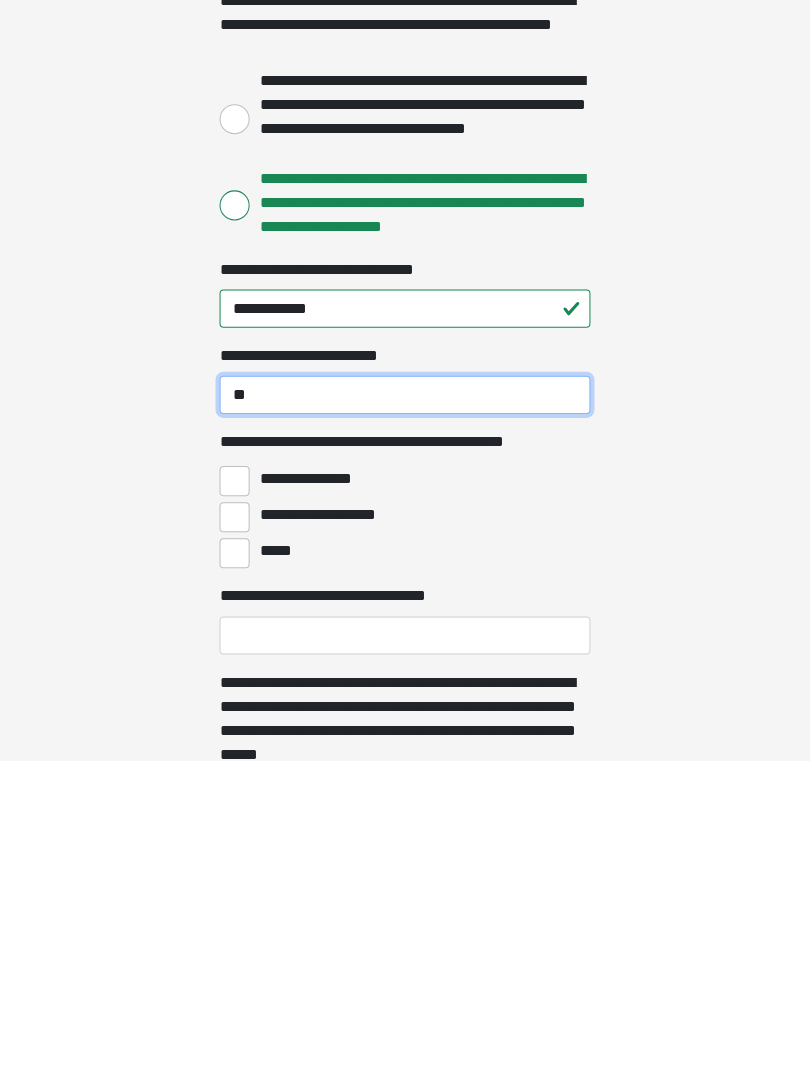 type on "**" 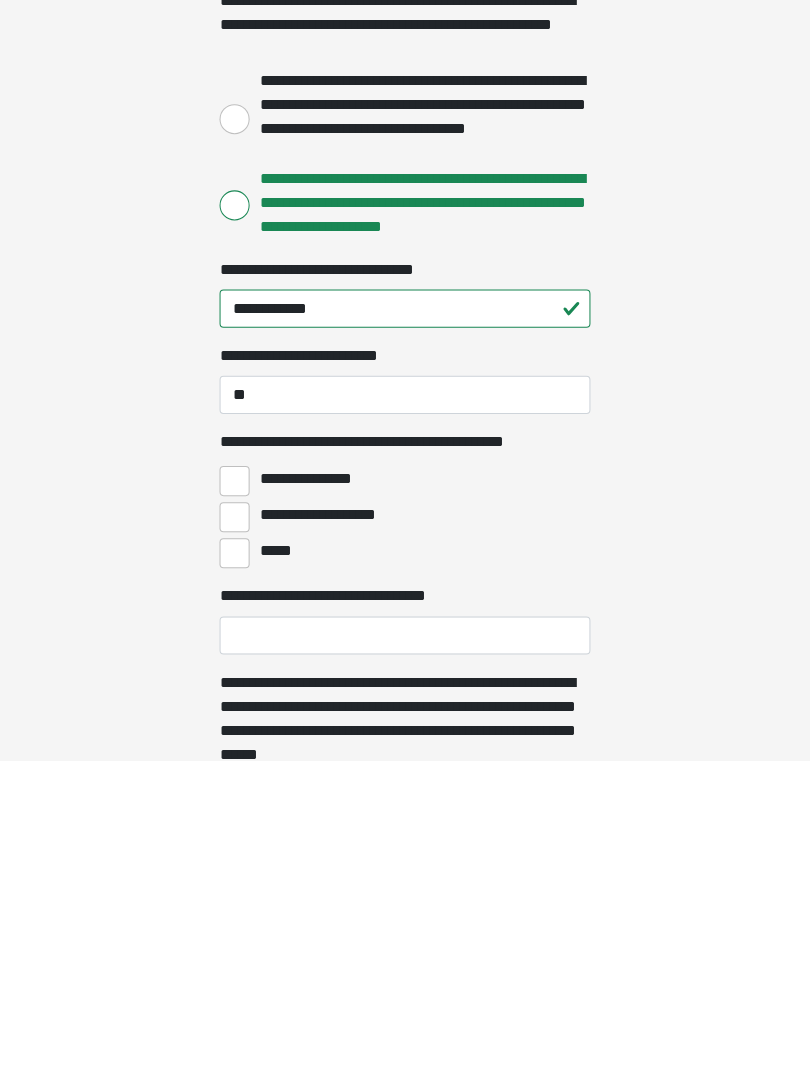 click on "**********" at bounding box center [235, 802] 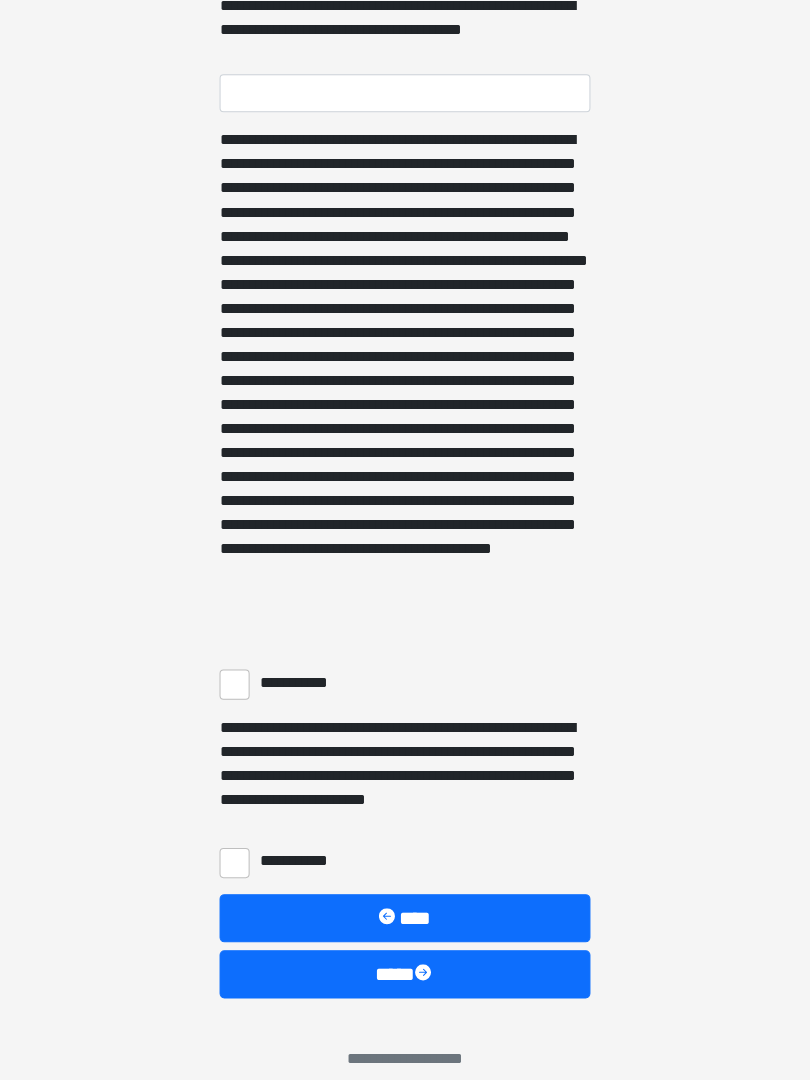 scroll, scrollTop: 1216, scrollLeft: 0, axis: vertical 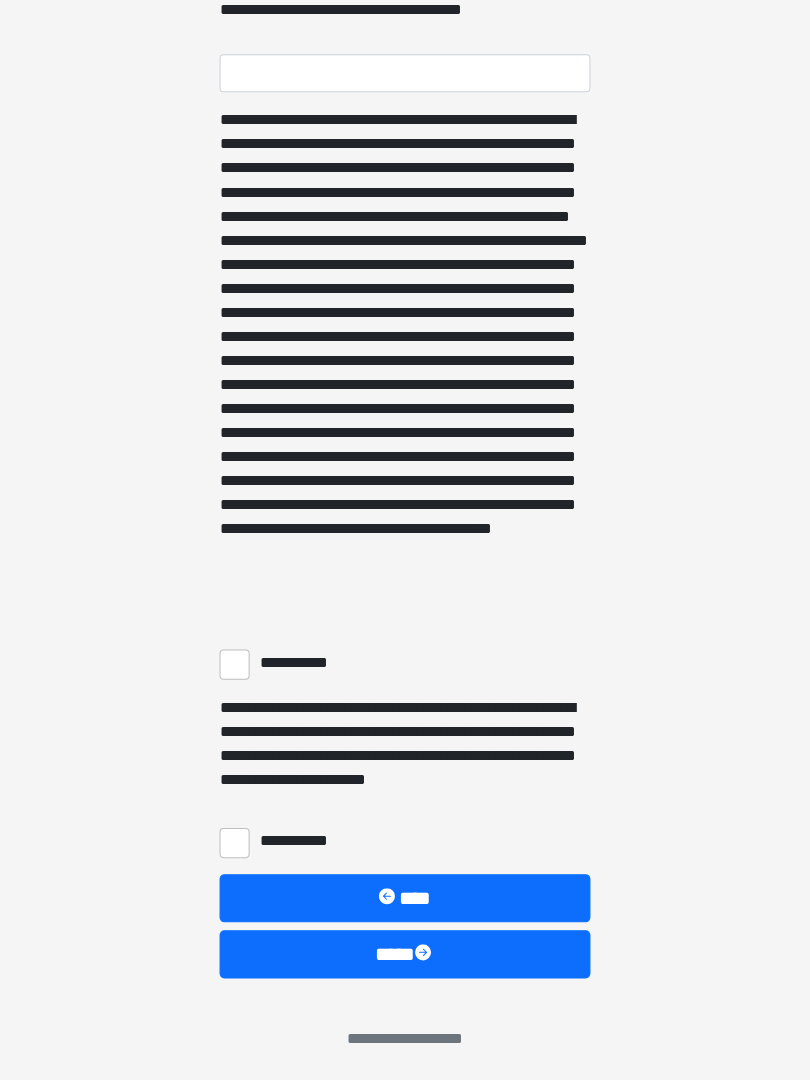 click on "**********" at bounding box center (235, 843) 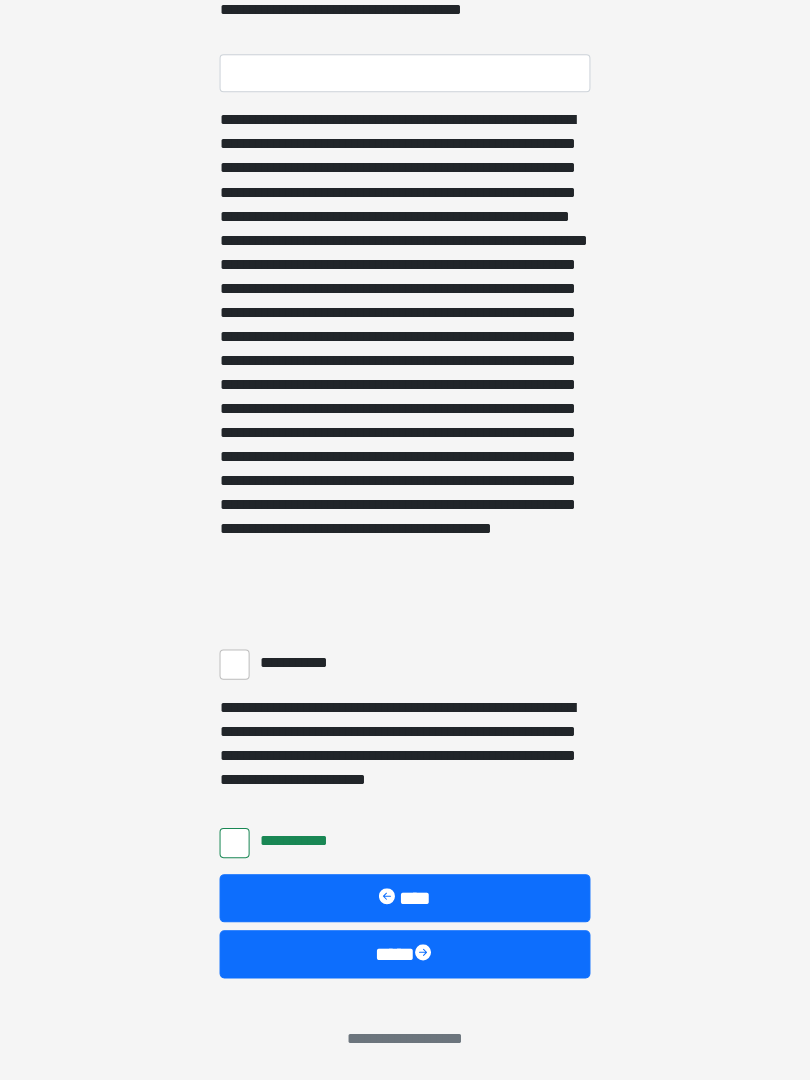 click on "**********" at bounding box center [235, 665] 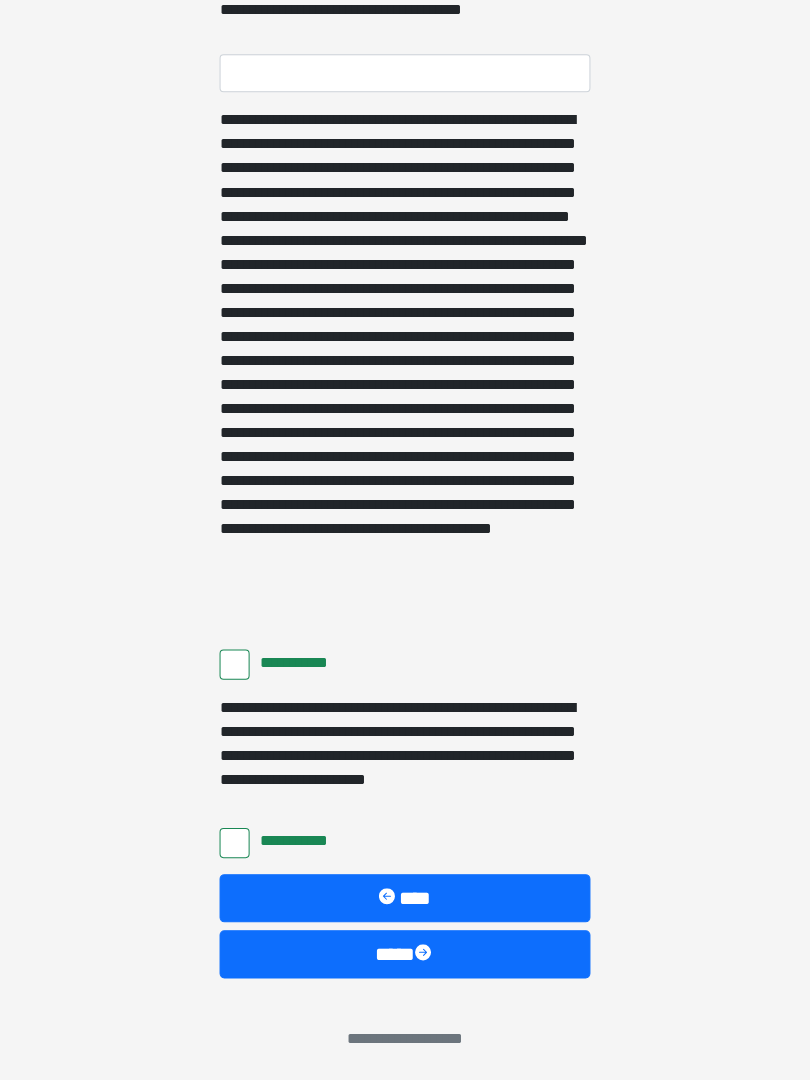 click at bounding box center (425, 954) 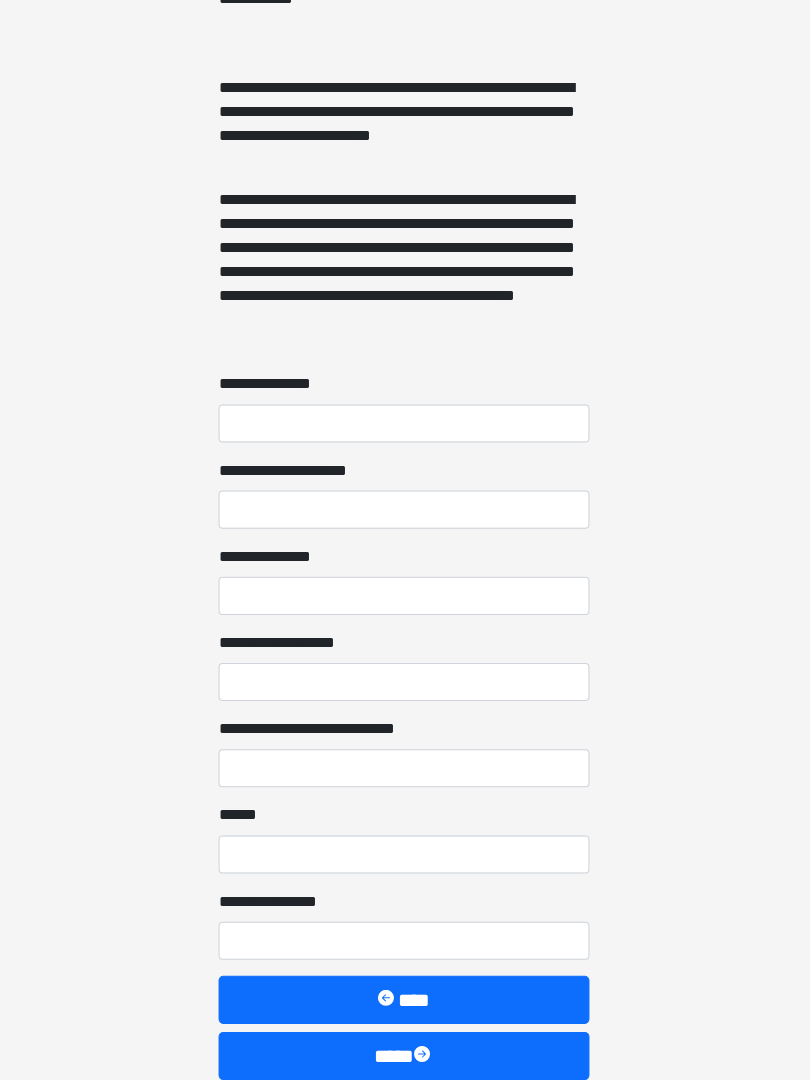 scroll, scrollTop: 1402, scrollLeft: 0, axis: vertical 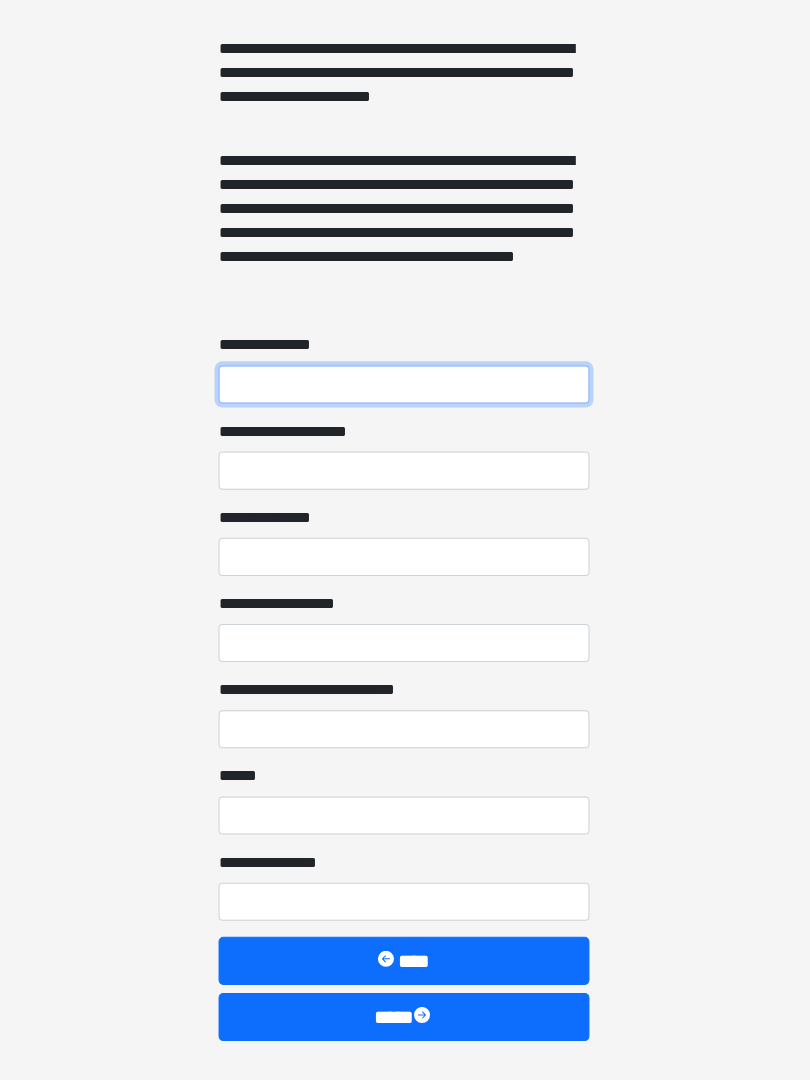 click on "**********" at bounding box center (405, 387) 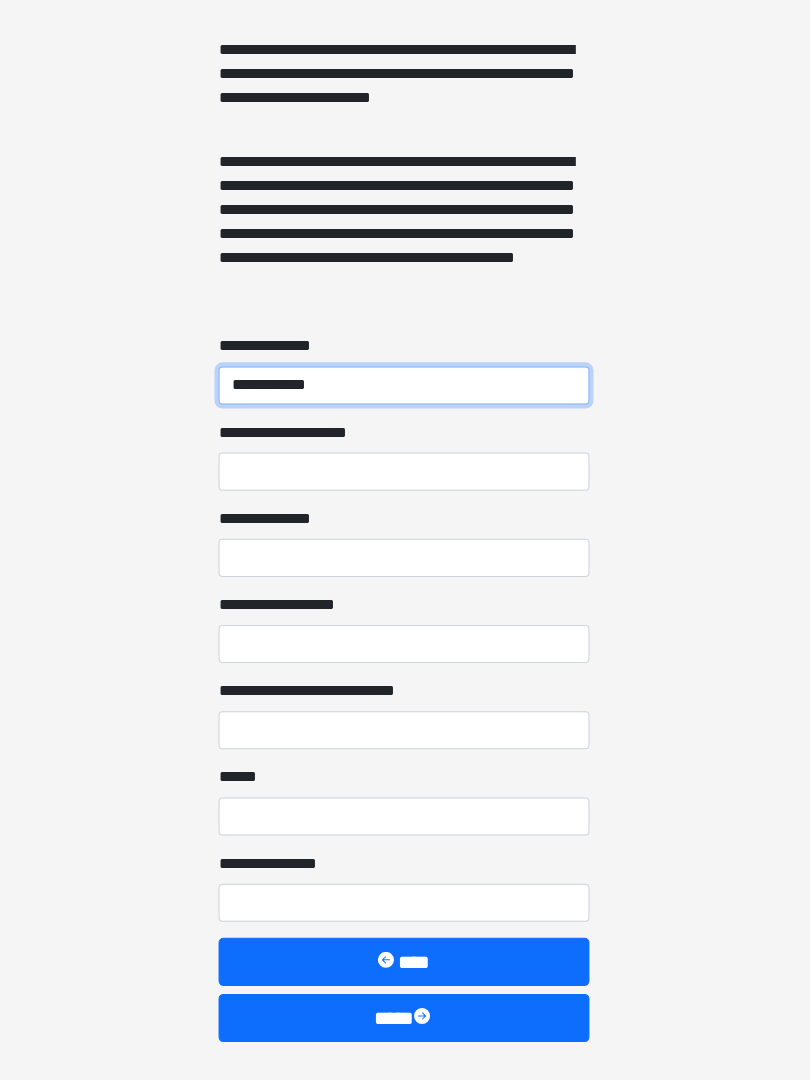 type on "**********" 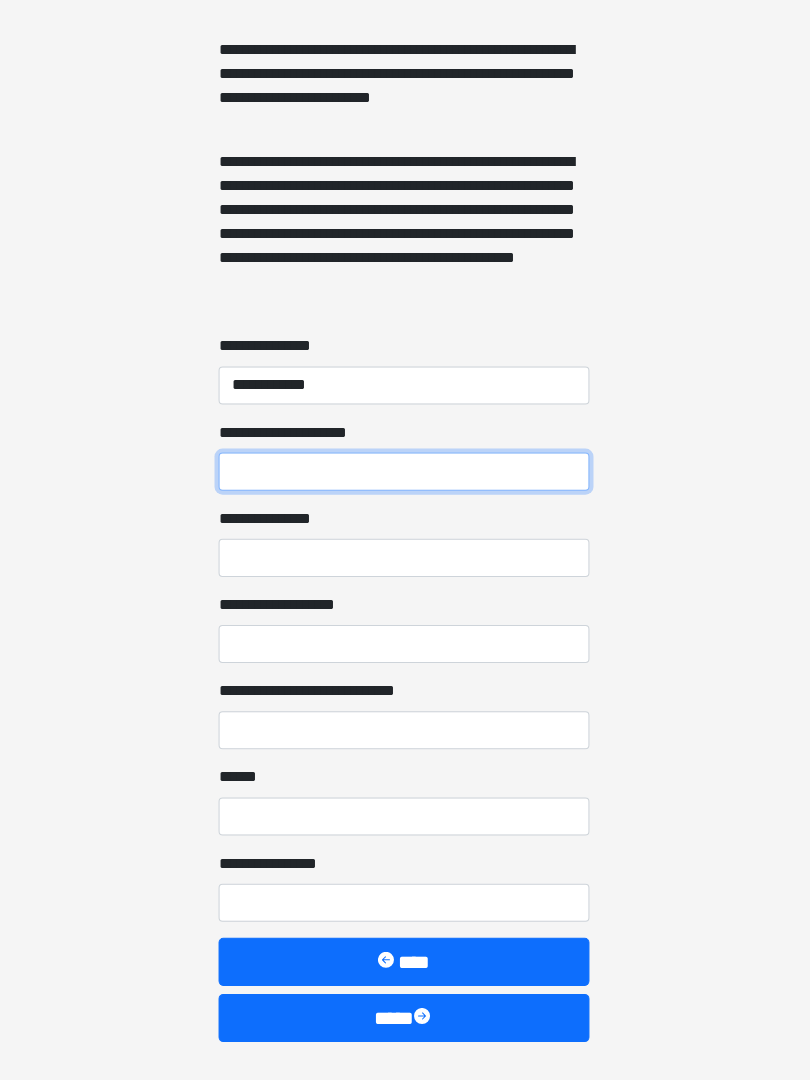 click on "**********" at bounding box center (405, 473) 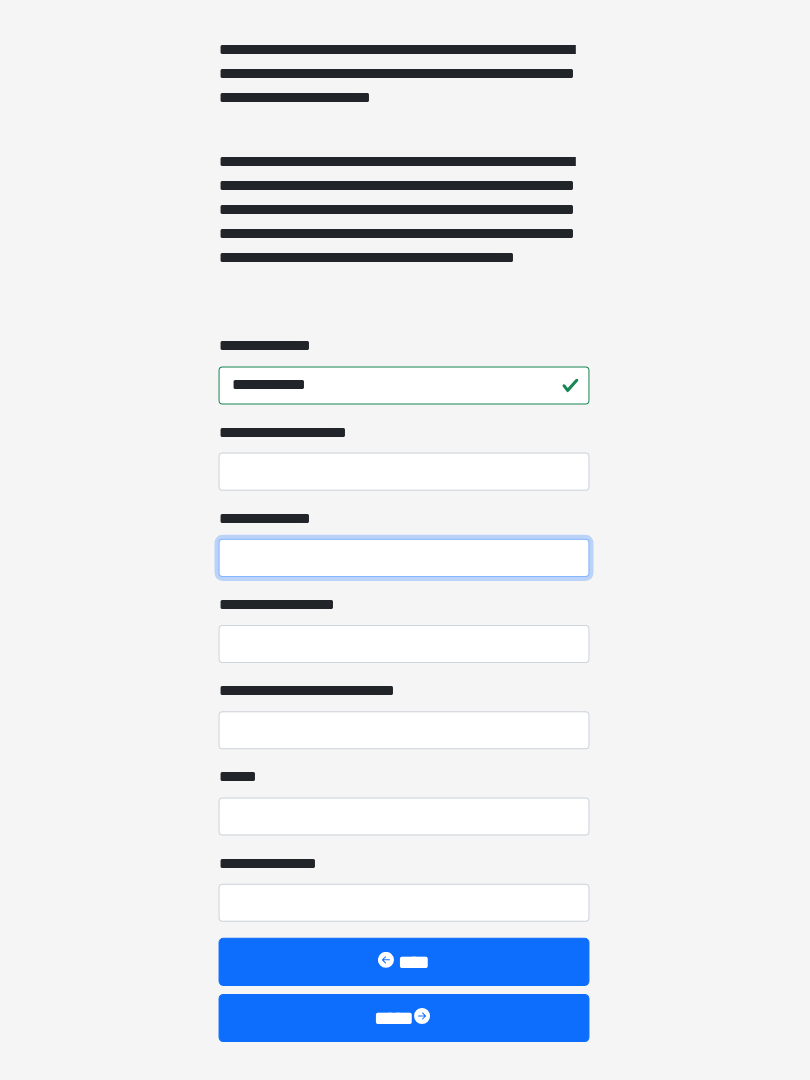 click on "**********" at bounding box center [405, 559] 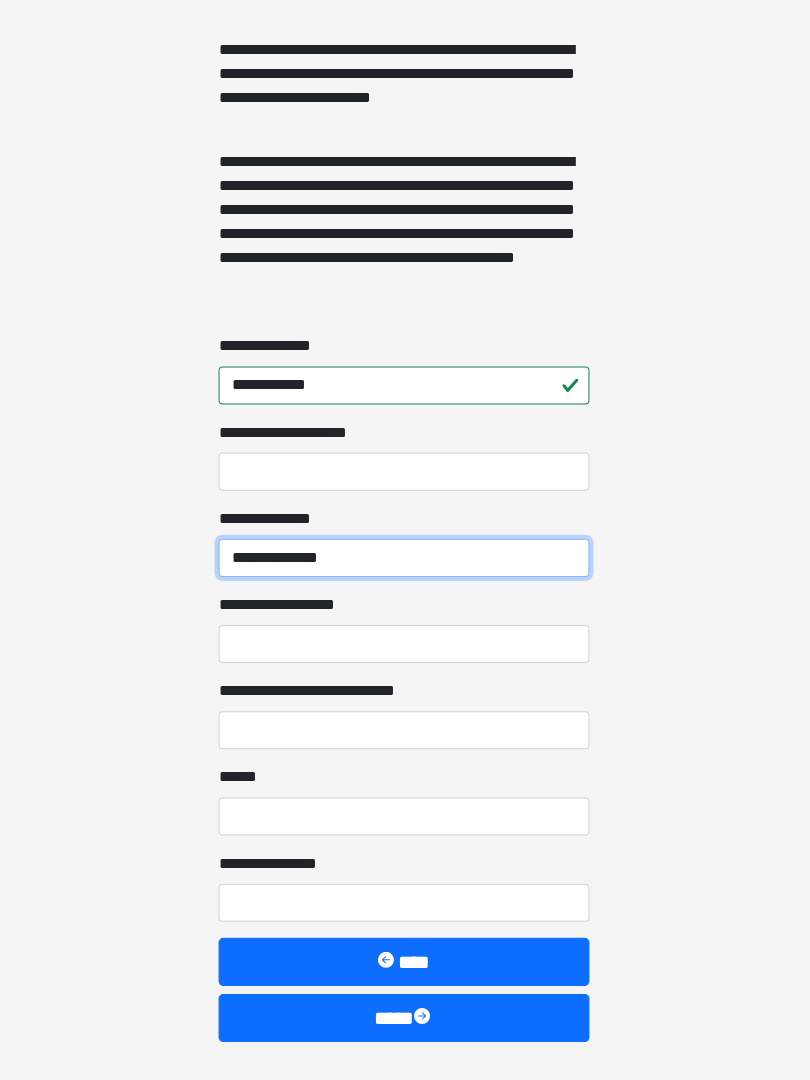 type on "**********" 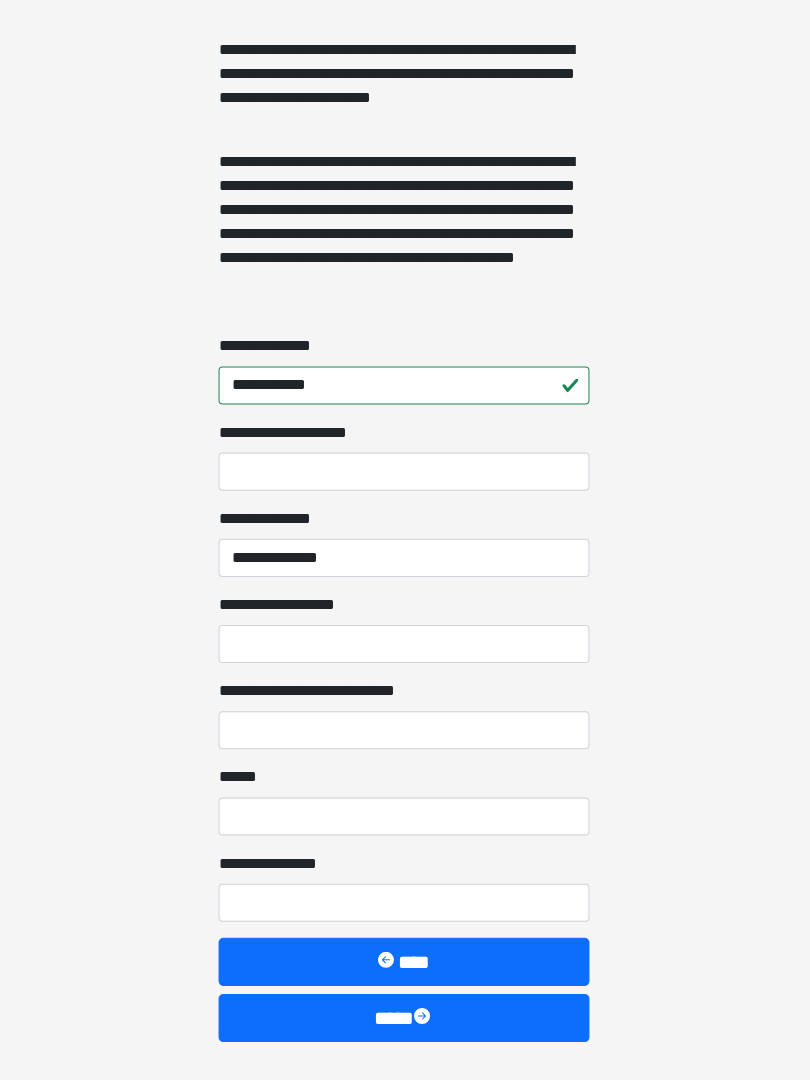 click on "**********" at bounding box center [405, 473] 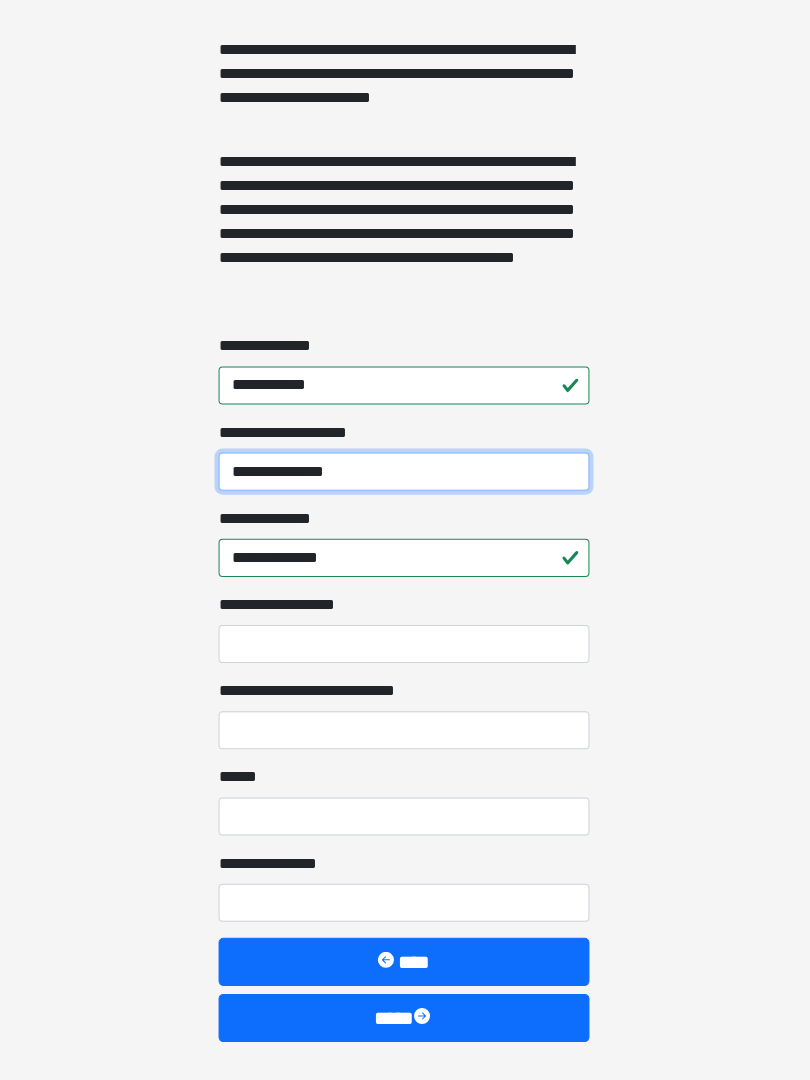type on "**********" 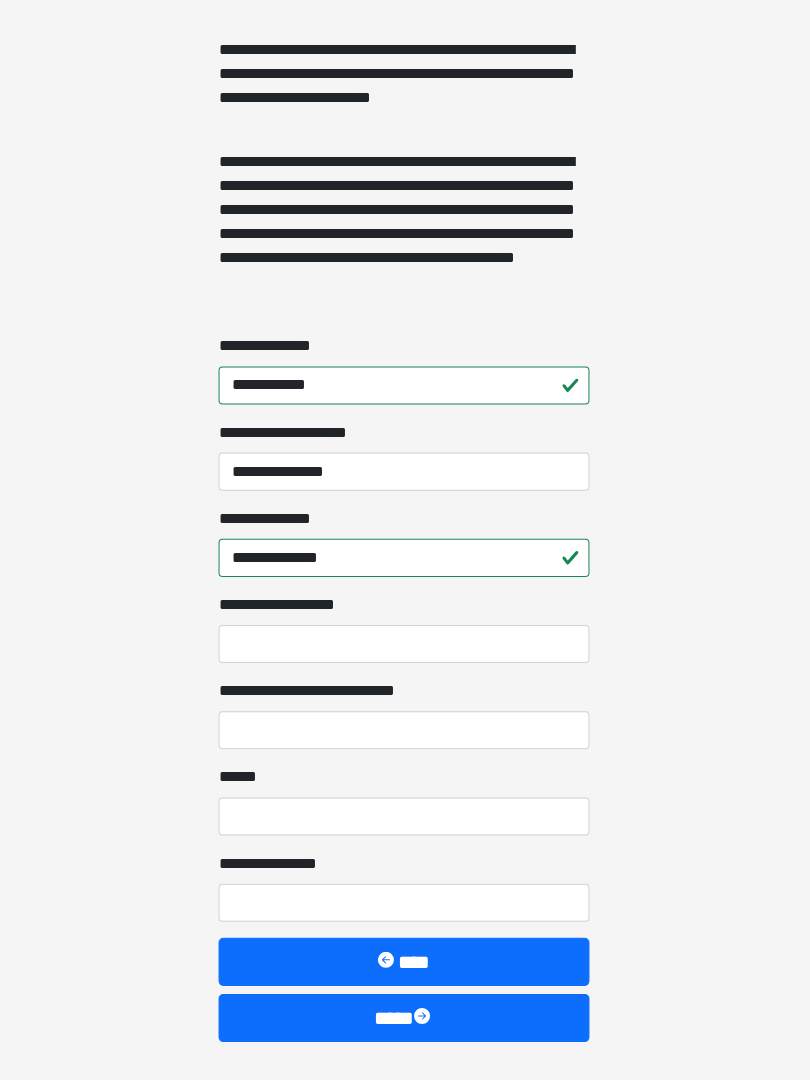 click on "**********" at bounding box center [405, 645] 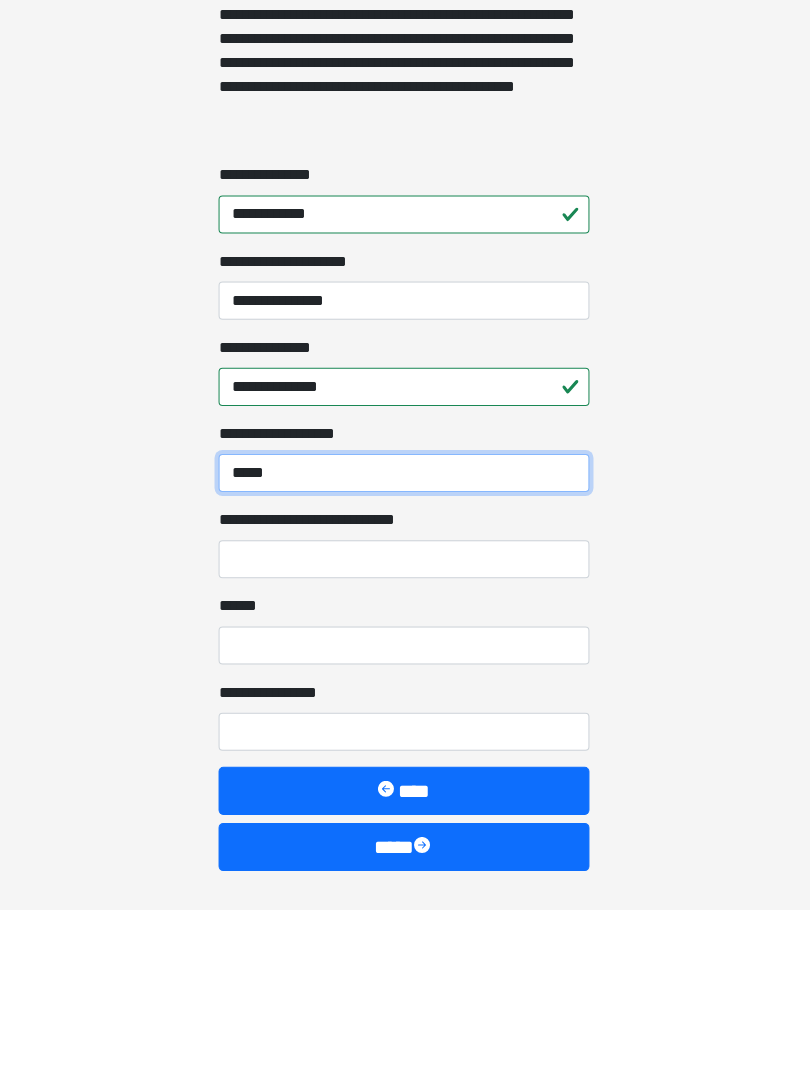 type on "*****" 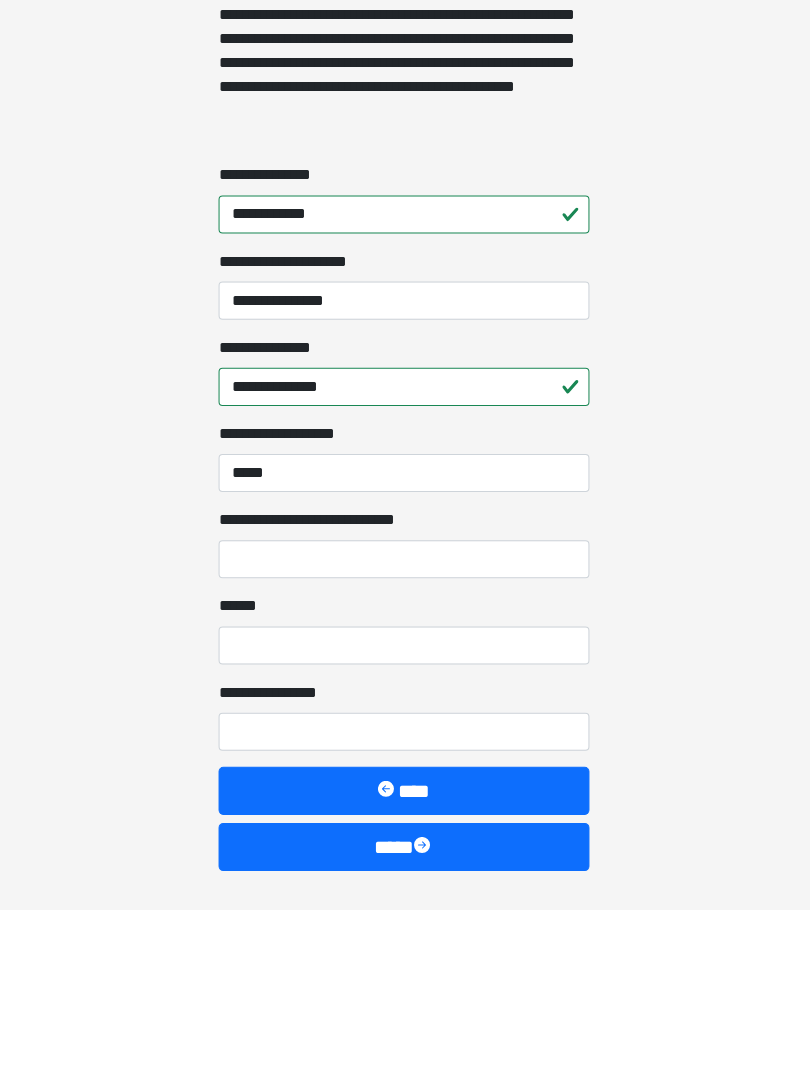 click on "**********" at bounding box center [405, 731] 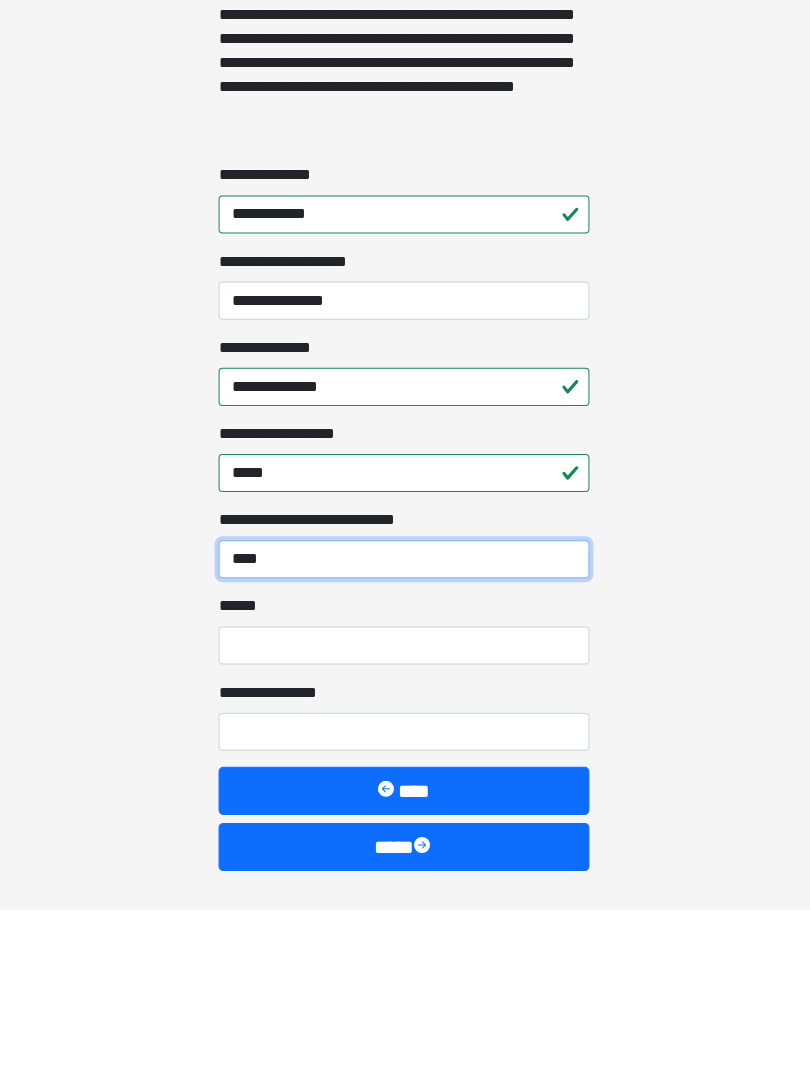 type on "****" 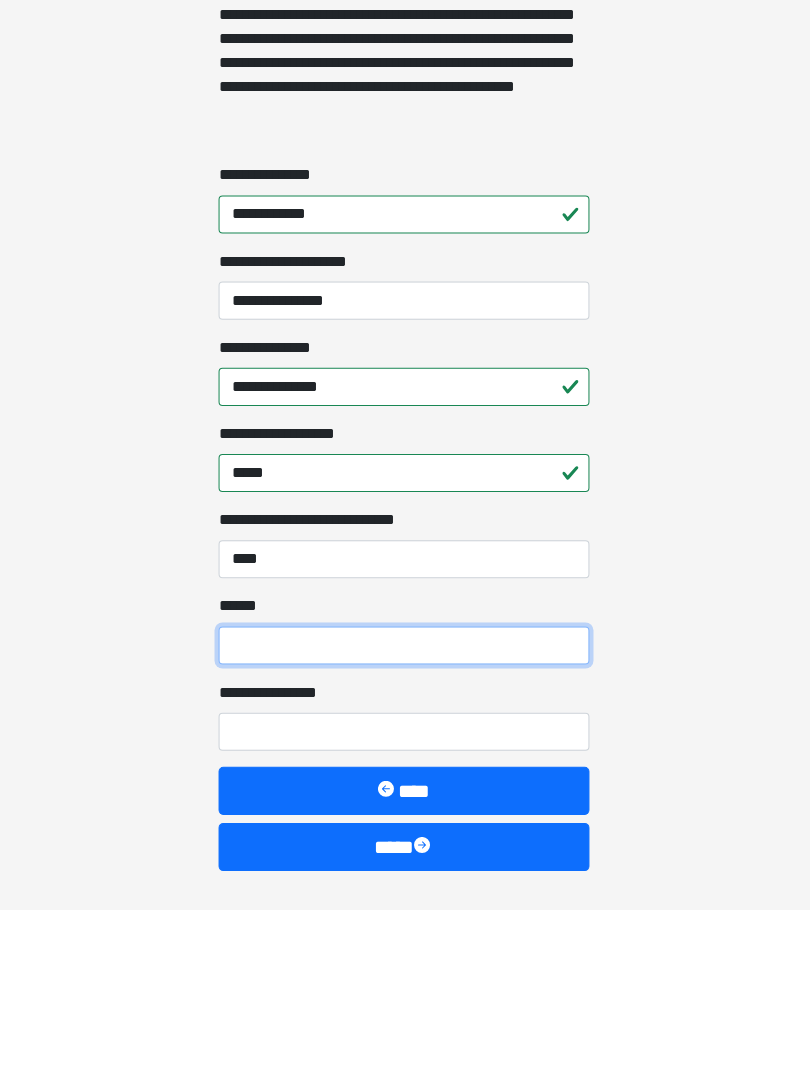 click on "**** *" at bounding box center (405, 817) 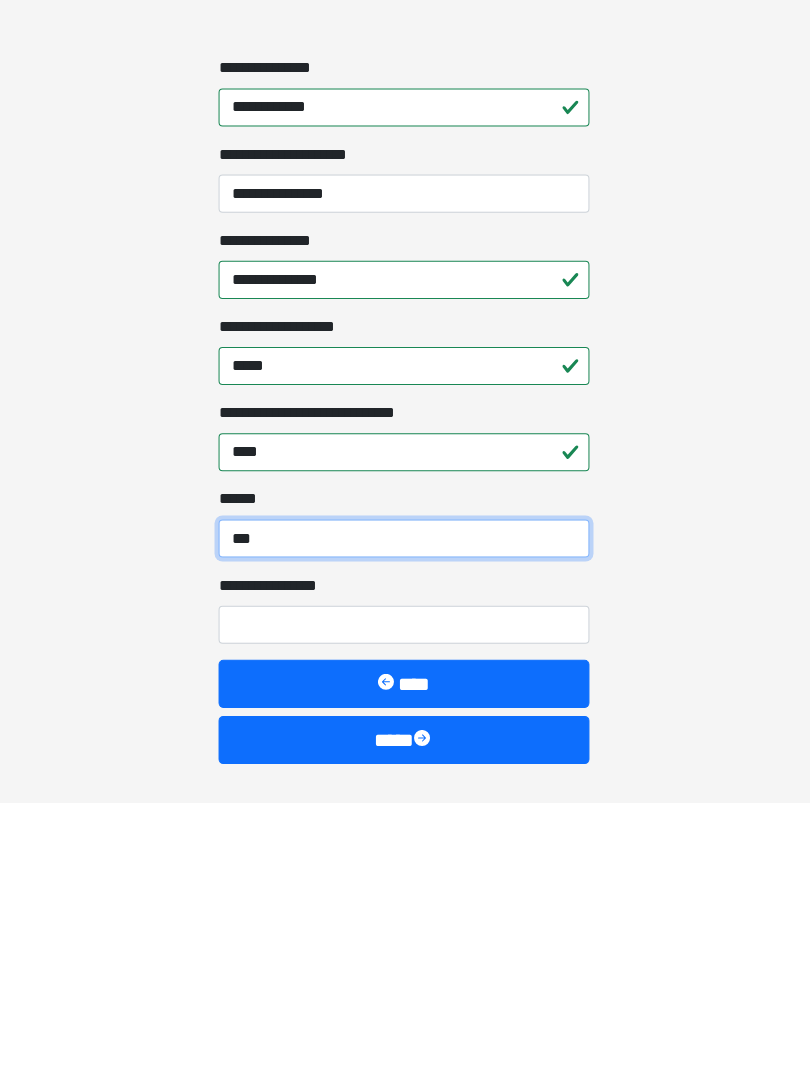 type on "***" 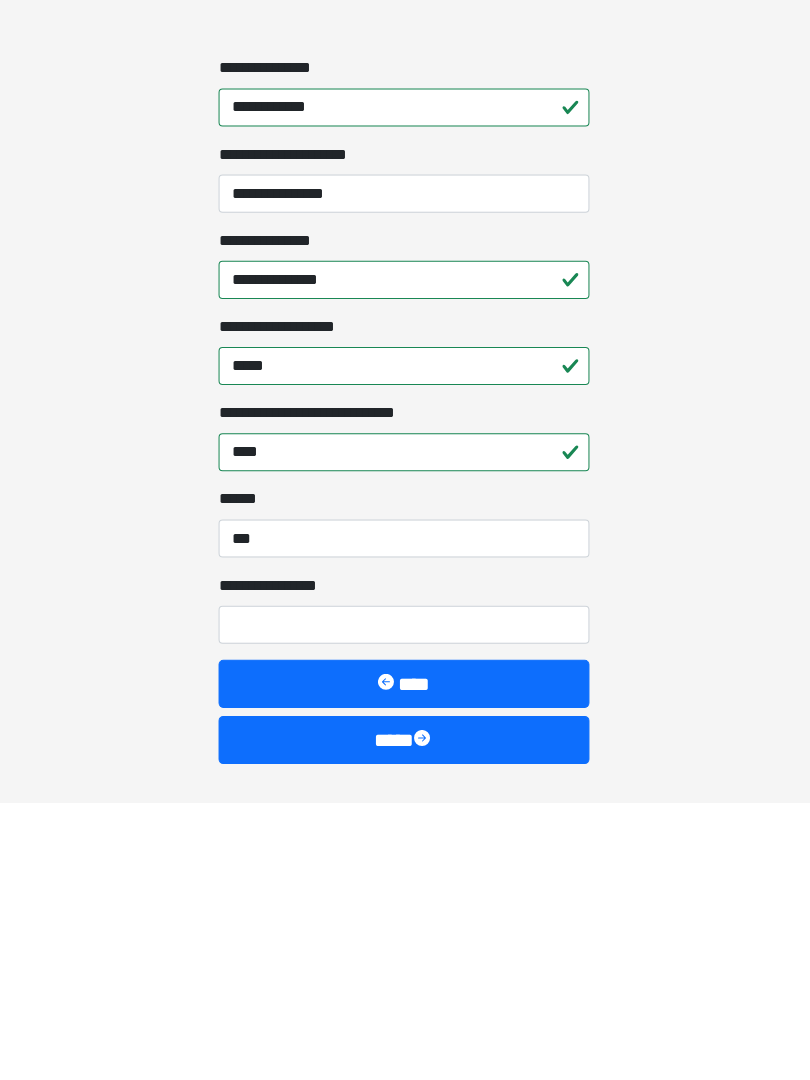 click on "**********" at bounding box center (405, 903) 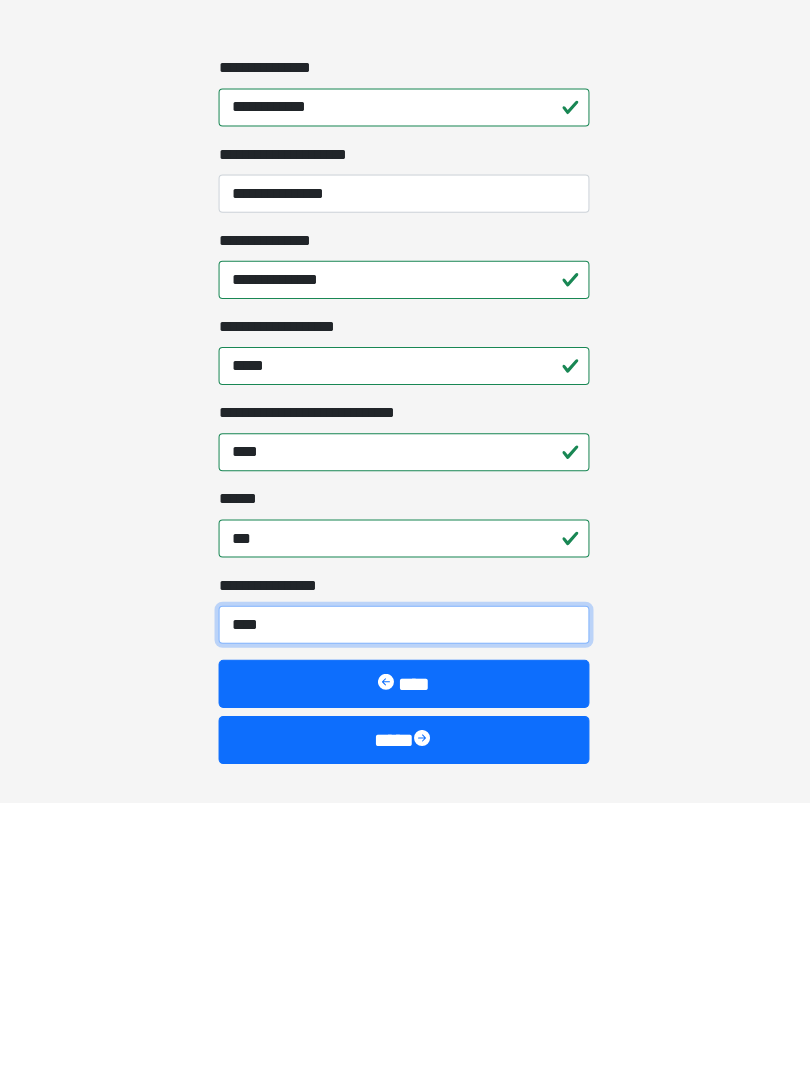 type on "*****" 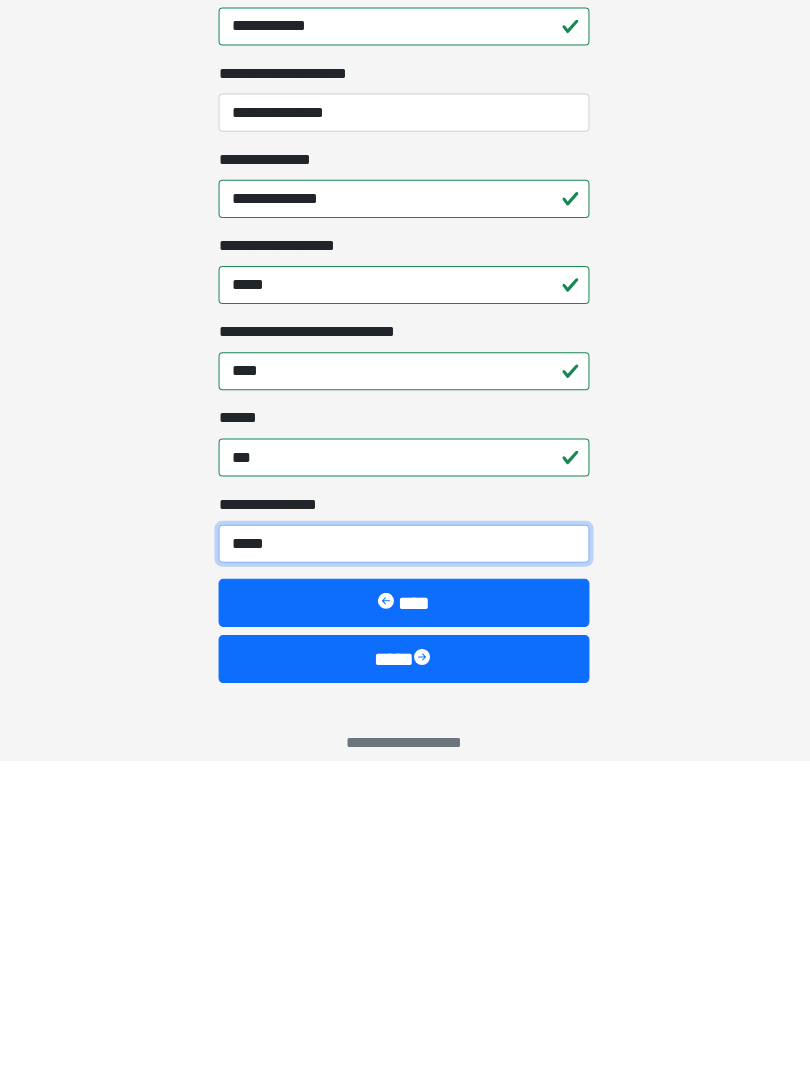 scroll, scrollTop: 1448, scrollLeft: 0, axis: vertical 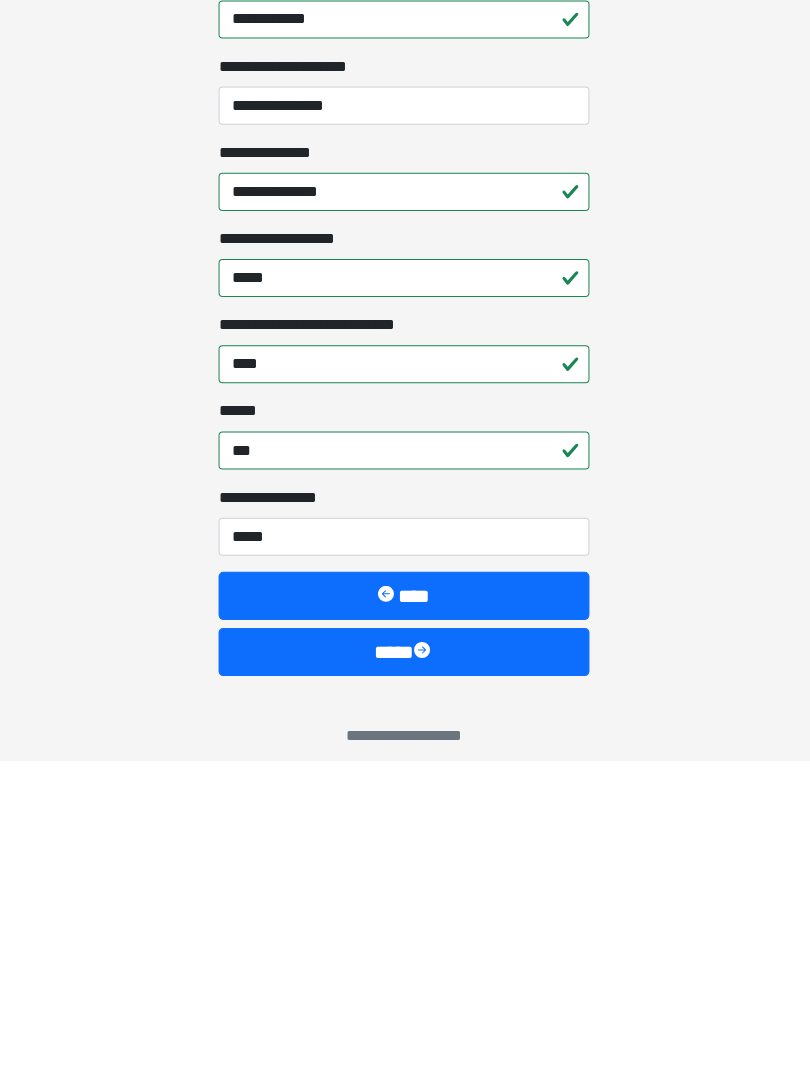 click on "****" at bounding box center (405, 972) 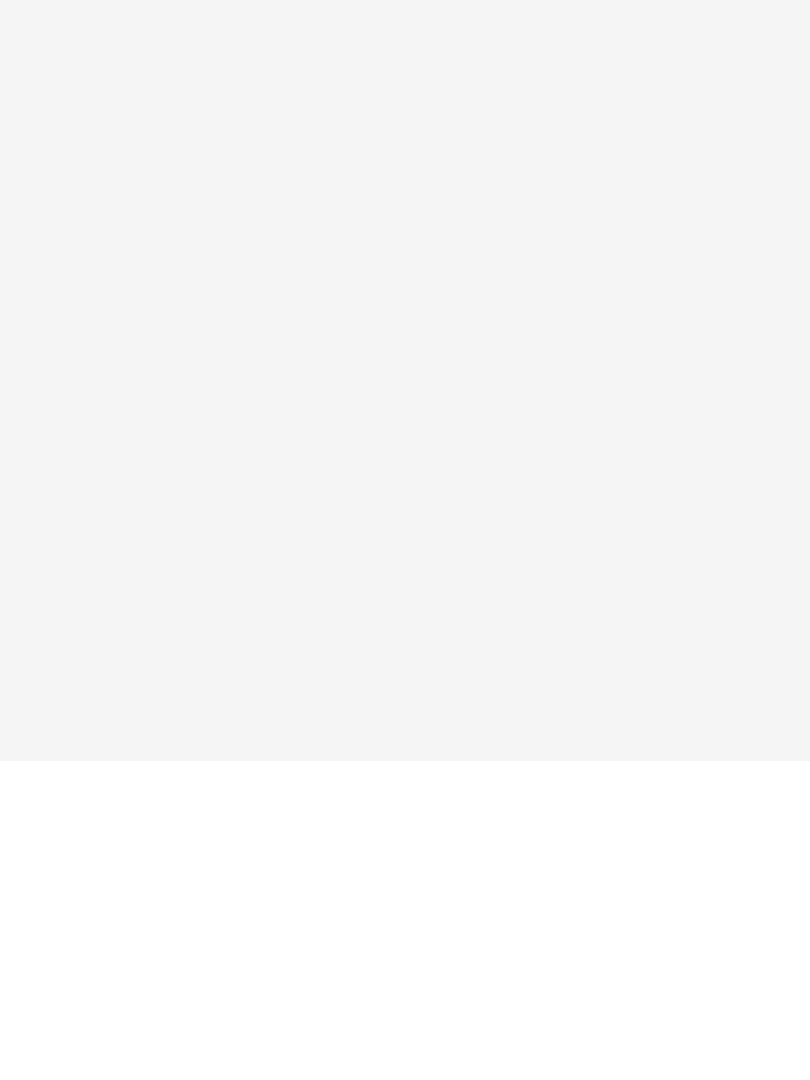 scroll, scrollTop: 0, scrollLeft: 0, axis: both 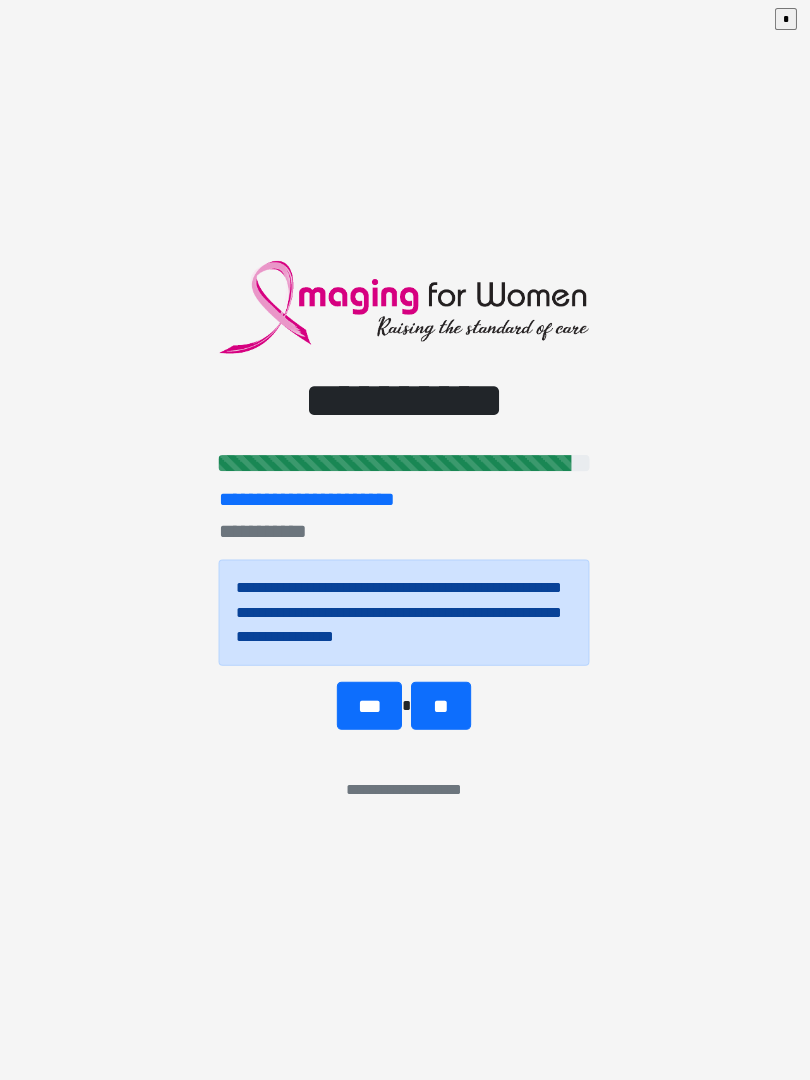 click on "**" at bounding box center (441, 706) 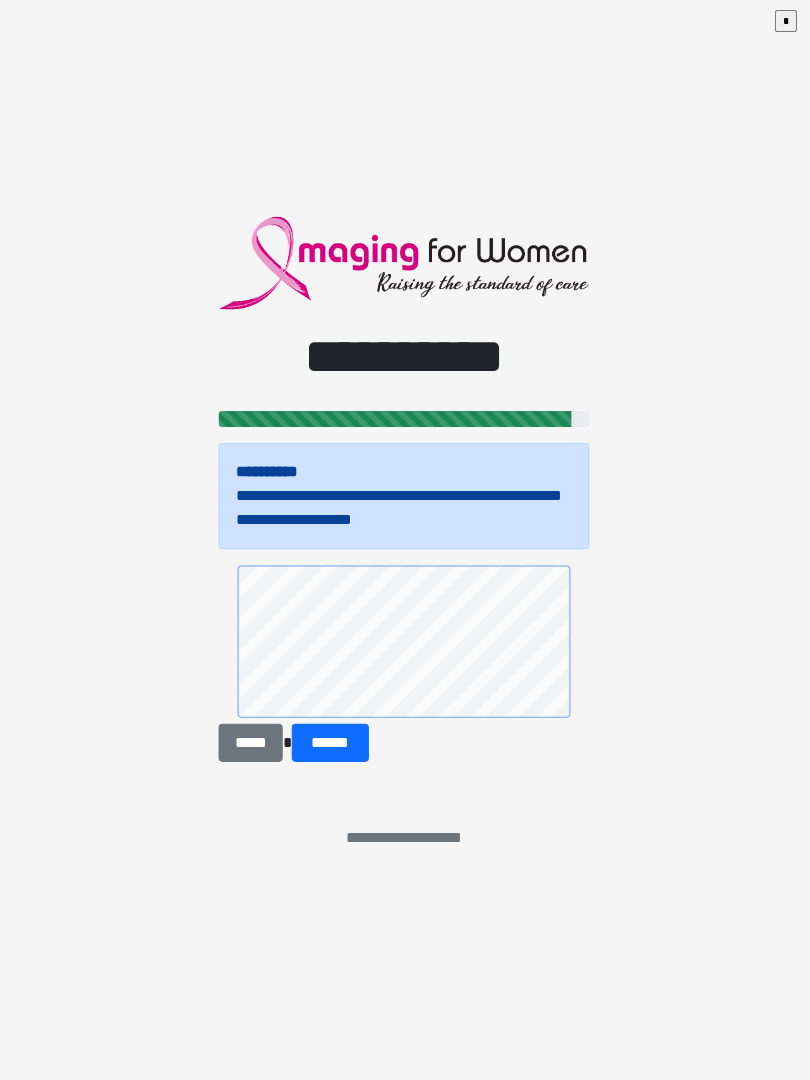 click on "******" at bounding box center (331, 741) 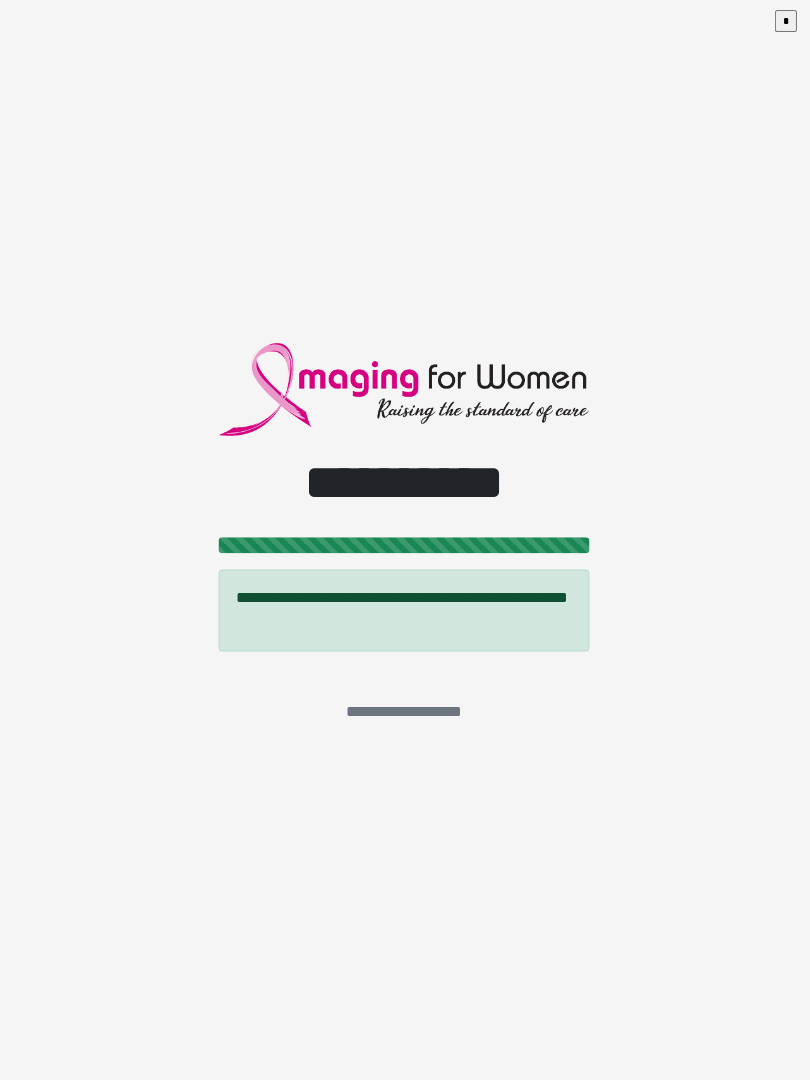 click on "*" at bounding box center [786, 21] 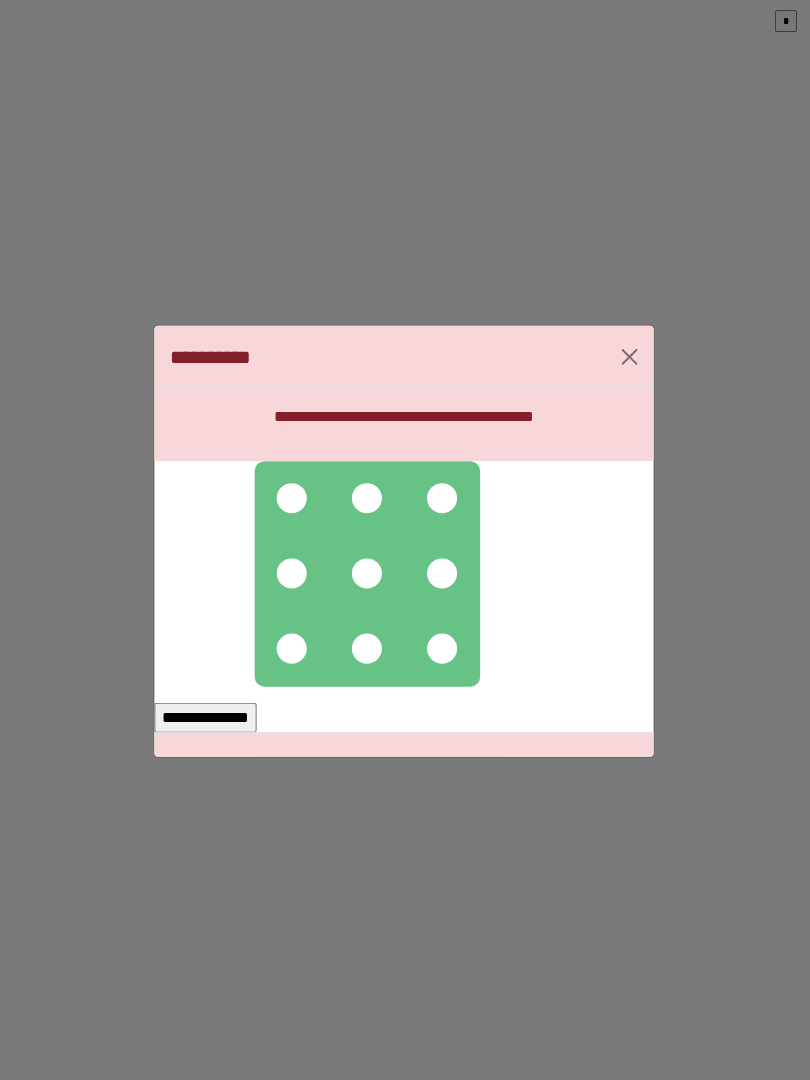 click at bounding box center [293, 497] 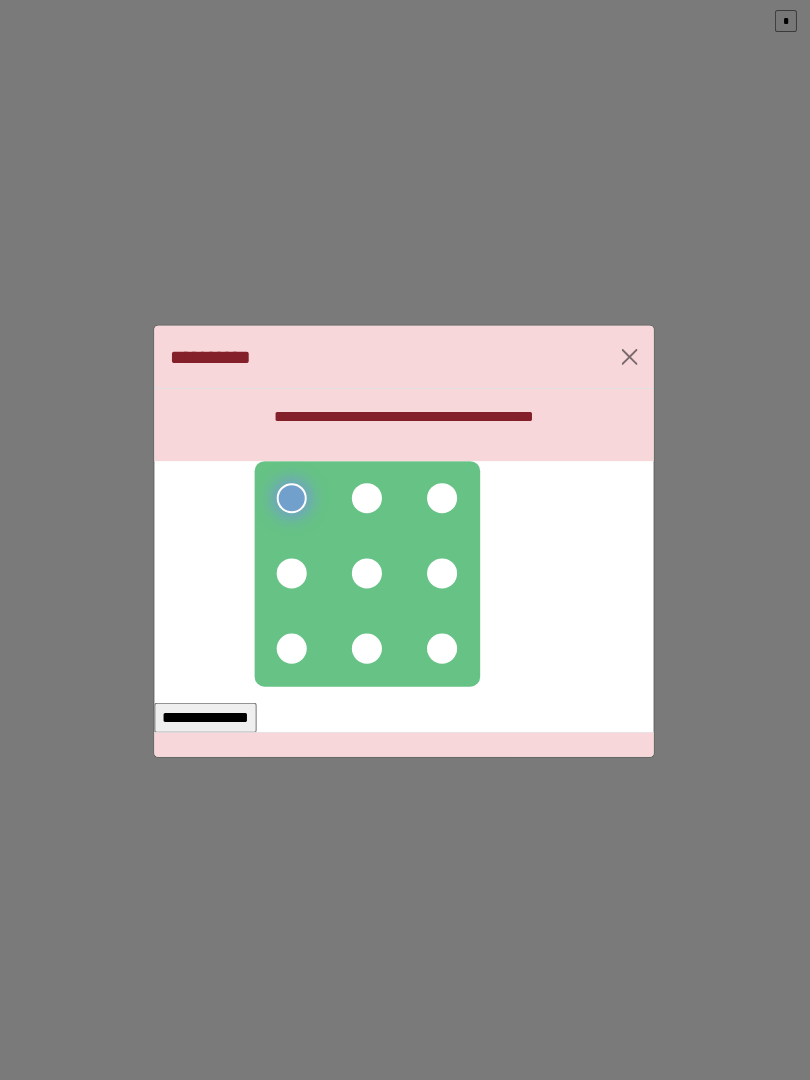 click at bounding box center [368, 497] 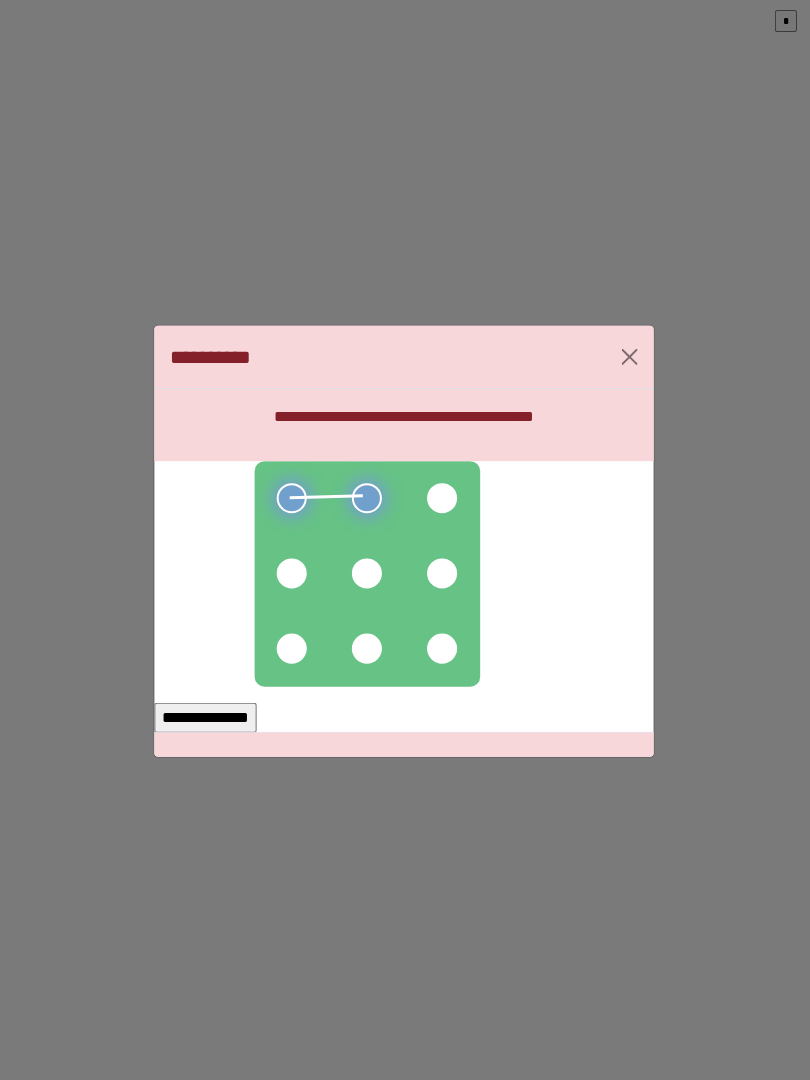 click at bounding box center (443, 497) 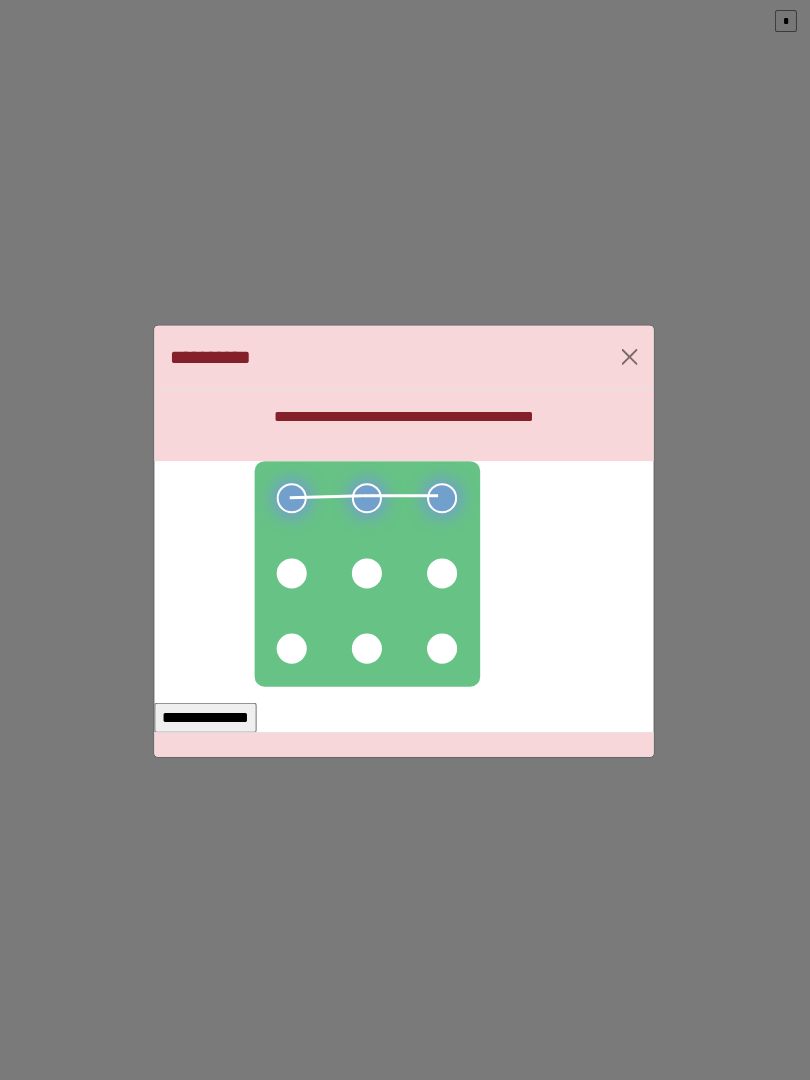 click at bounding box center (443, 572) 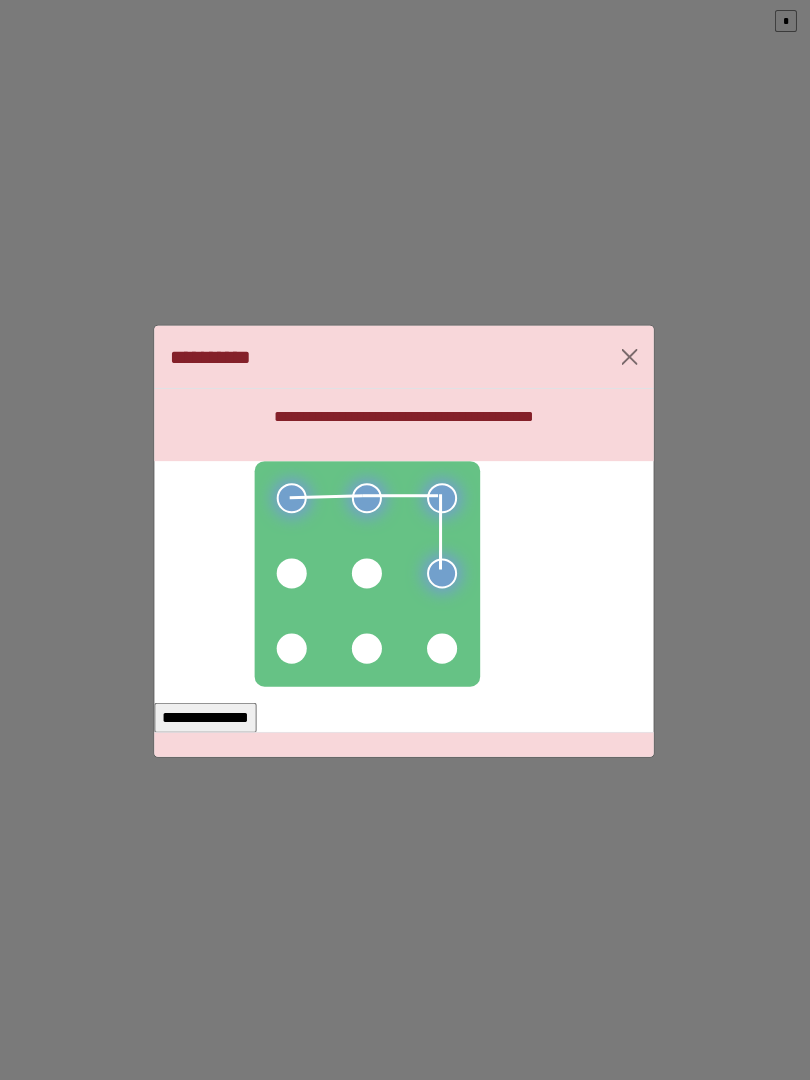 click at bounding box center [443, 647] 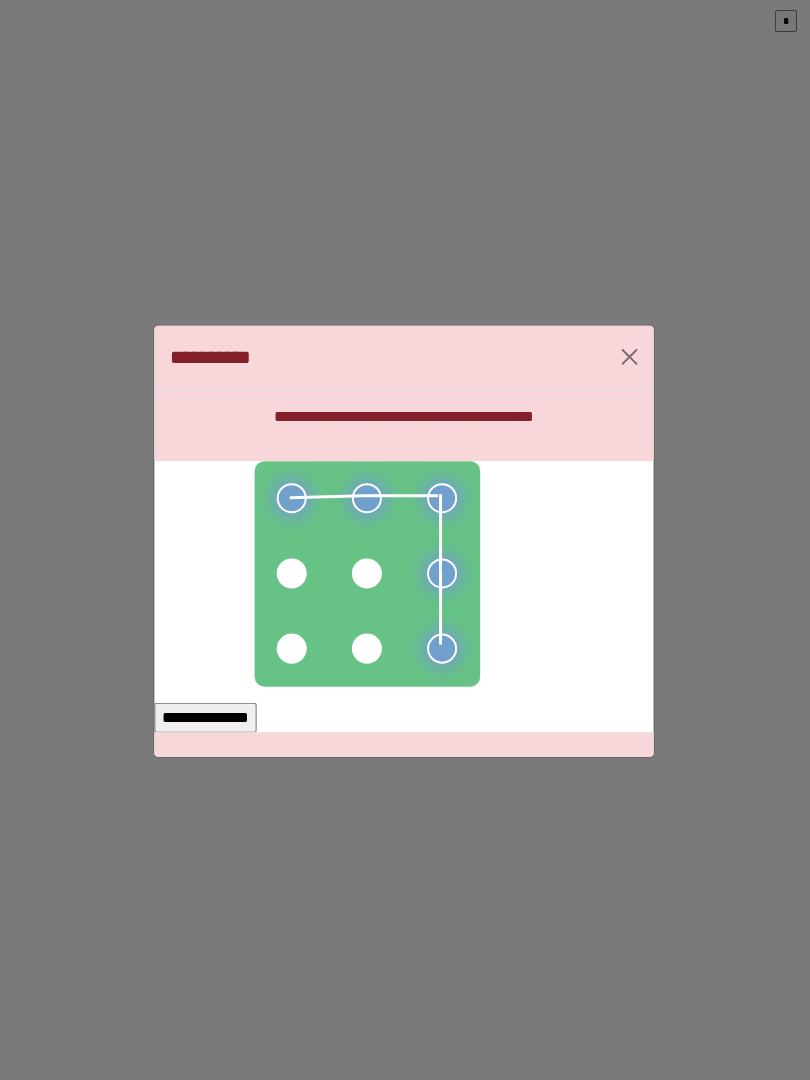 click at bounding box center [368, 647] 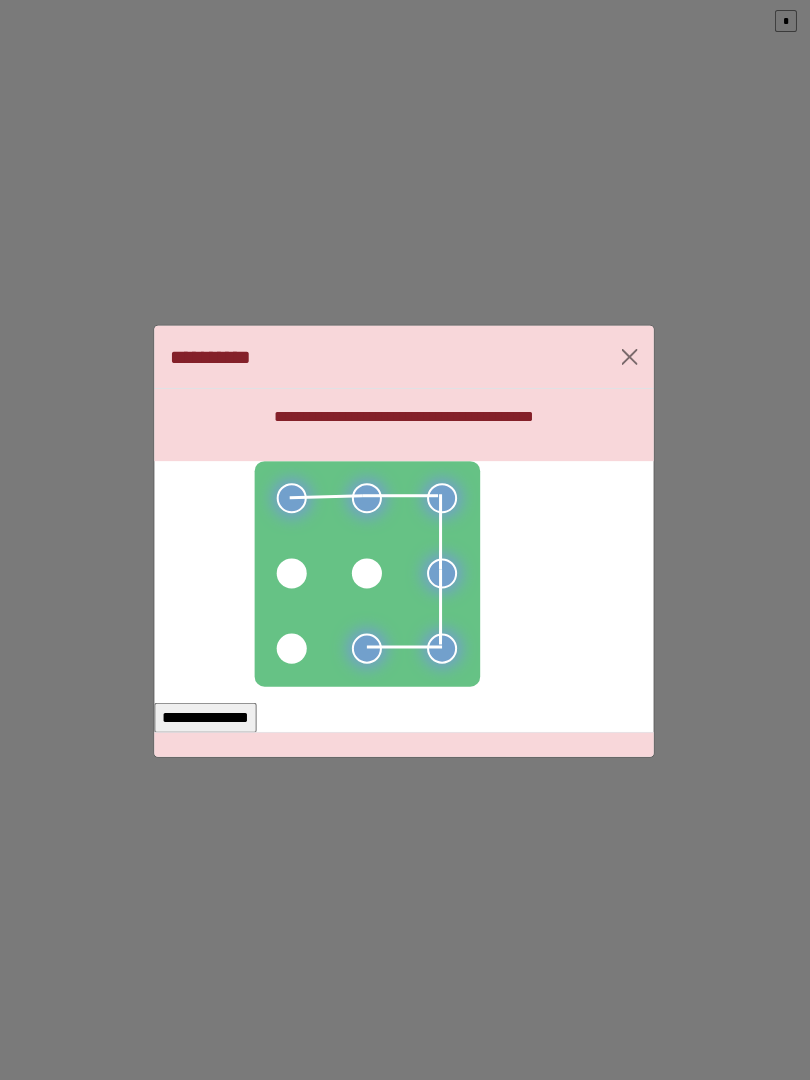 click at bounding box center [293, 647] 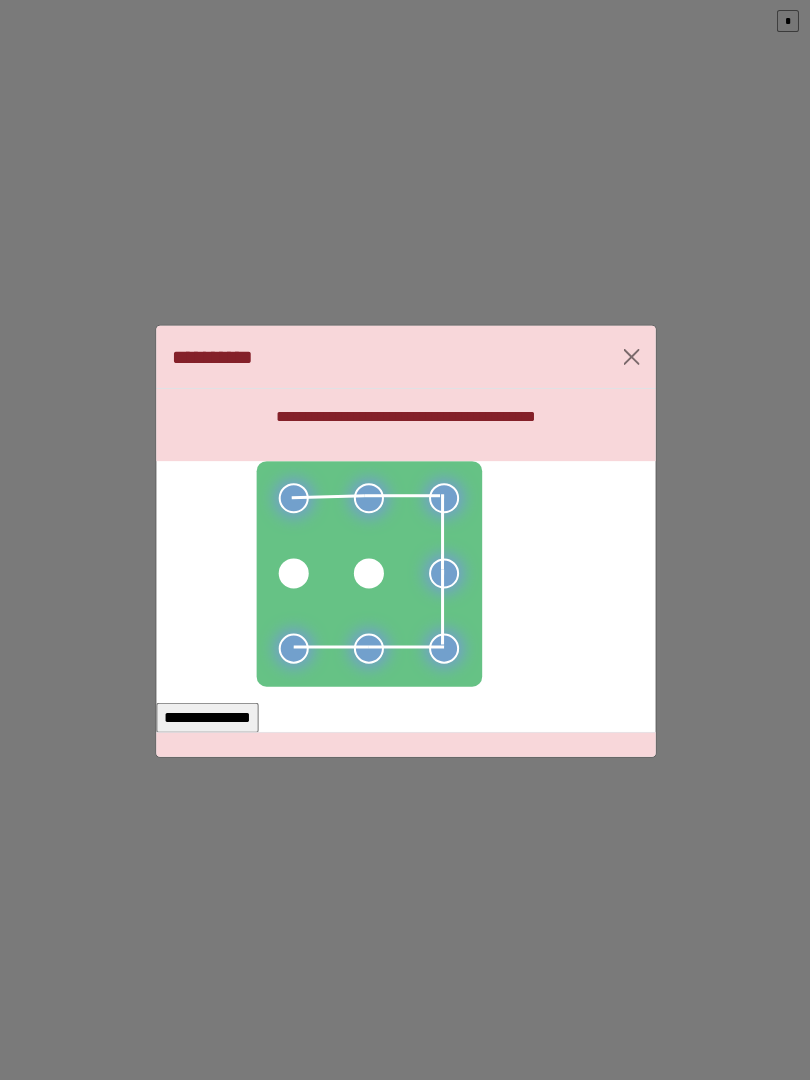 click on "**********" at bounding box center (207, 716) 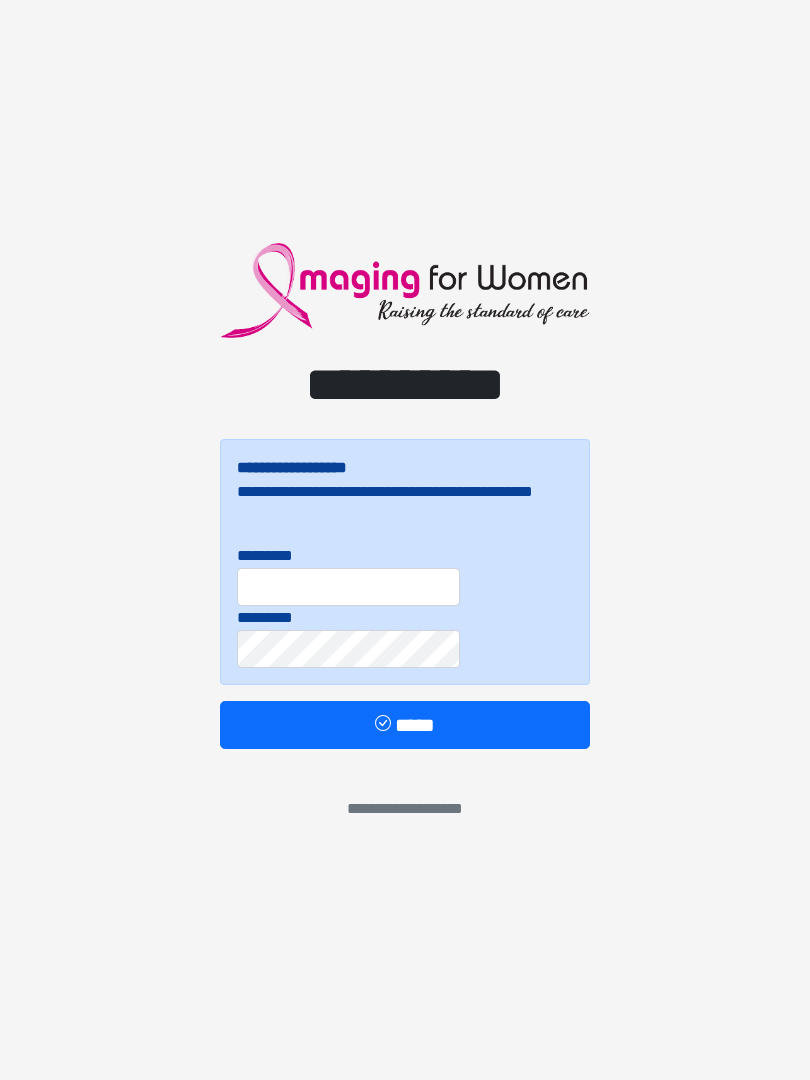 scroll, scrollTop: 0, scrollLeft: 0, axis: both 